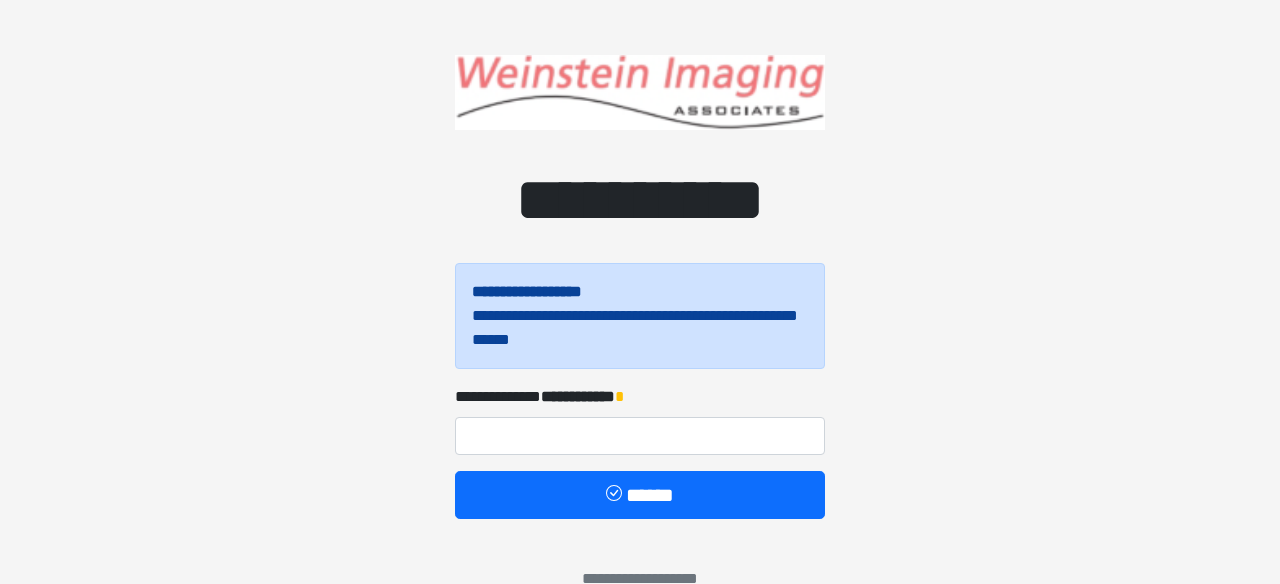 scroll, scrollTop: 0, scrollLeft: 0, axis: both 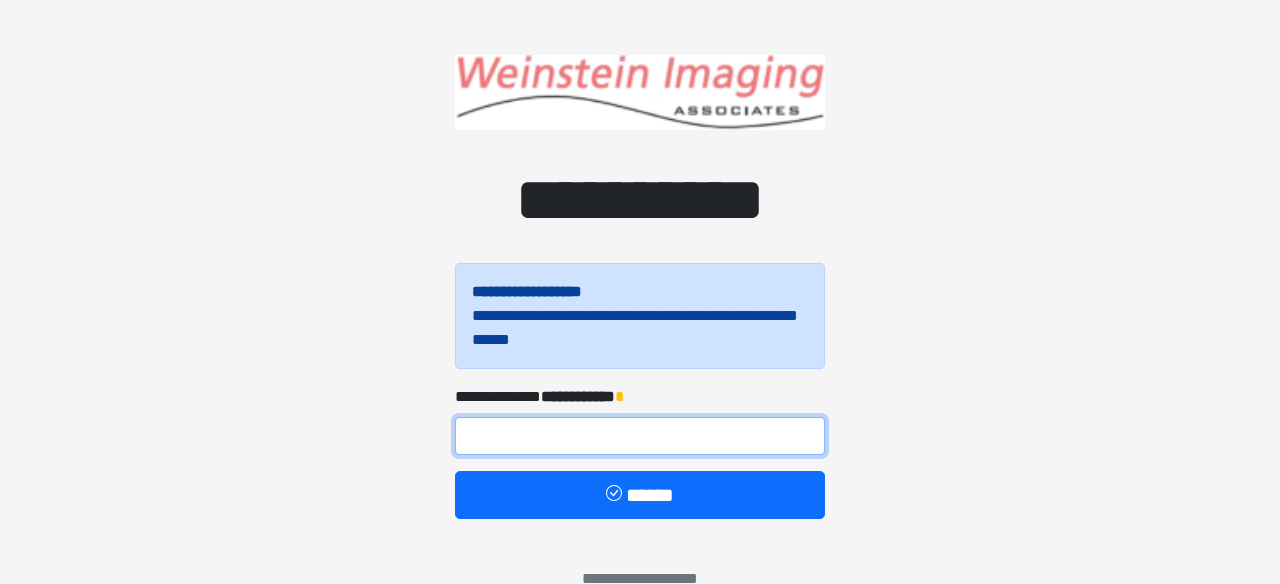 click at bounding box center [640, 436] 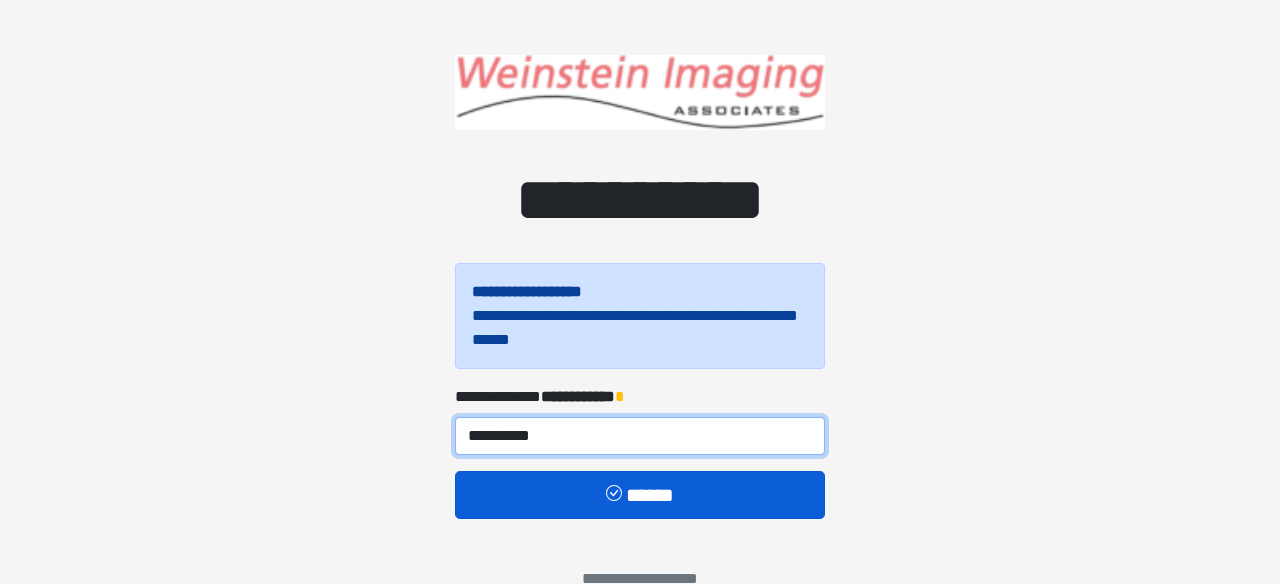 type on "**********" 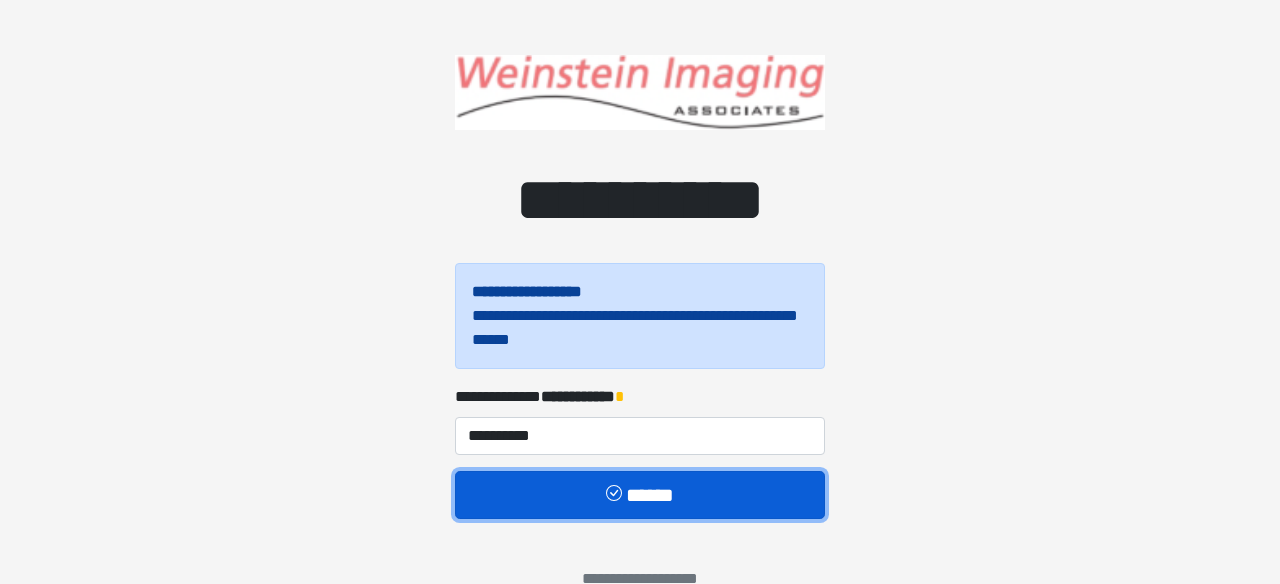 click on "******" at bounding box center [640, 495] 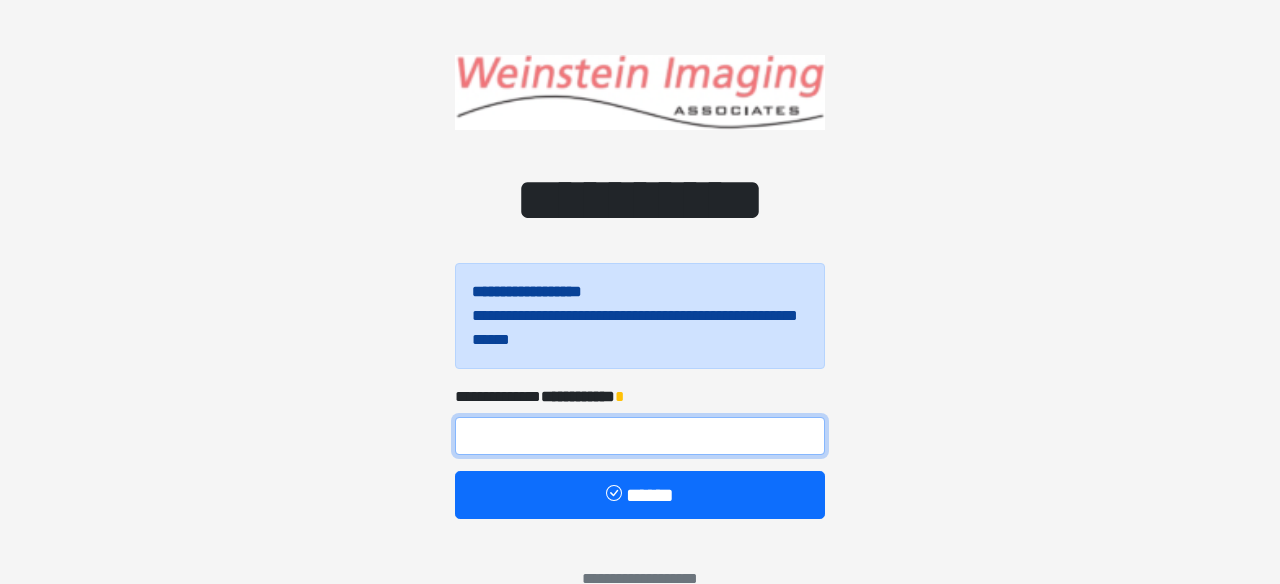 click at bounding box center (640, 436) 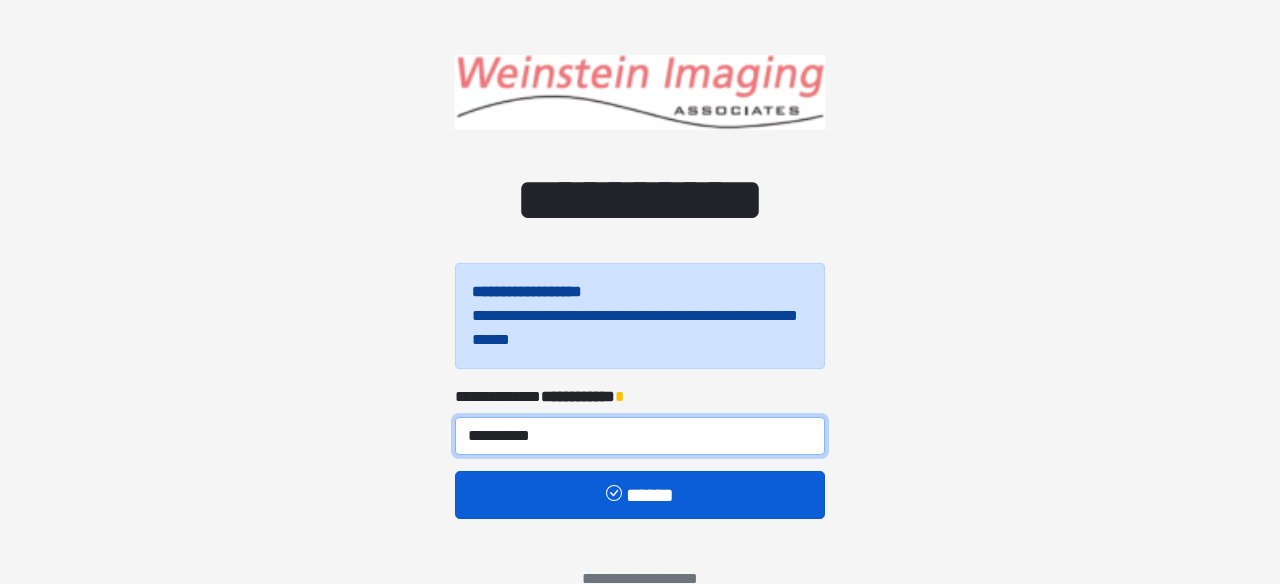 type on "**********" 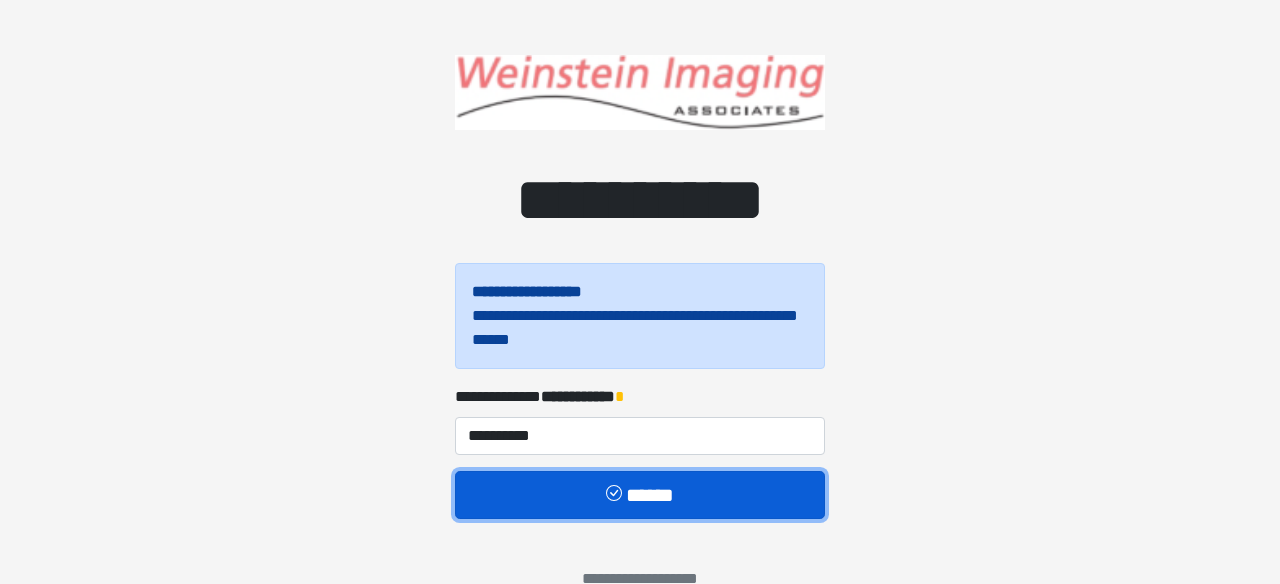 click on "******" at bounding box center [640, 495] 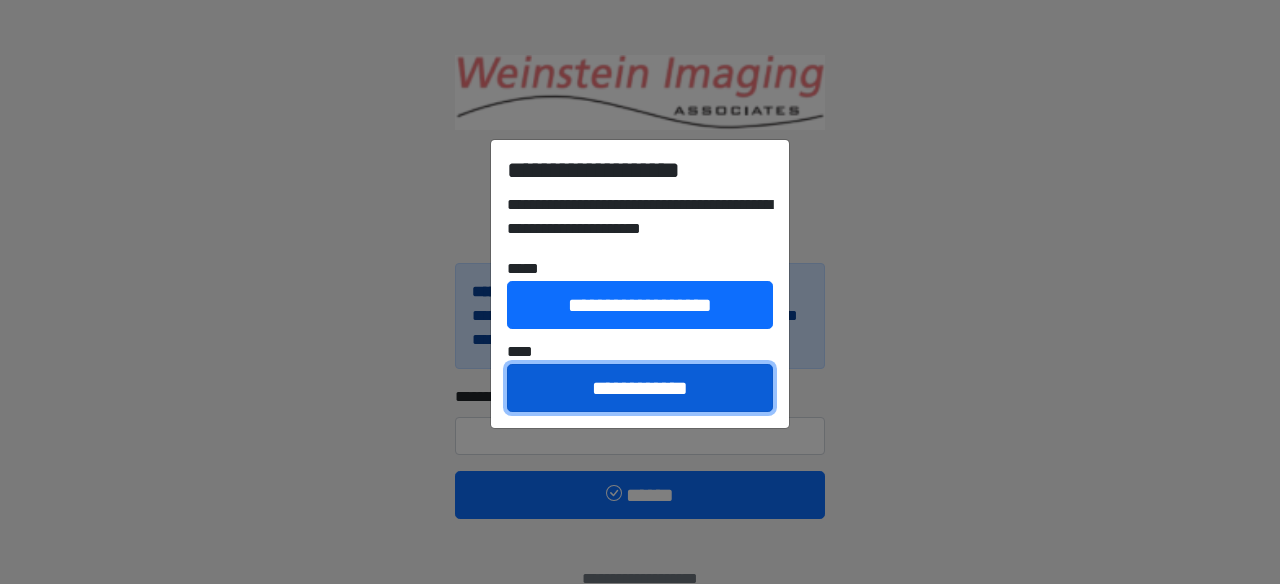 click on "**********" at bounding box center [640, 388] 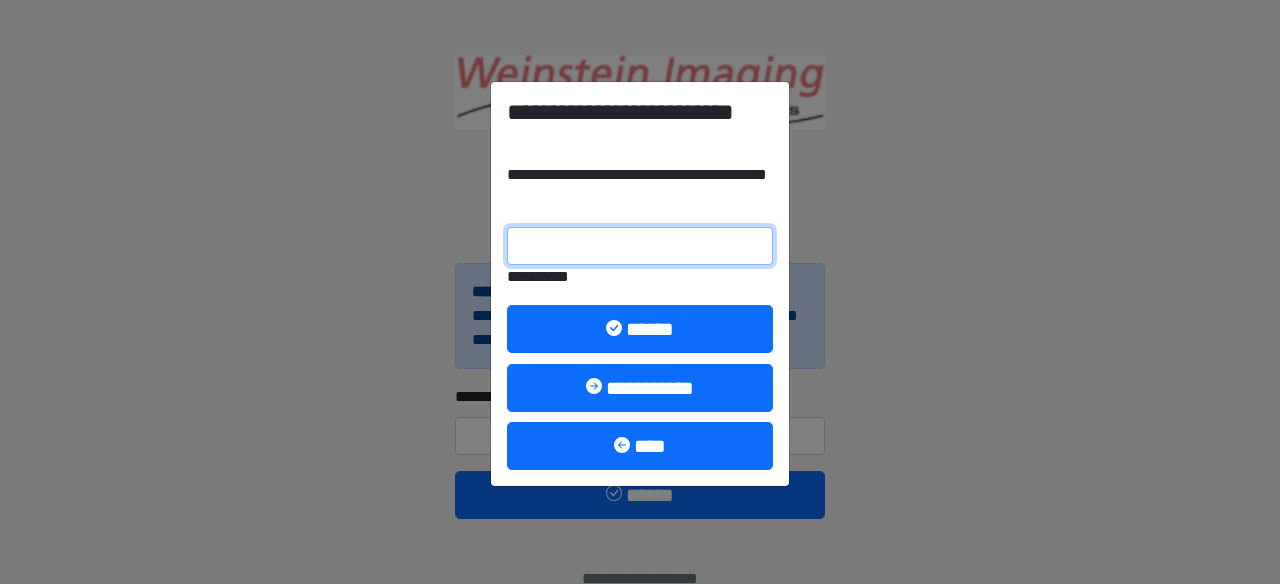 click on "**********" at bounding box center [640, 246] 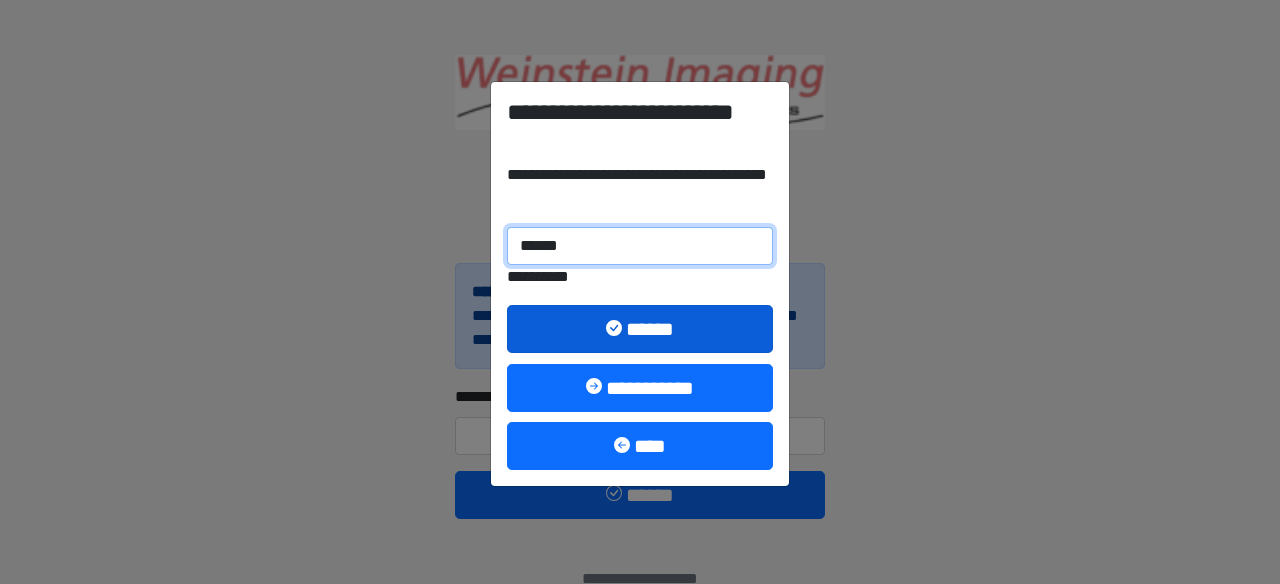 type on "******" 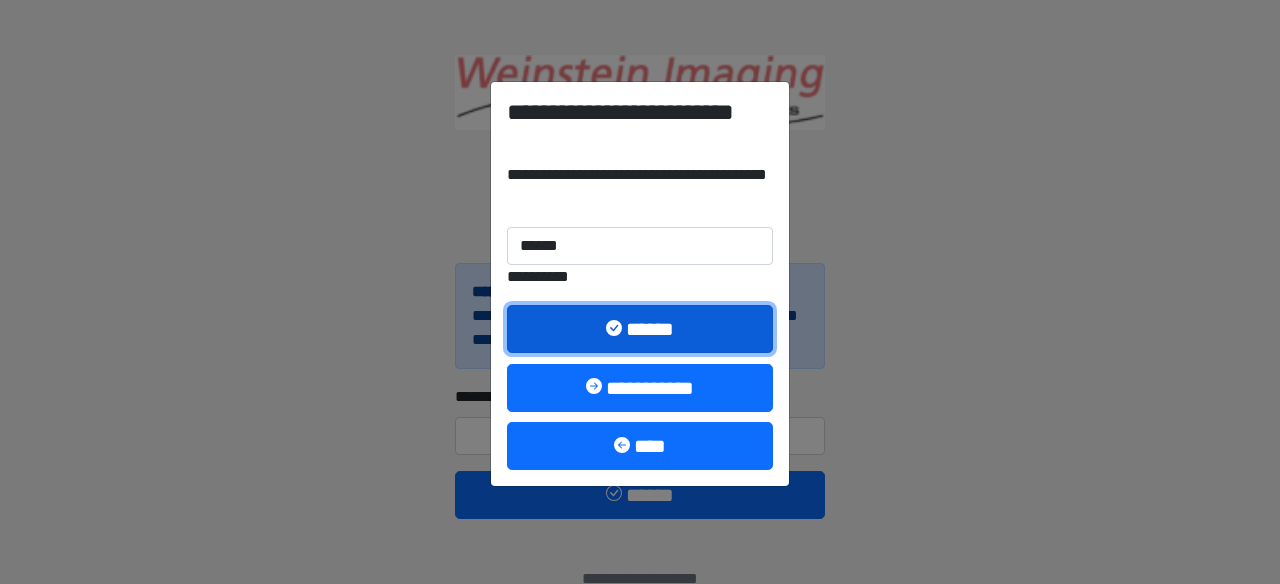 click on "******" at bounding box center [640, 329] 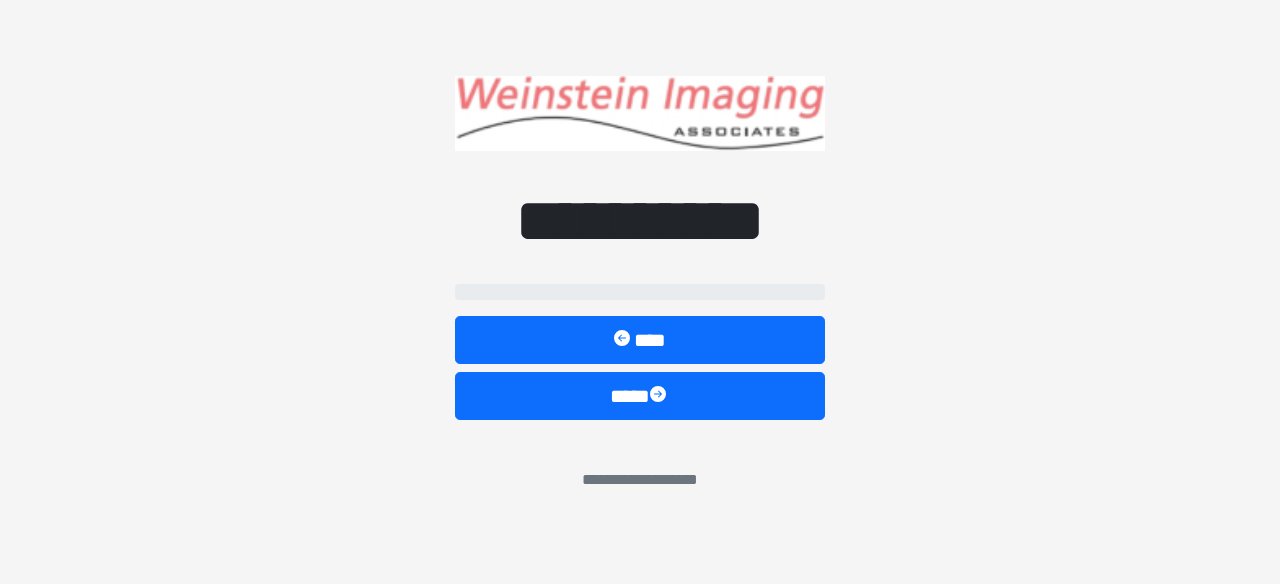 select on "*****" 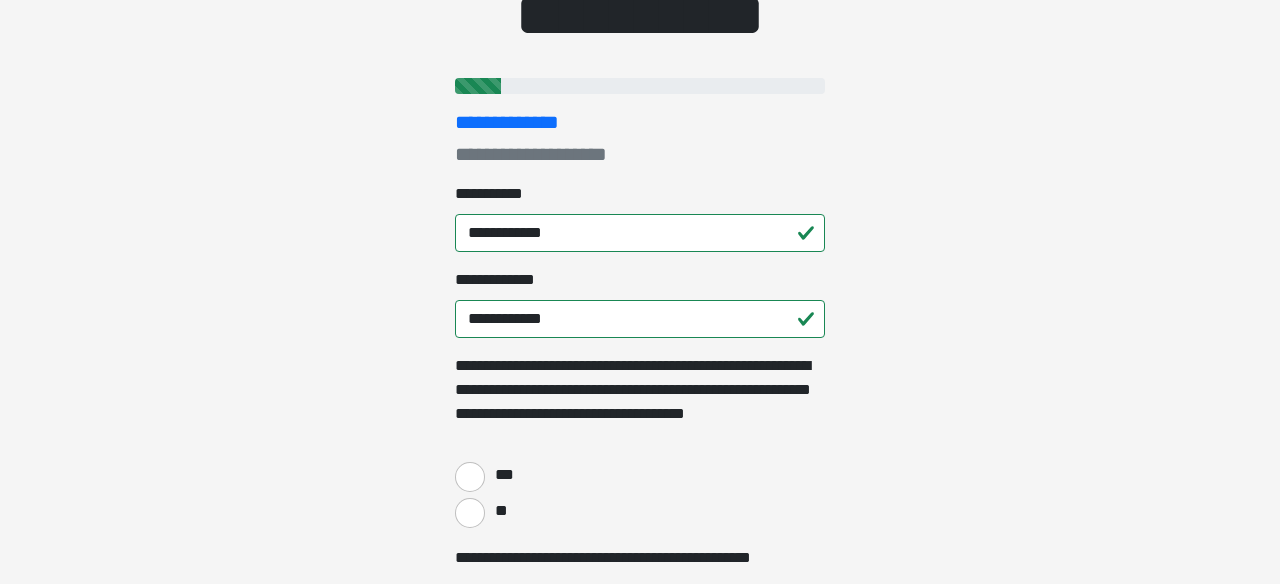 scroll, scrollTop: 194, scrollLeft: 0, axis: vertical 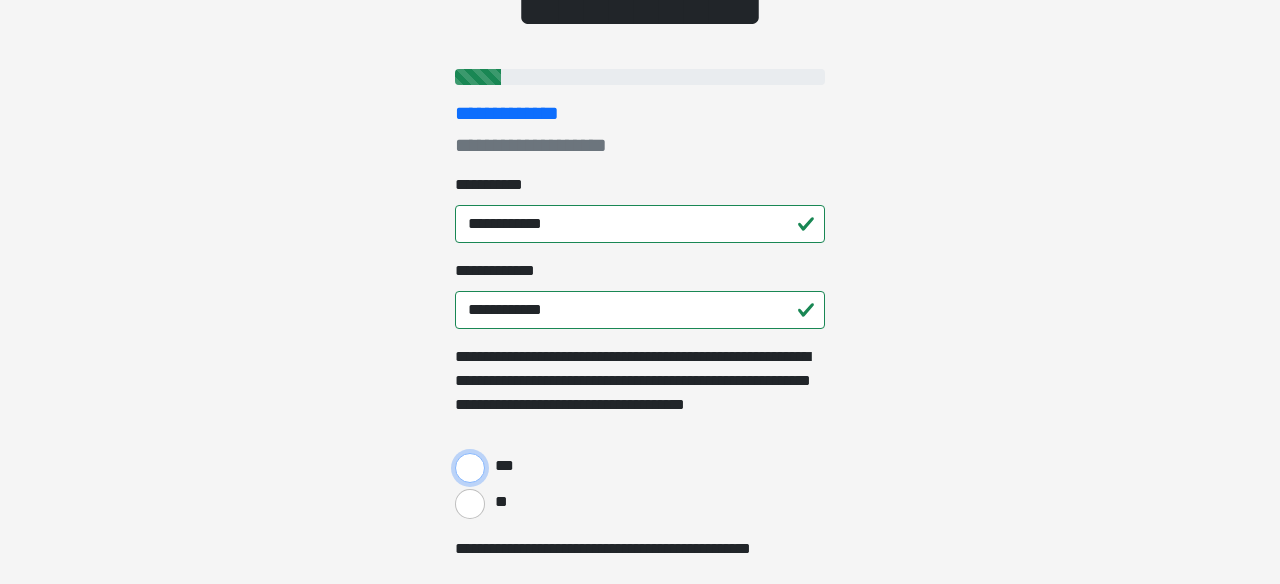 click on "***" at bounding box center [470, 468] 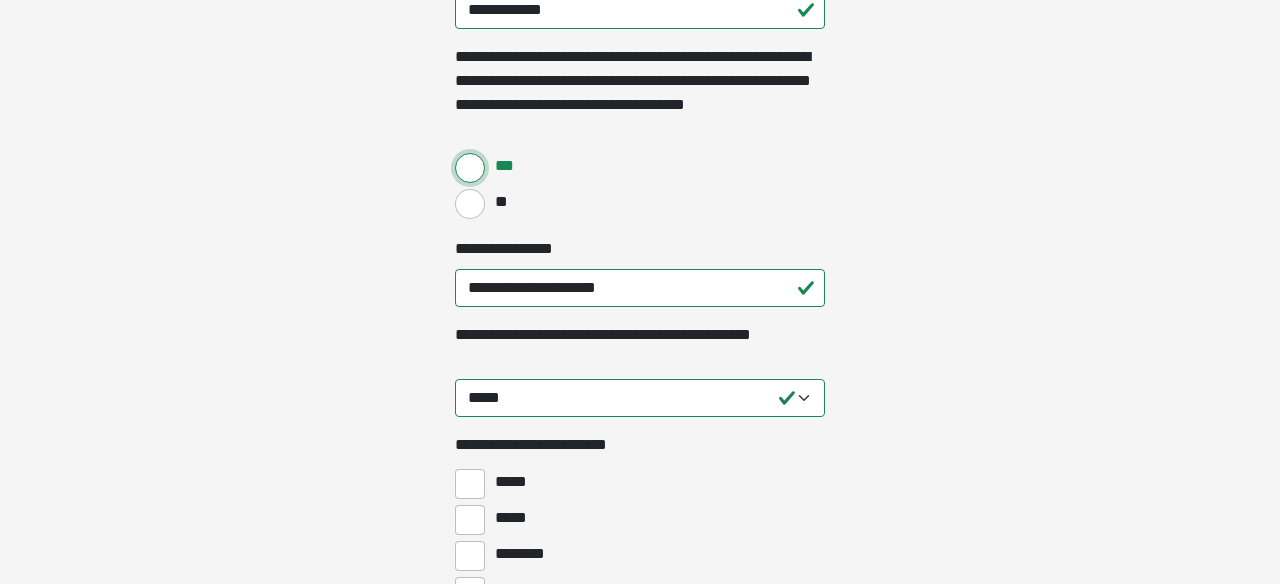 scroll, scrollTop: 501, scrollLeft: 0, axis: vertical 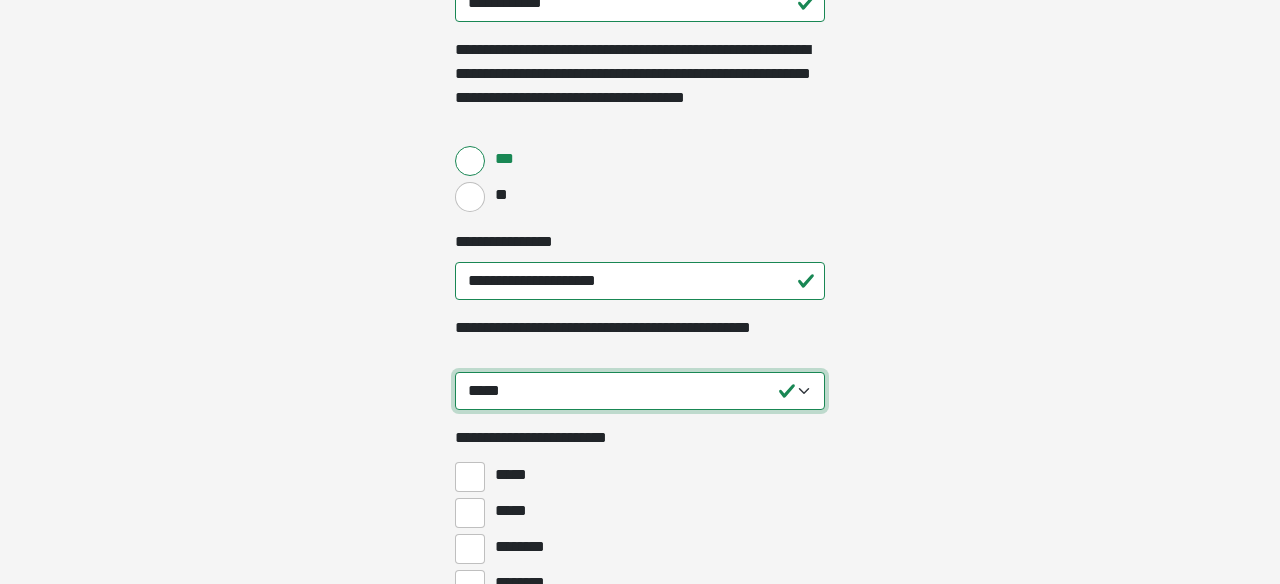 click on "**********" at bounding box center [640, 391] 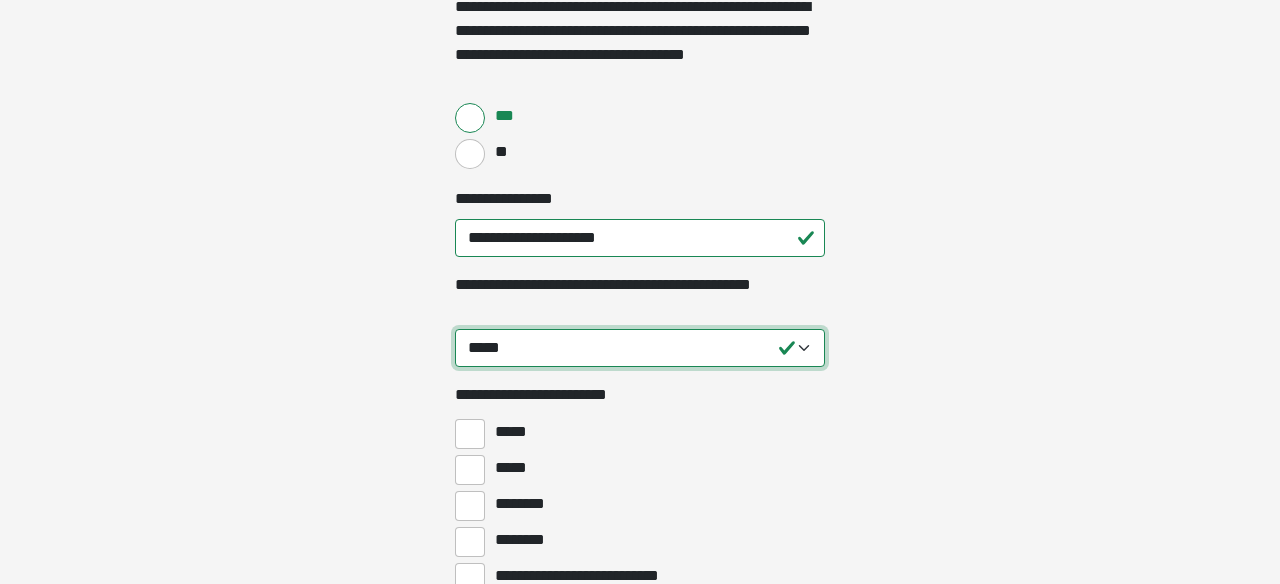 scroll, scrollTop: 554, scrollLeft: 0, axis: vertical 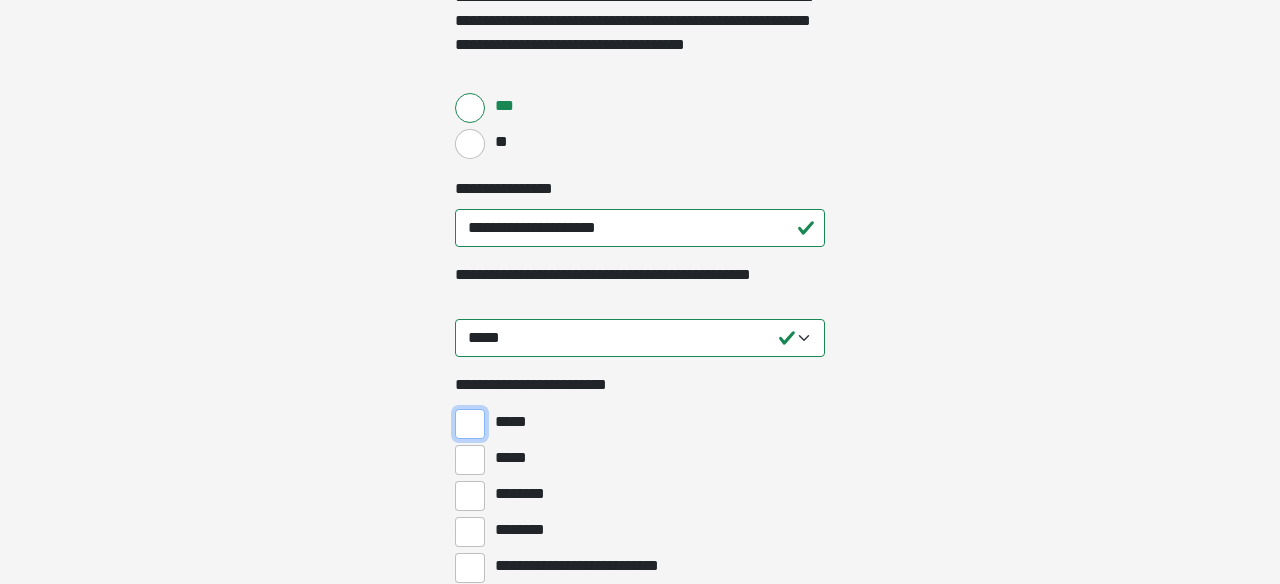 click on "*****" at bounding box center [470, 424] 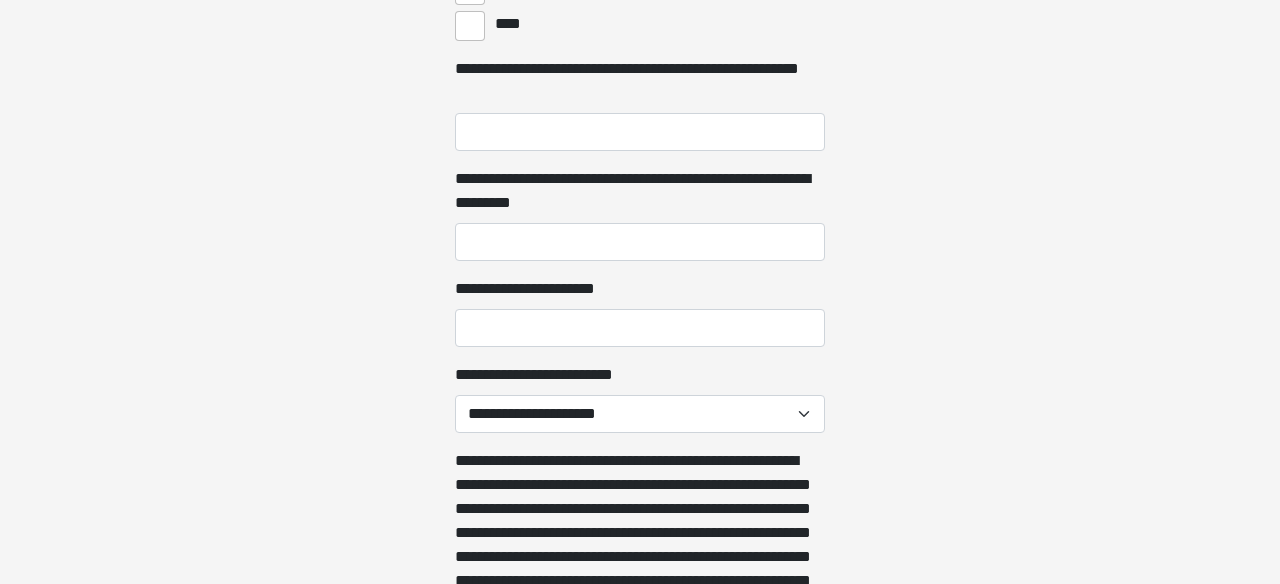 scroll, scrollTop: 1319, scrollLeft: 0, axis: vertical 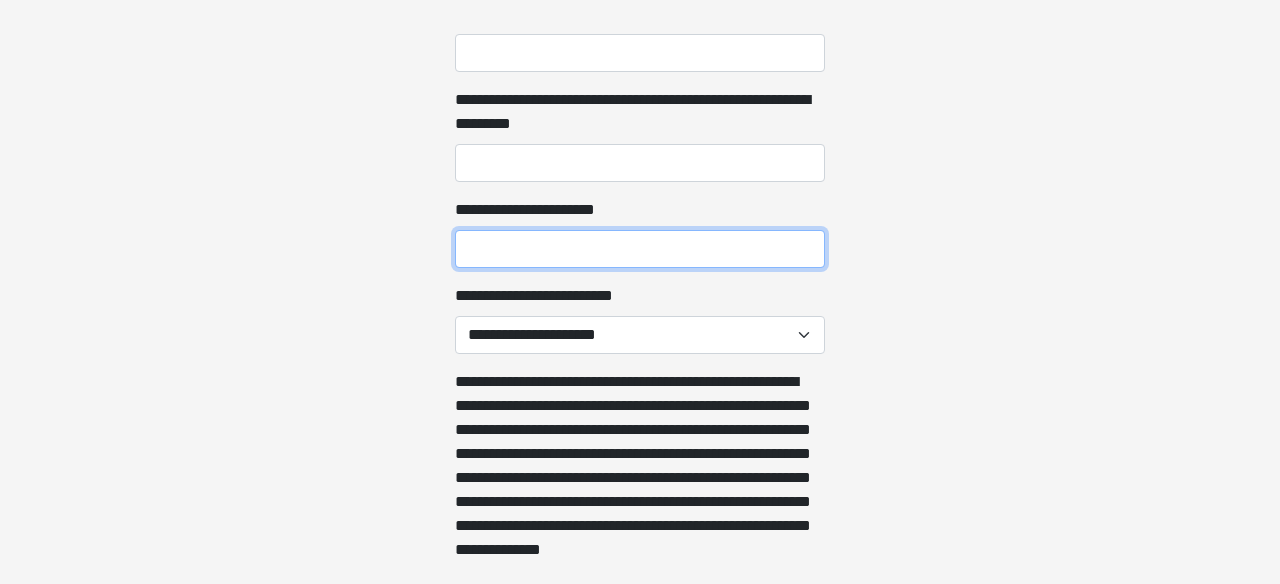 click on "**********" at bounding box center [640, 249] 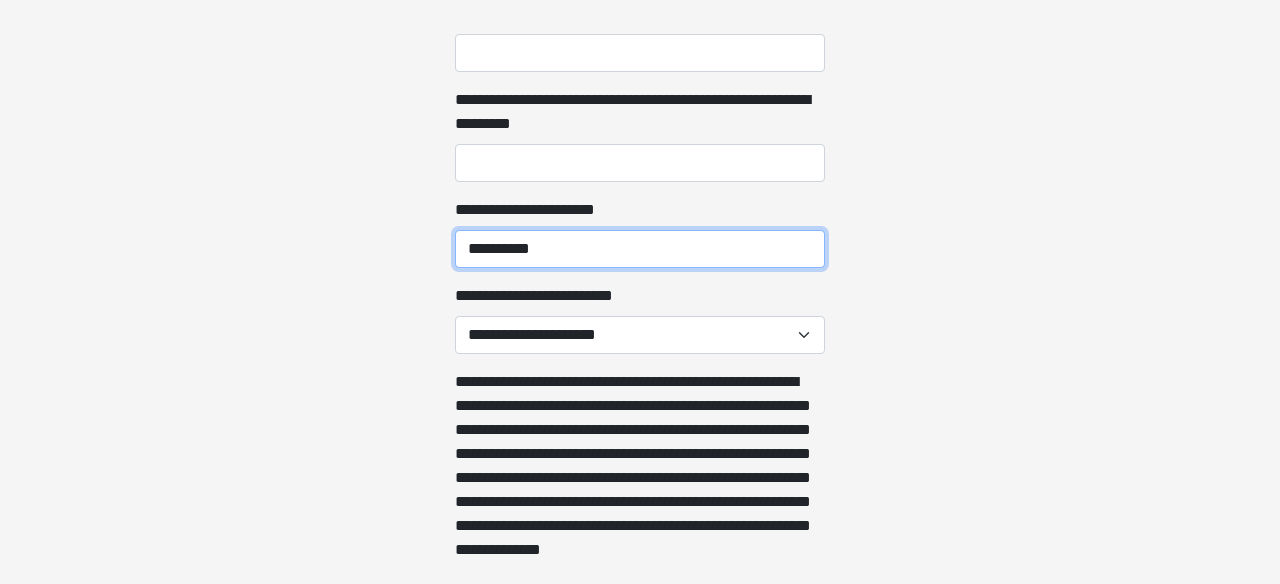 type on "**********" 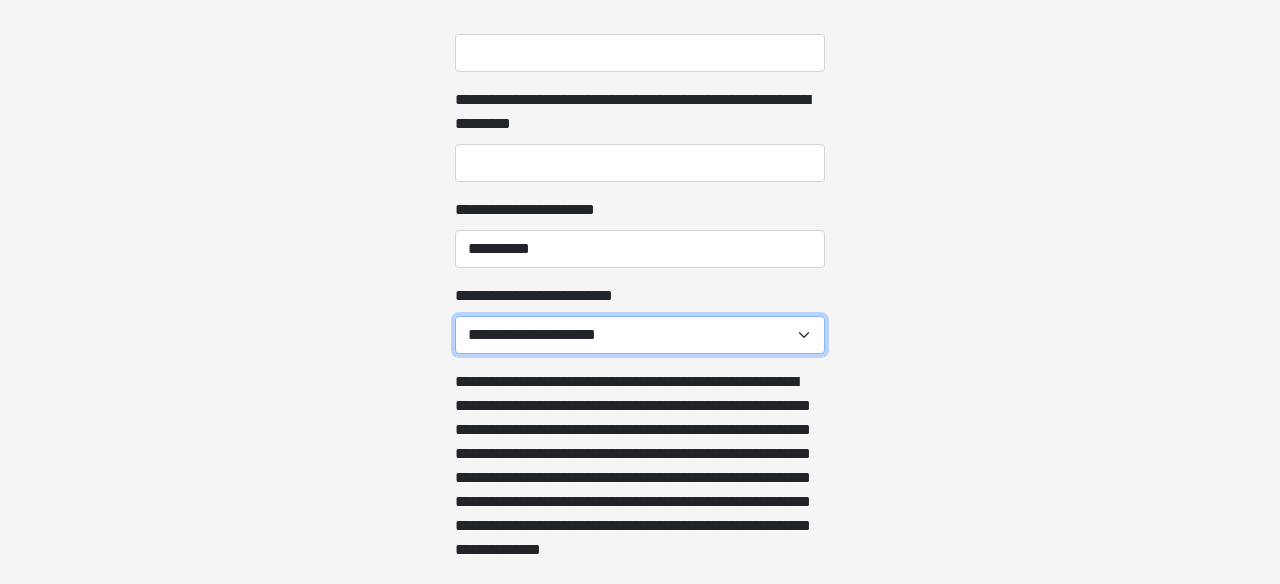 click on "**********" at bounding box center (640, 335) 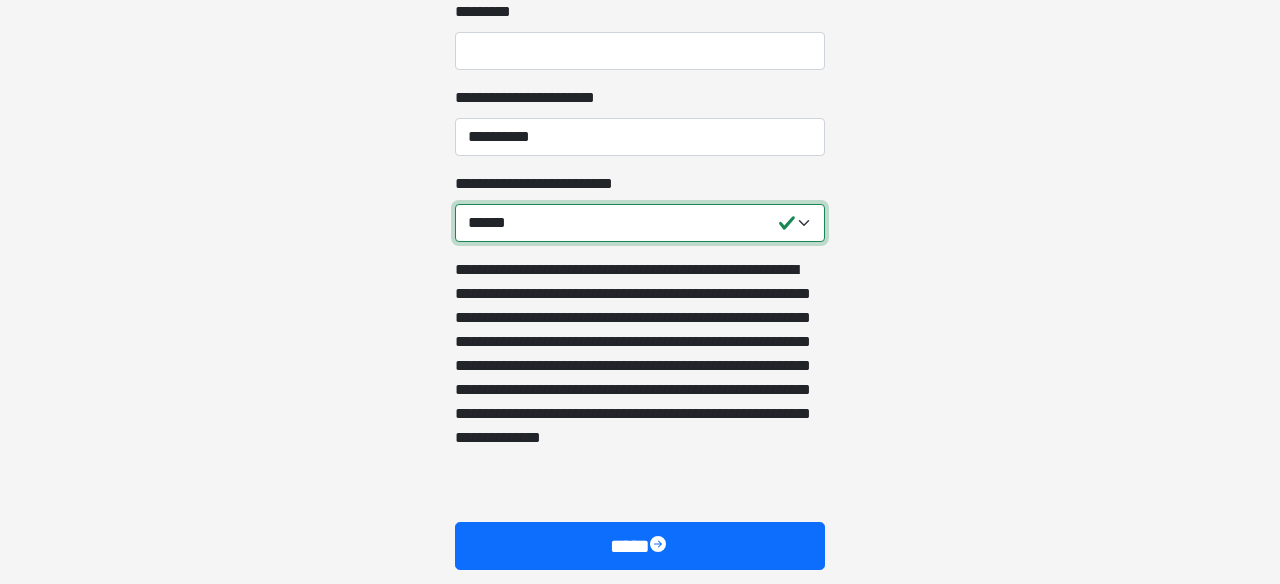 scroll, scrollTop: 1520, scrollLeft: 0, axis: vertical 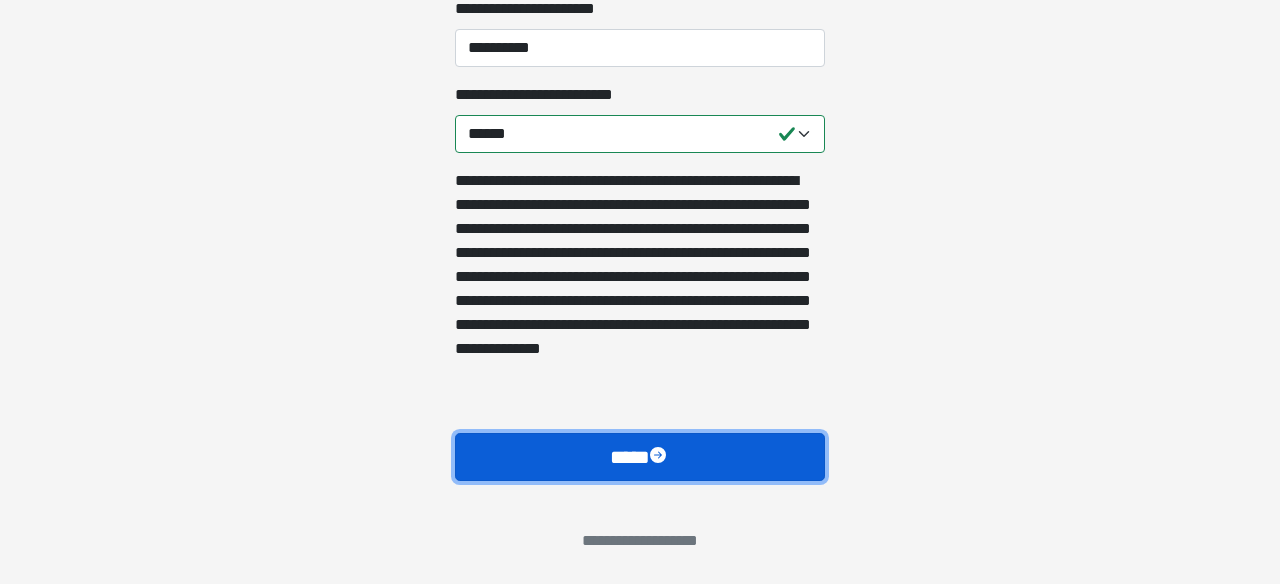 click on "****" at bounding box center [640, 457] 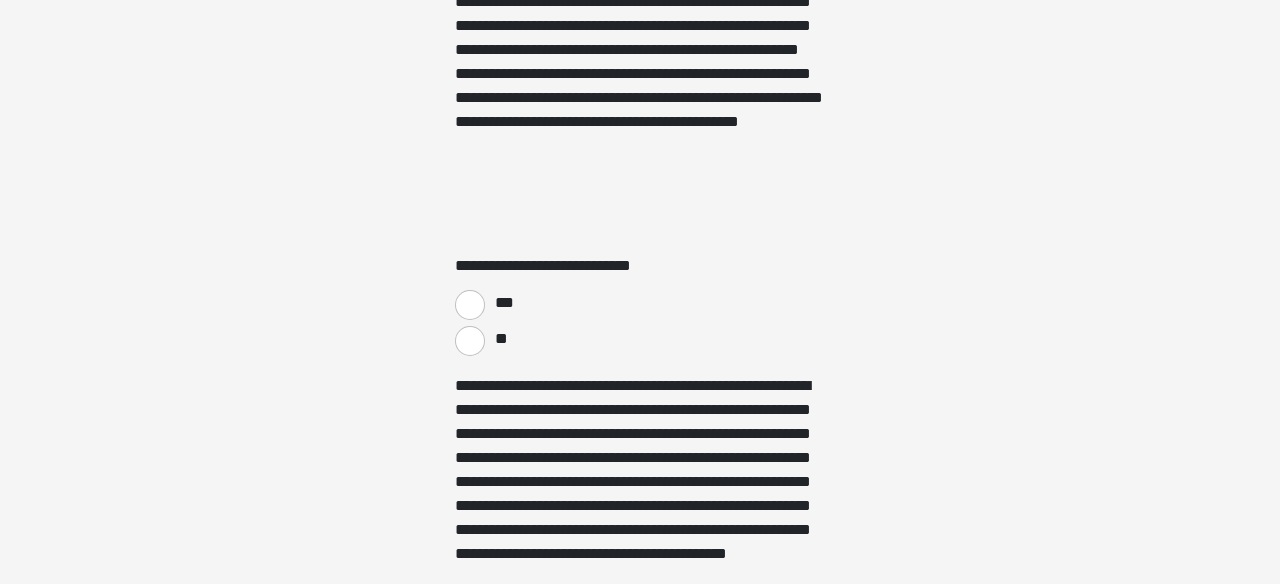 scroll, scrollTop: 3426, scrollLeft: 0, axis: vertical 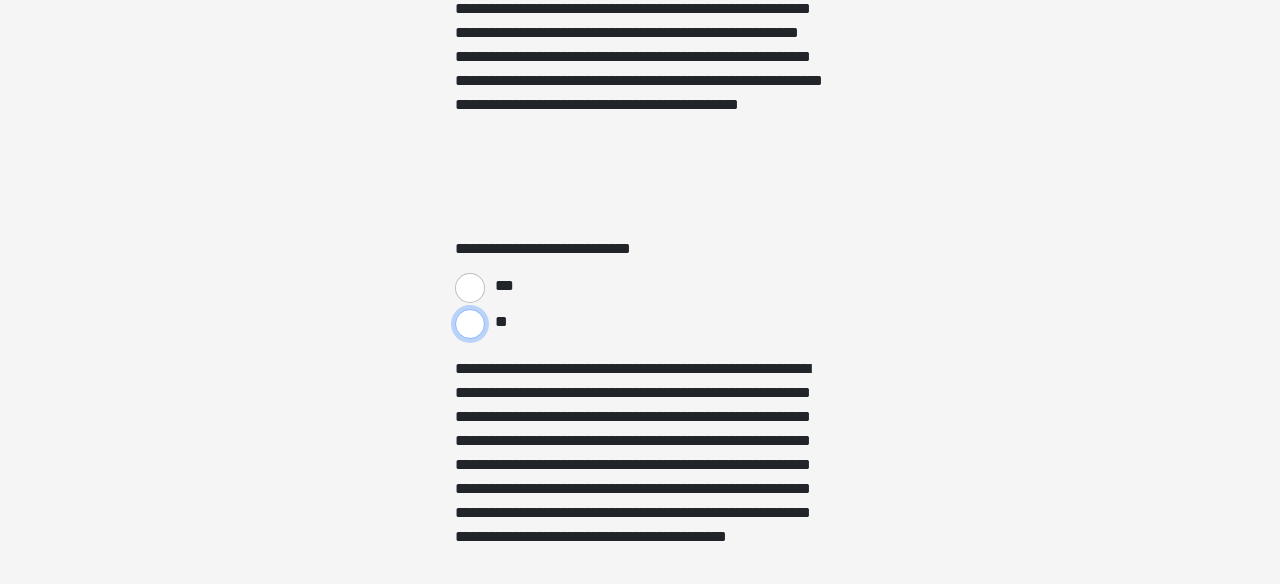 click on "**" at bounding box center [470, 324] 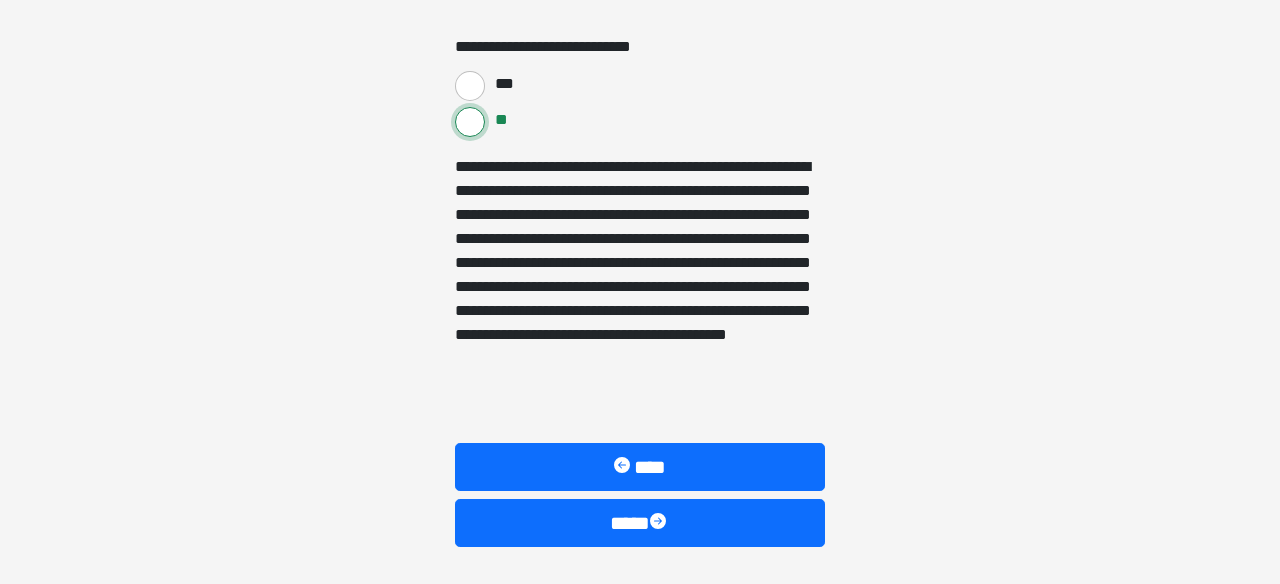 scroll, scrollTop: 3694, scrollLeft: 0, axis: vertical 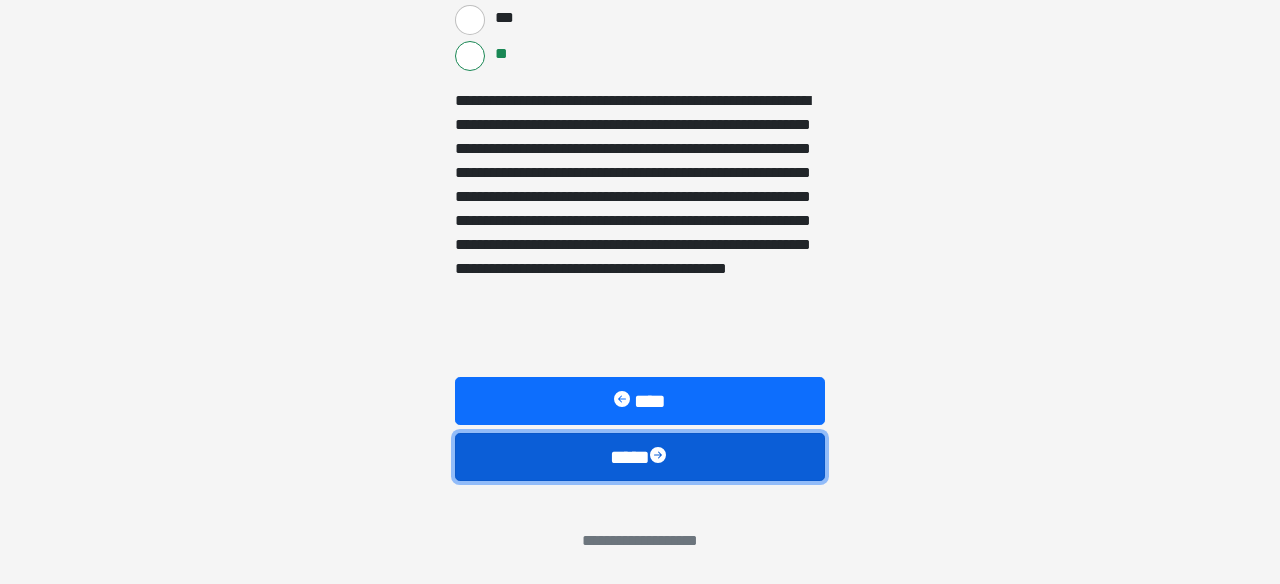 click on "****" at bounding box center (640, 457) 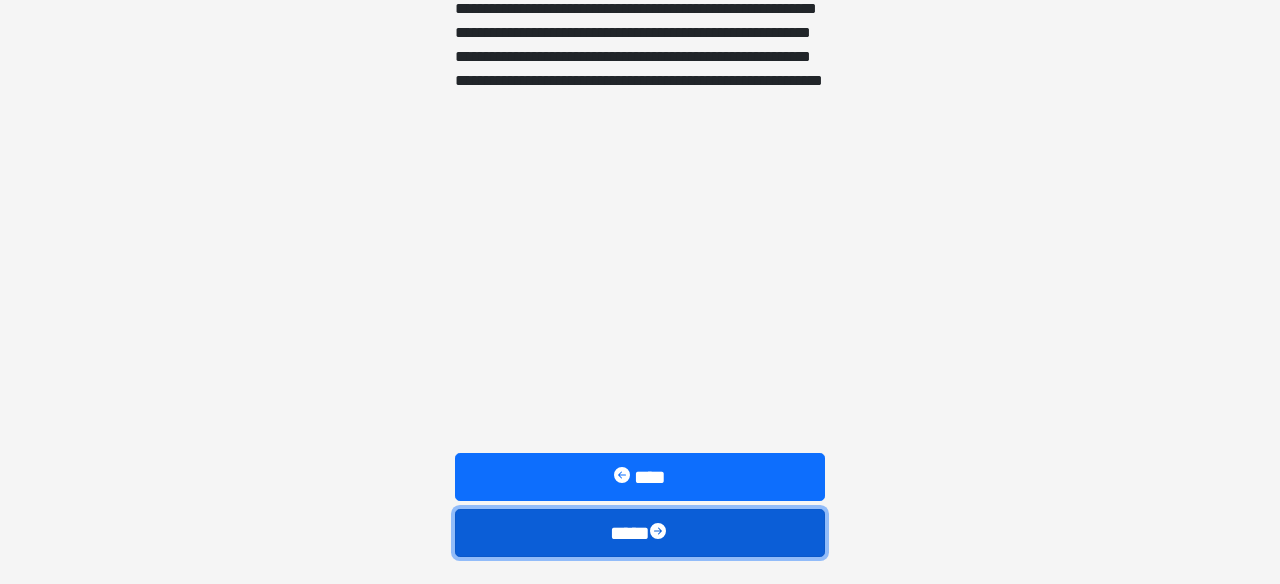 scroll, scrollTop: 1902, scrollLeft: 0, axis: vertical 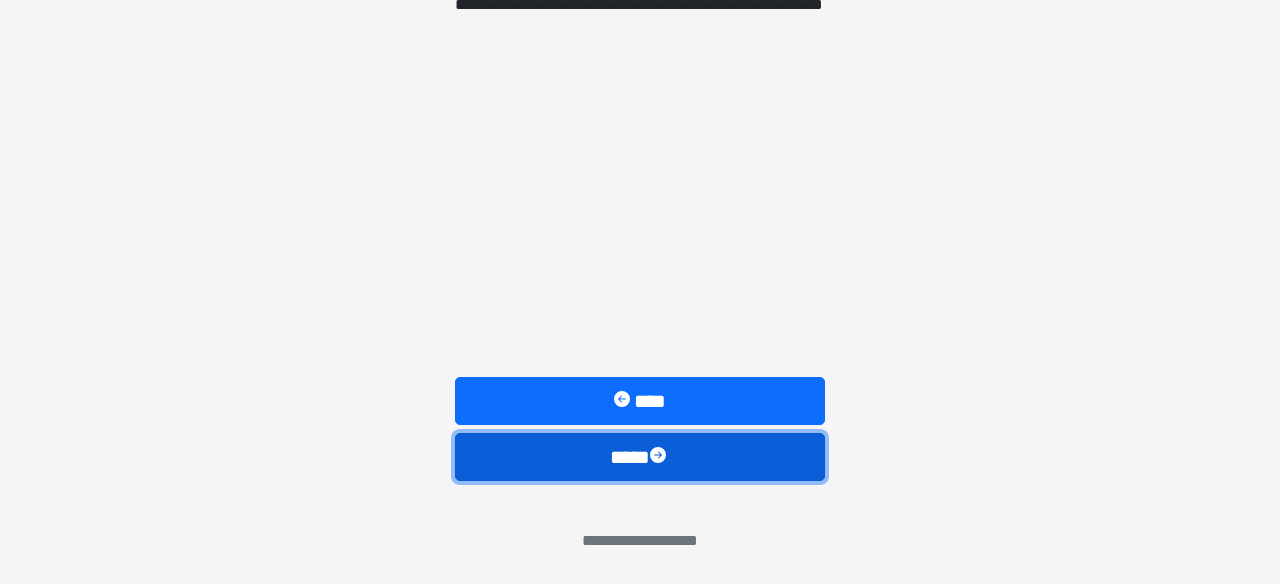 click on "****" at bounding box center (640, 457) 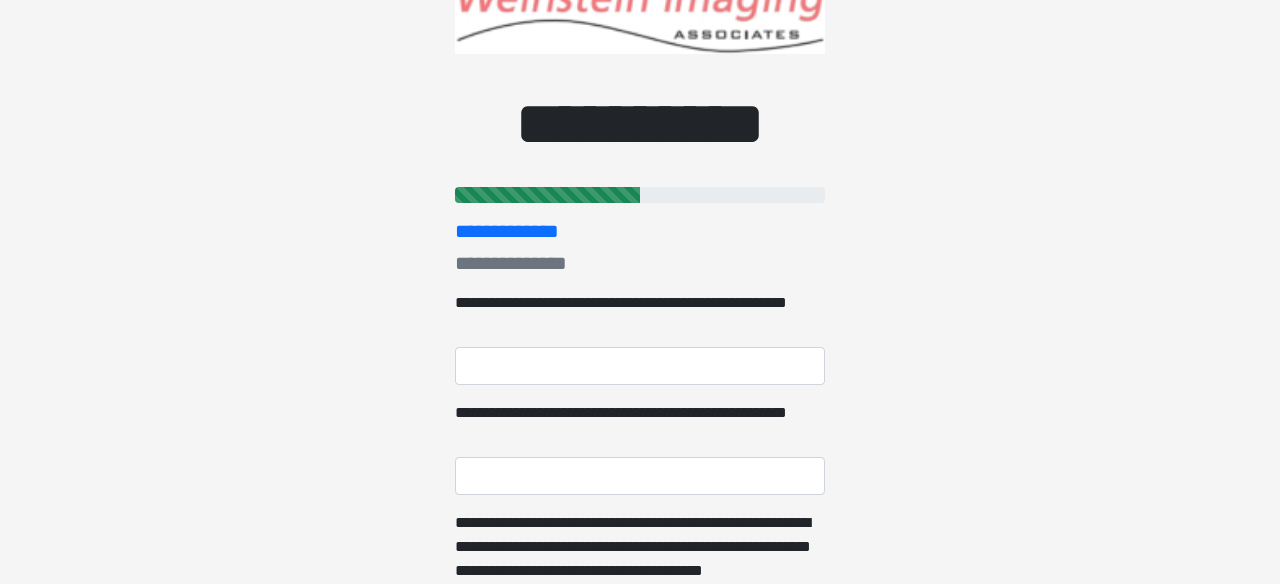 scroll, scrollTop: 0, scrollLeft: 0, axis: both 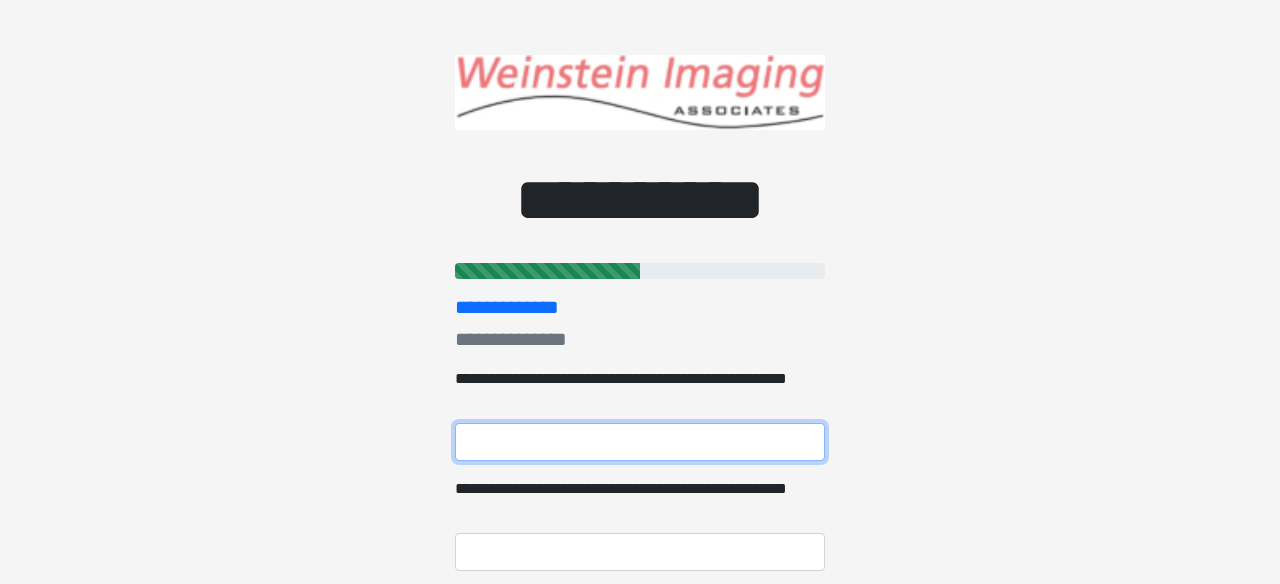 click on "**********" at bounding box center [640, 442] 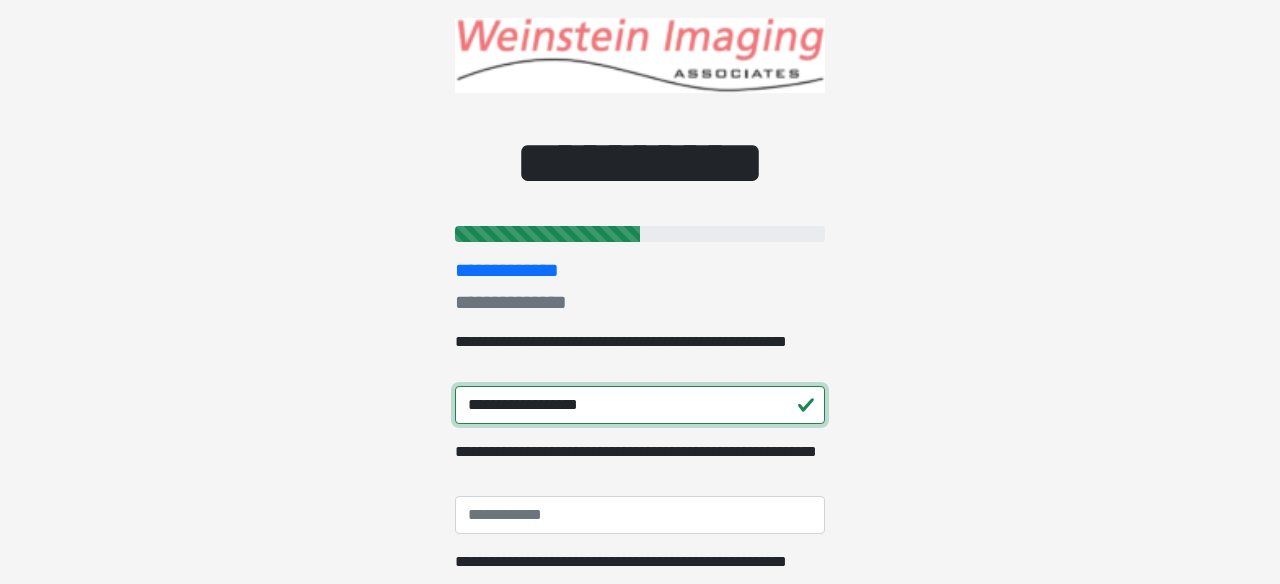 scroll, scrollTop: 38, scrollLeft: 0, axis: vertical 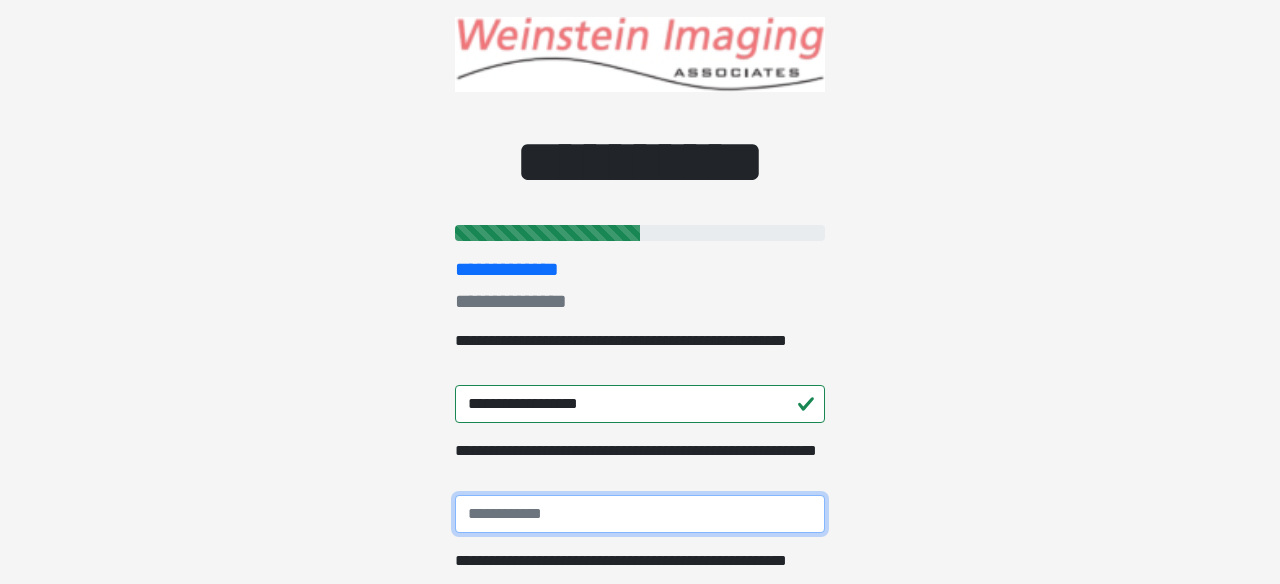 click on "**********" at bounding box center (640, 514) 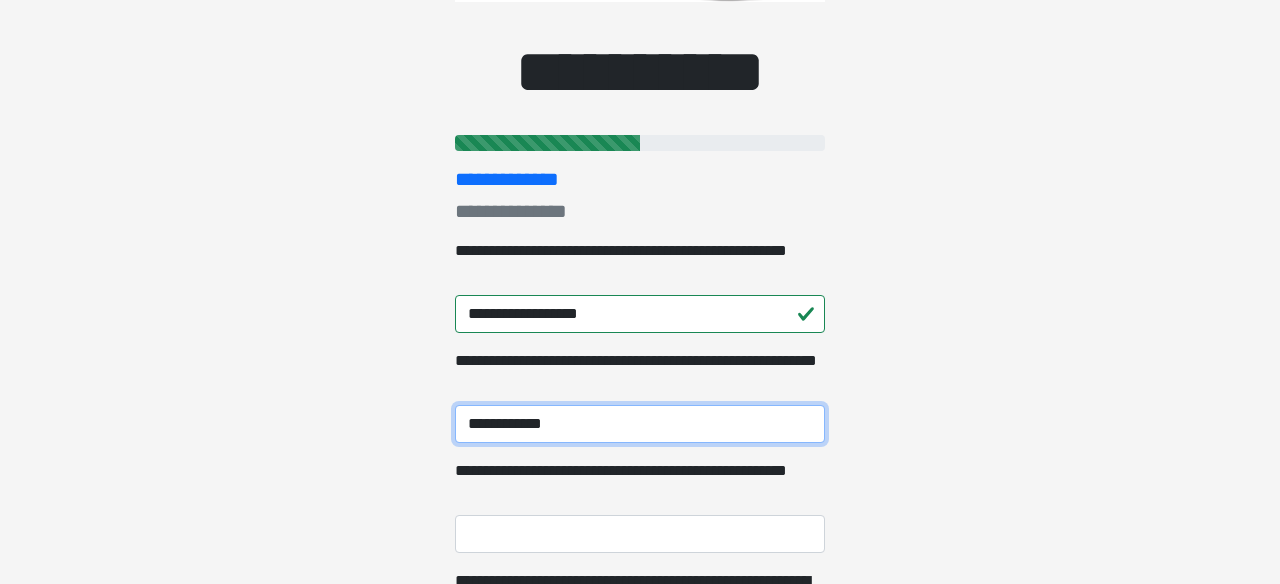 scroll, scrollTop: 150, scrollLeft: 0, axis: vertical 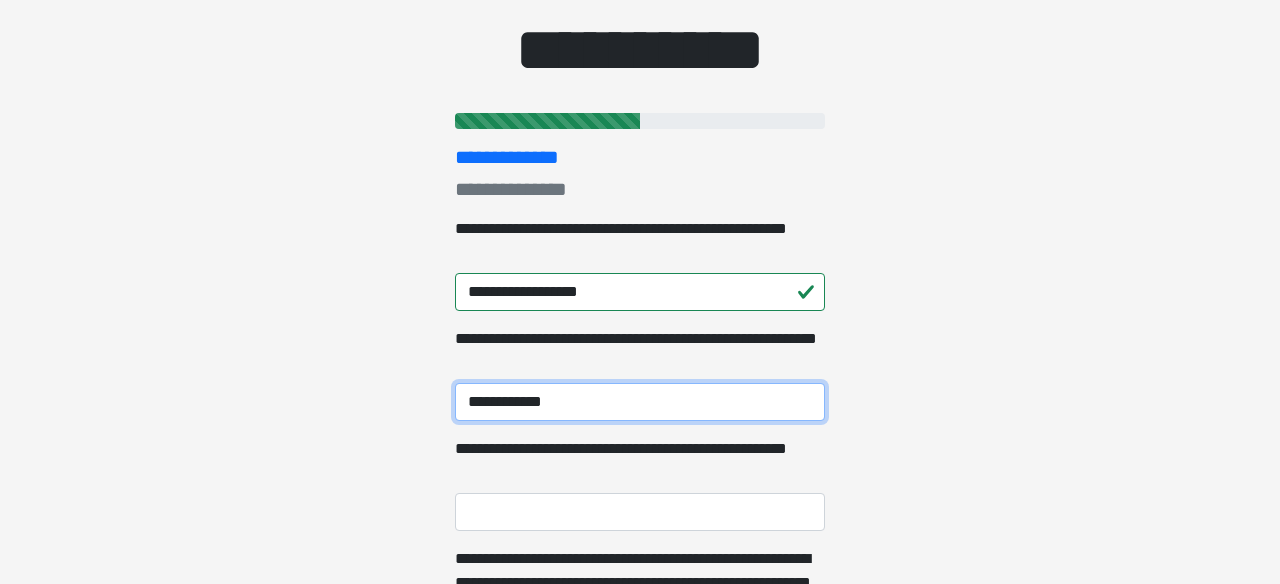 type on "**********" 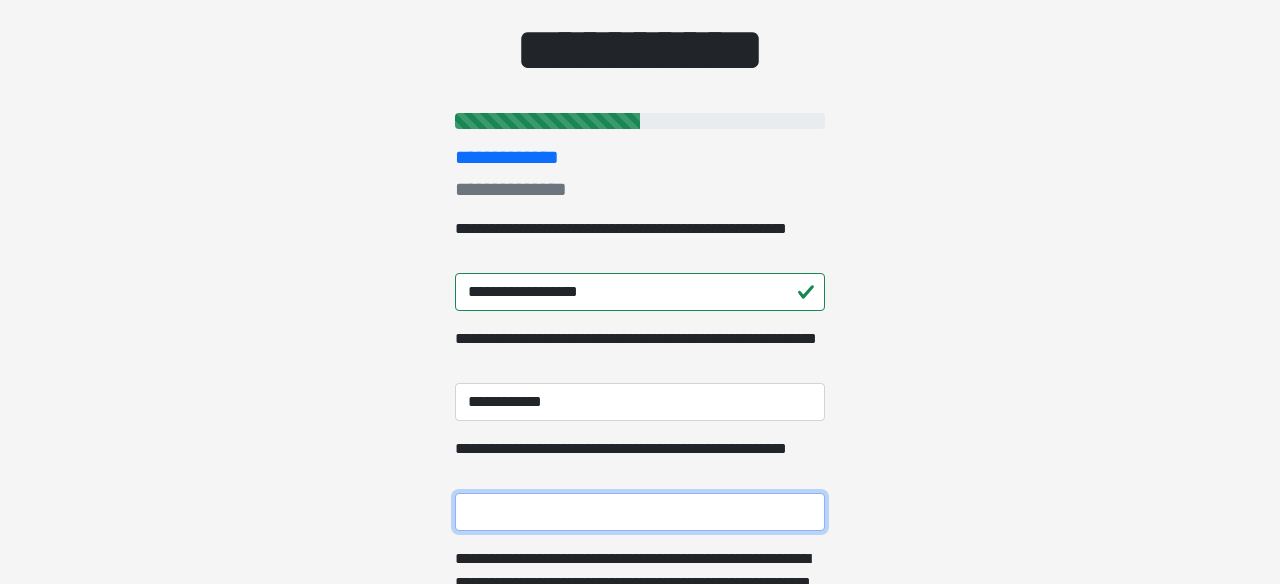 click on "**********" at bounding box center [640, 512] 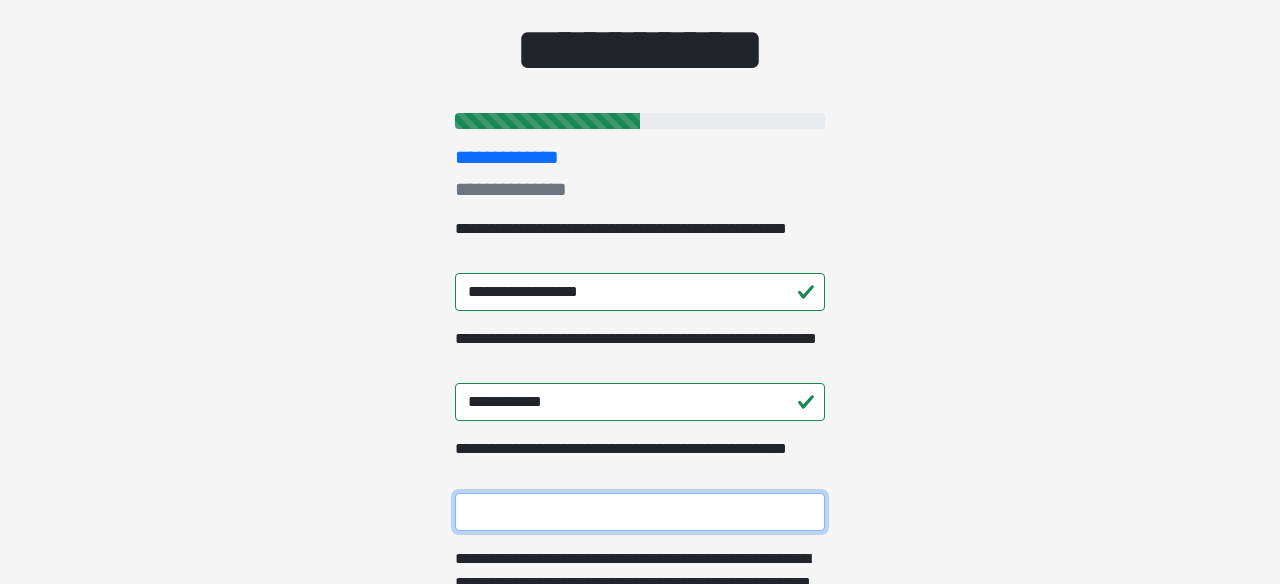 type on "**********" 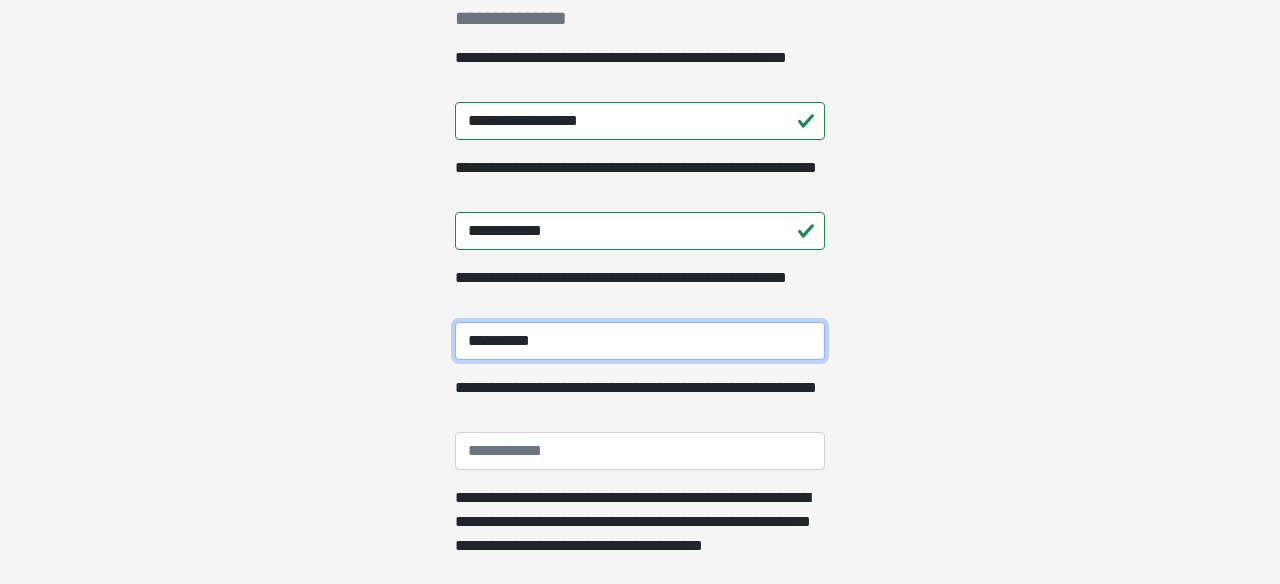 scroll, scrollTop: 324, scrollLeft: 0, axis: vertical 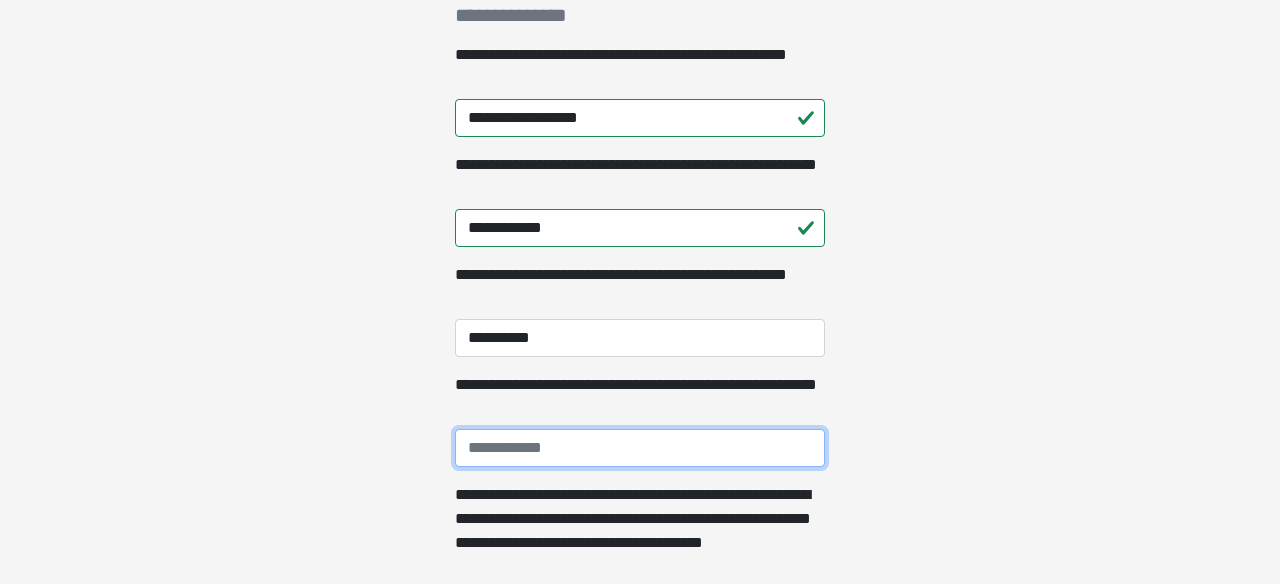 click on "**********" at bounding box center [640, 448] 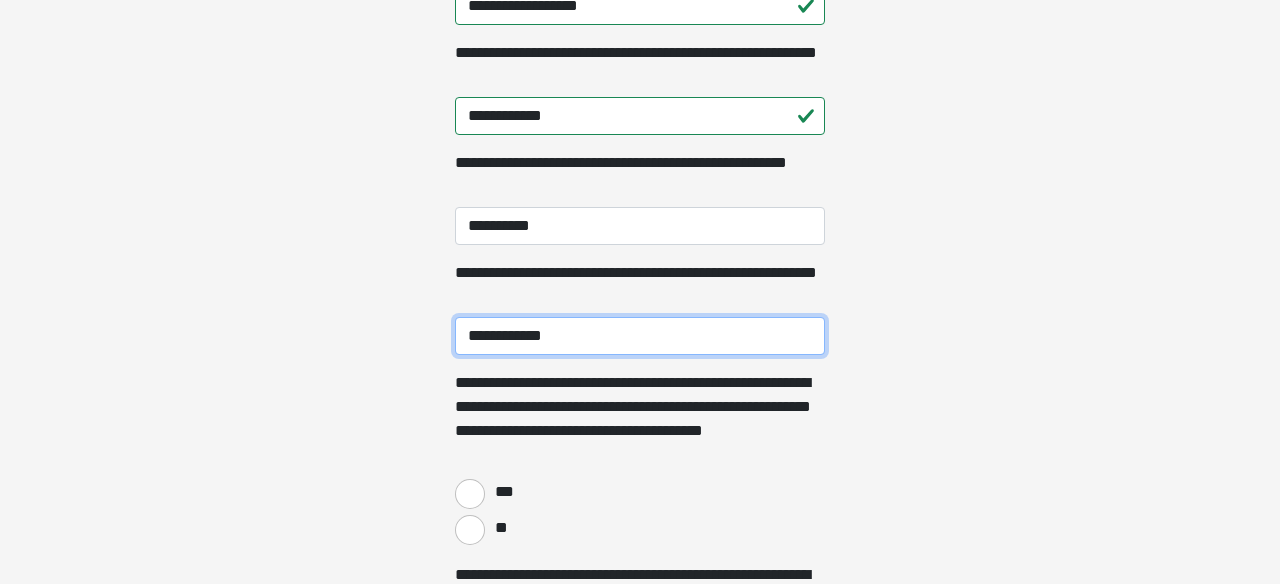 scroll, scrollTop: 455, scrollLeft: 0, axis: vertical 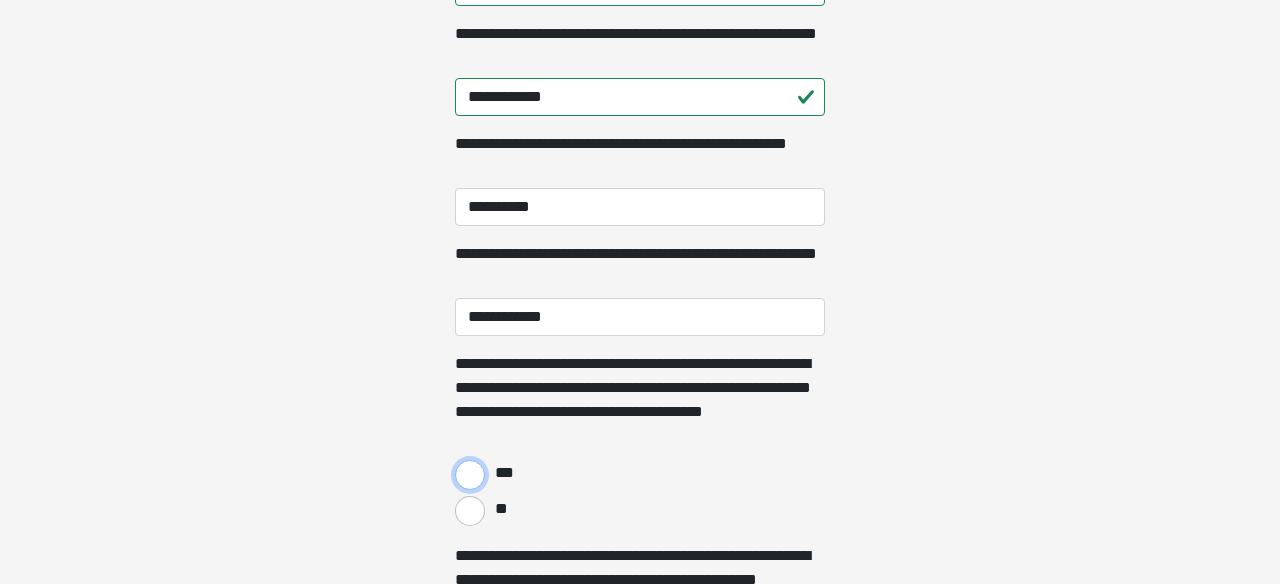 click on "***" at bounding box center (470, 475) 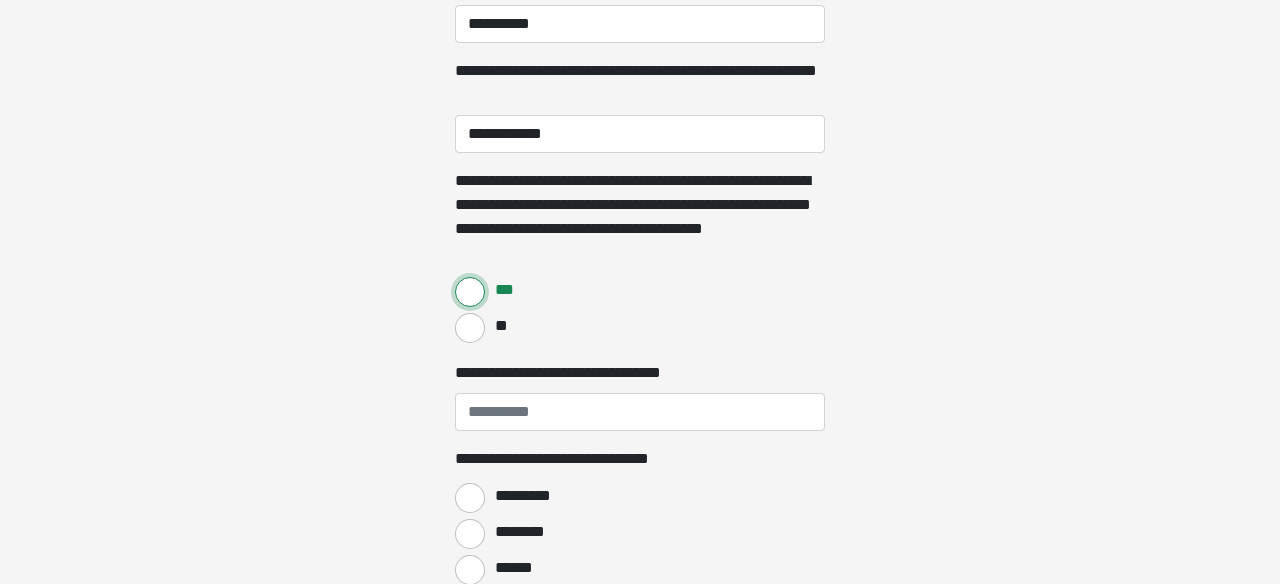 scroll, scrollTop: 646, scrollLeft: 0, axis: vertical 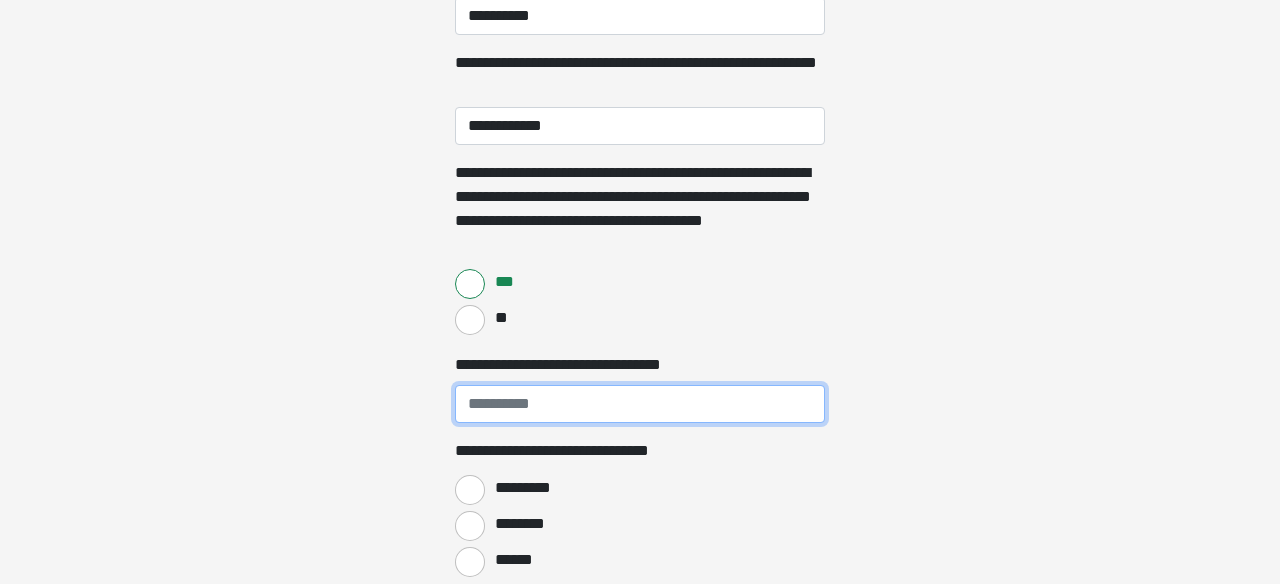 click on "**********" at bounding box center [640, 404] 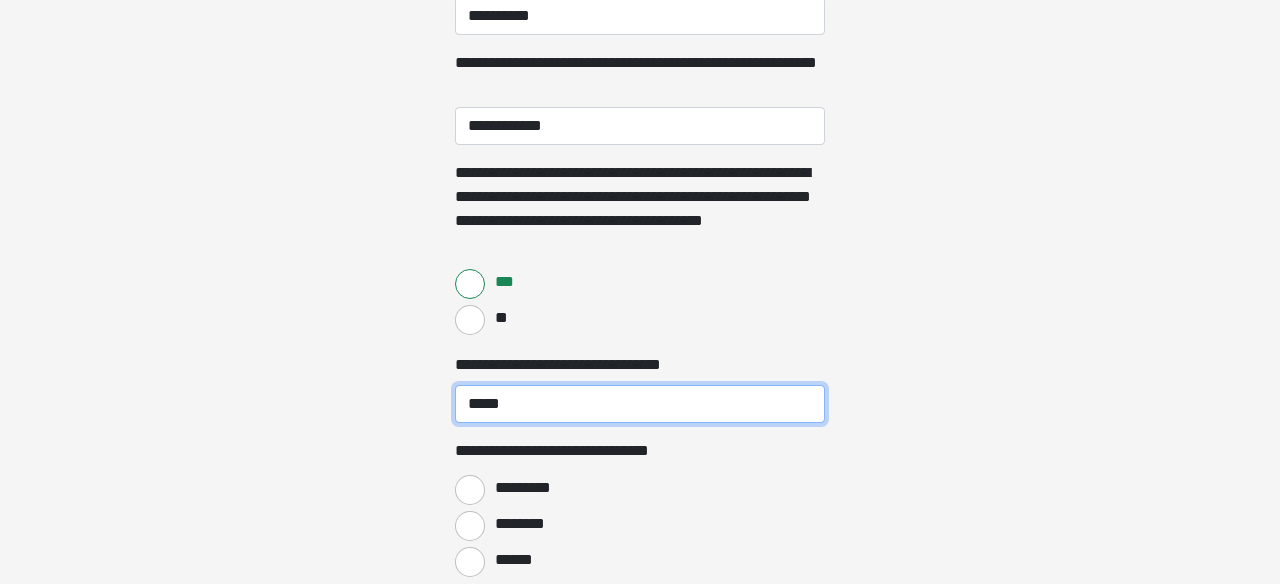 type on "********" 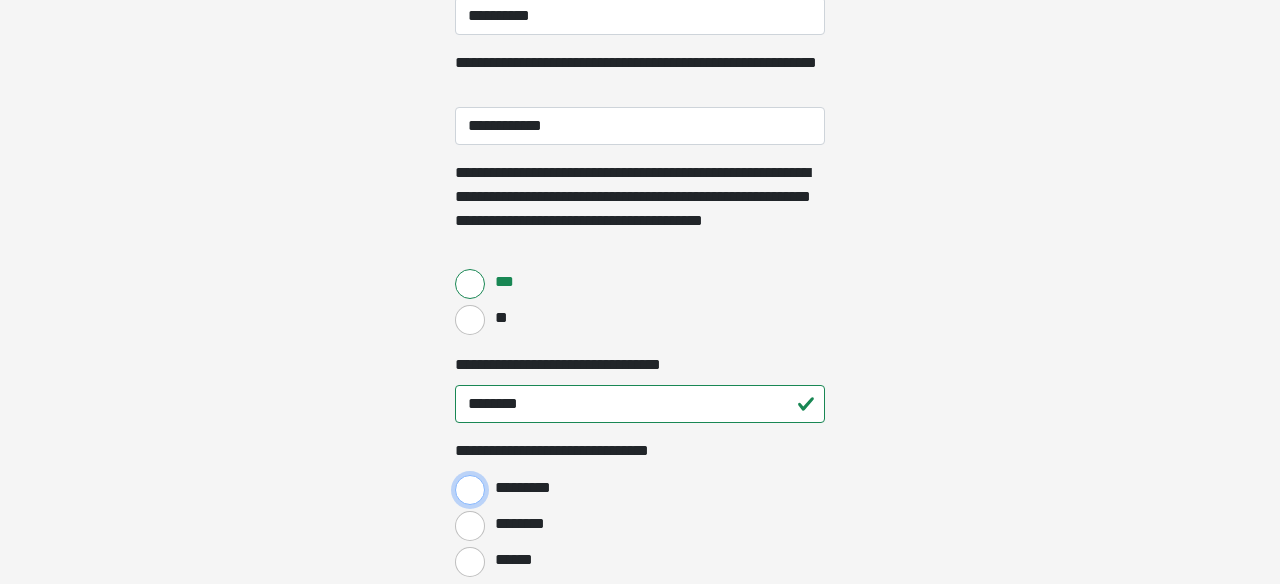 click on "*********" at bounding box center [470, 490] 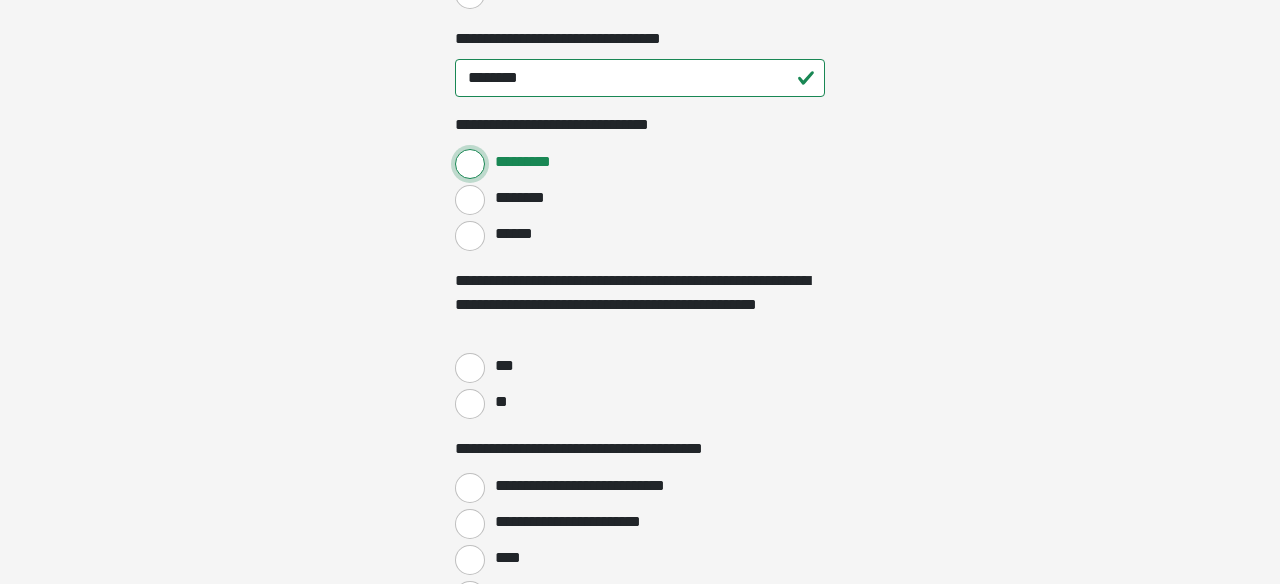 scroll, scrollTop: 975, scrollLeft: 0, axis: vertical 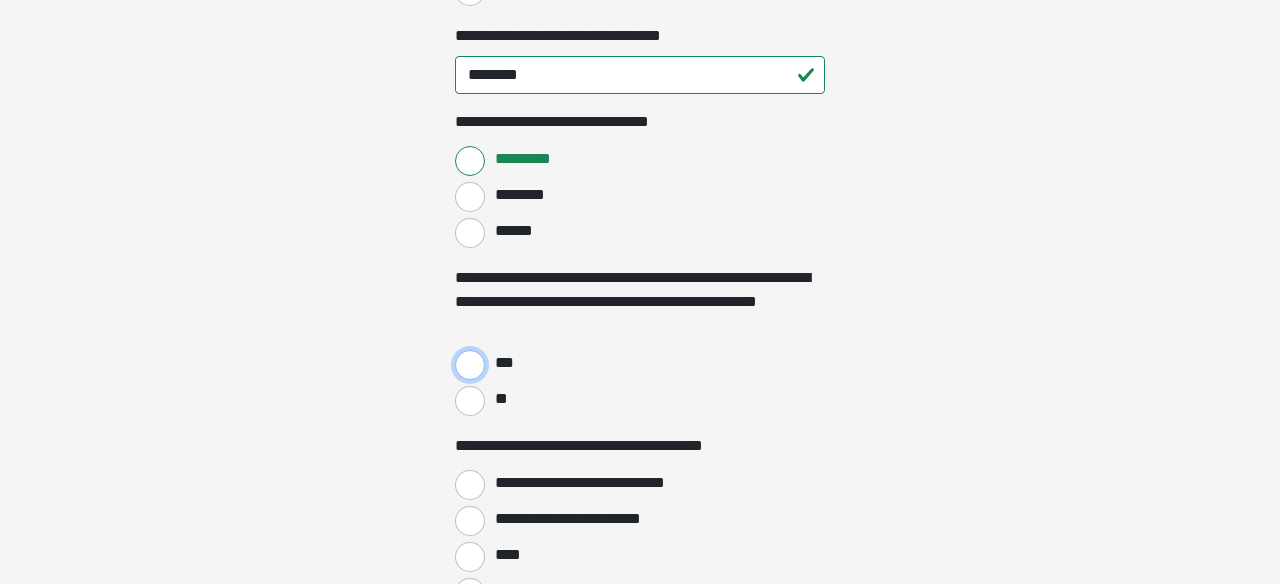 click on "***" at bounding box center [470, 365] 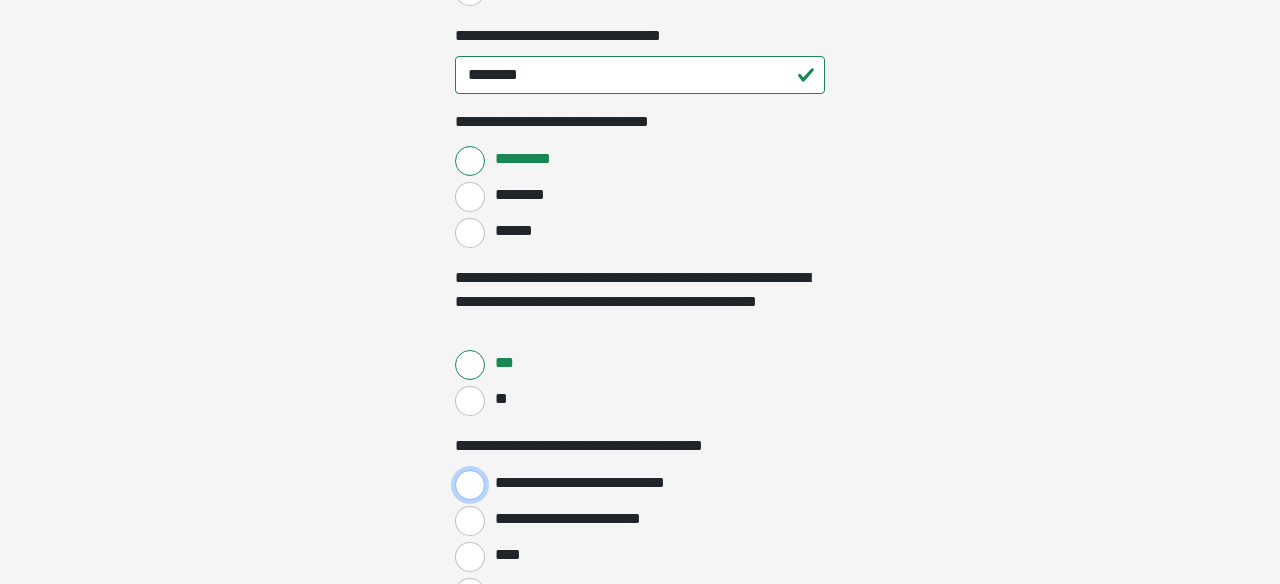 click on "**********" at bounding box center [470, 485] 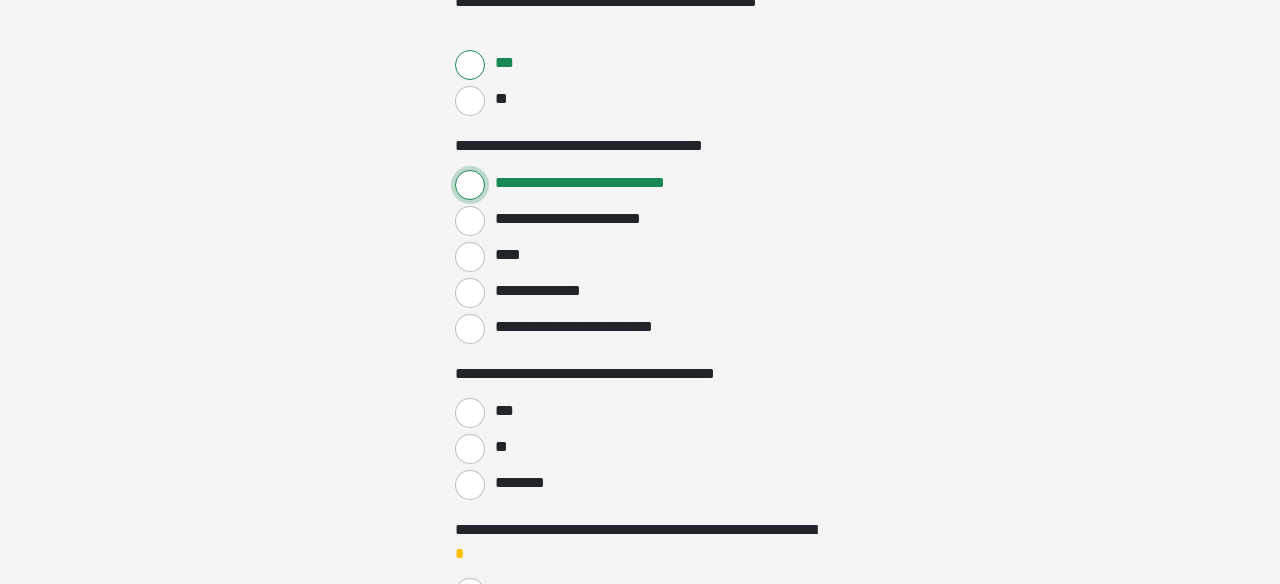 scroll, scrollTop: 1278, scrollLeft: 0, axis: vertical 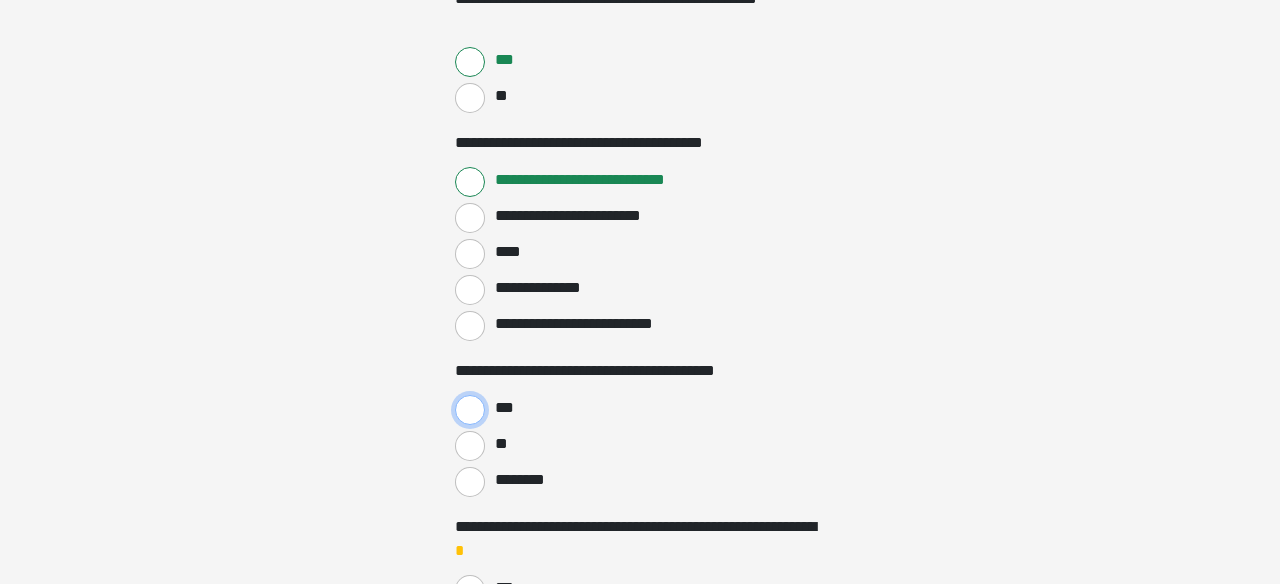 click on "***" at bounding box center [470, 410] 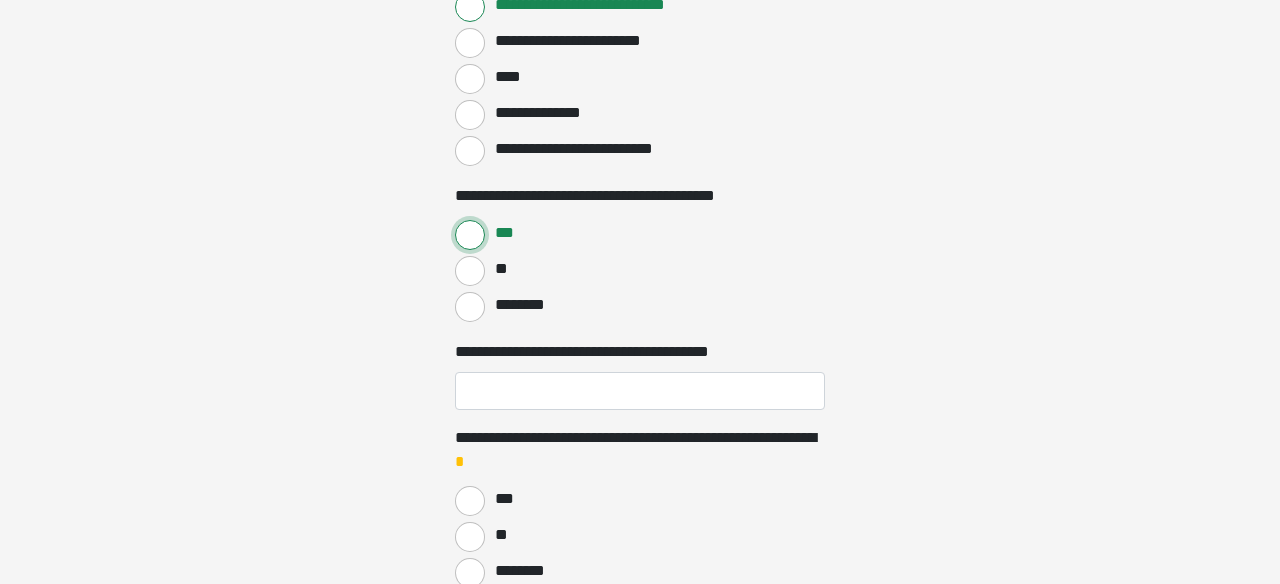 scroll, scrollTop: 1468, scrollLeft: 0, axis: vertical 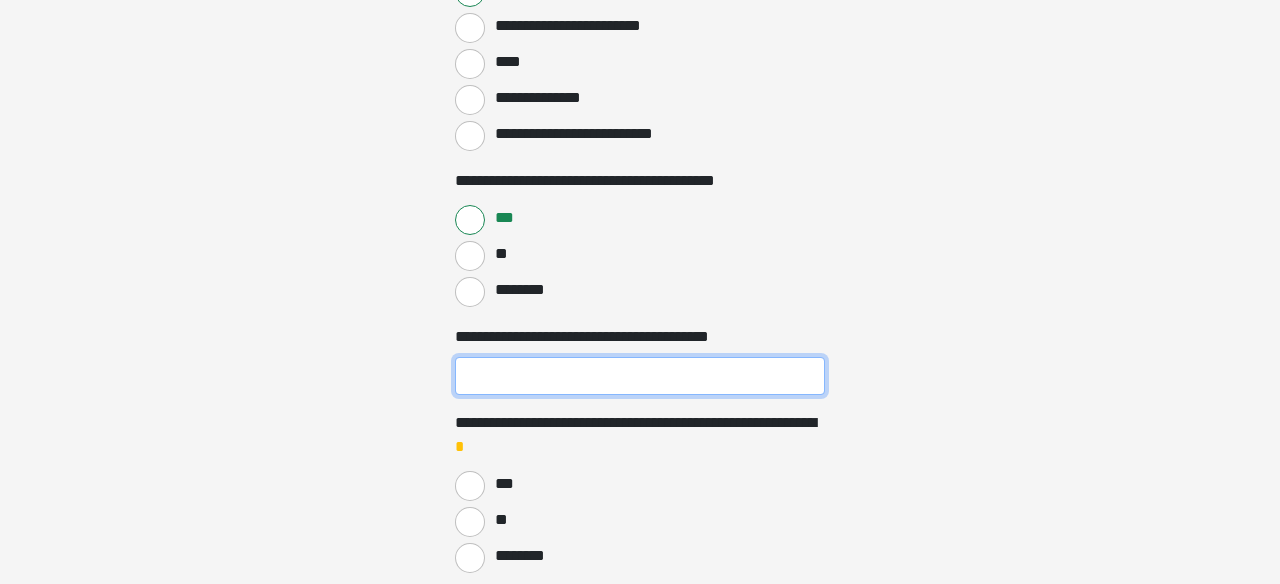 click on "**********" at bounding box center [640, 376] 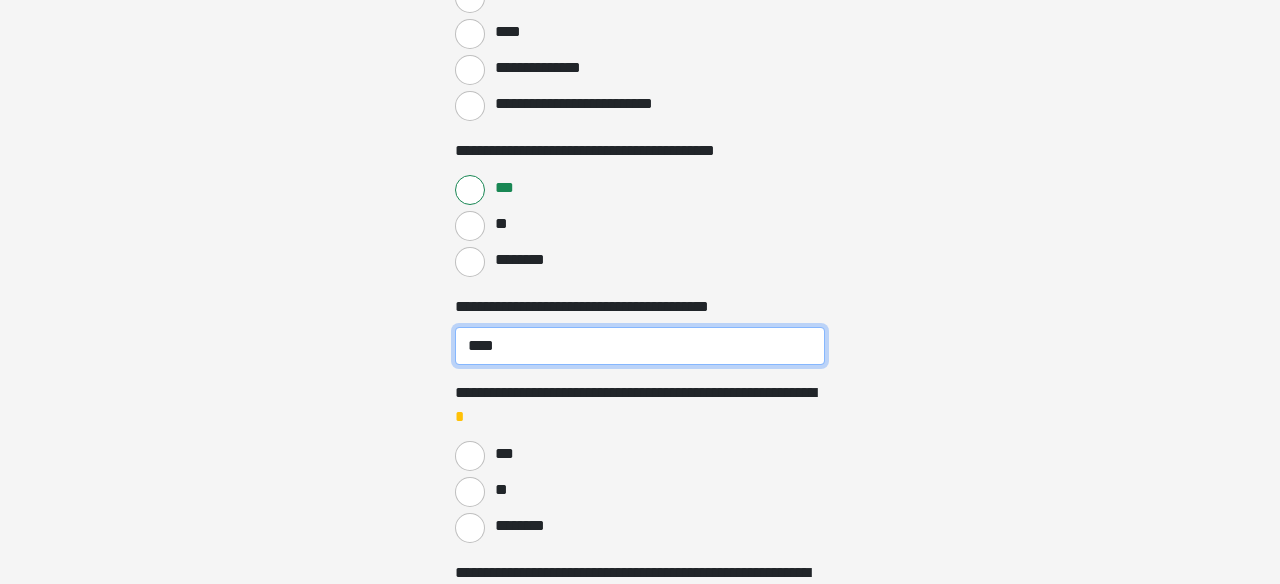 scroll, scrollTop: 1500, scrollLeft: 0, axis: vertical 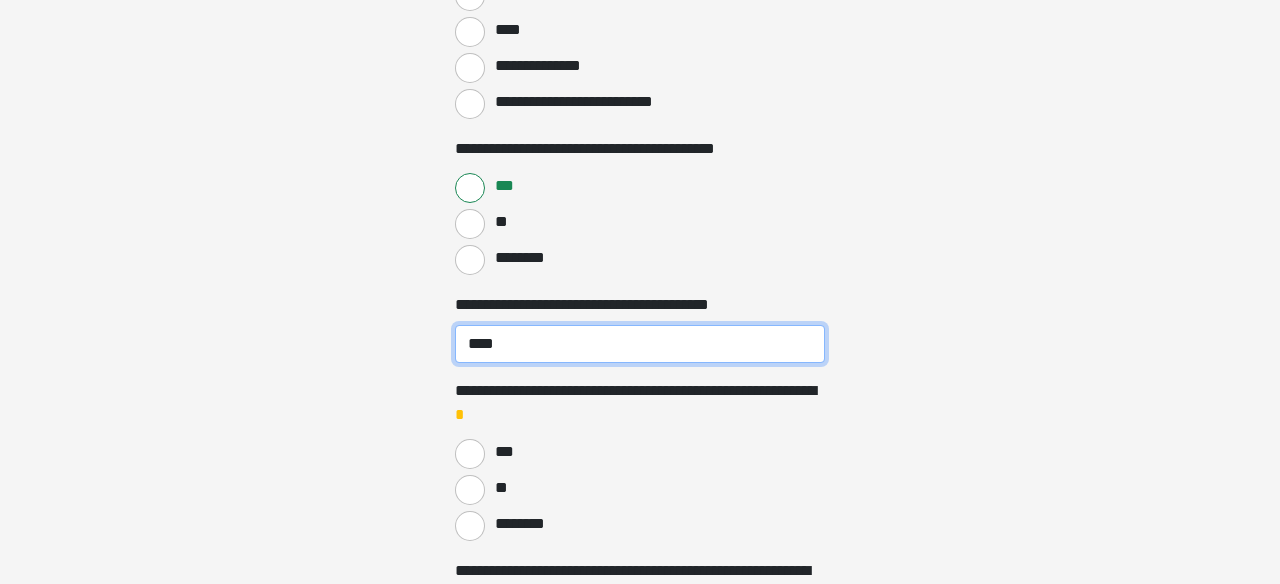 type on "****" 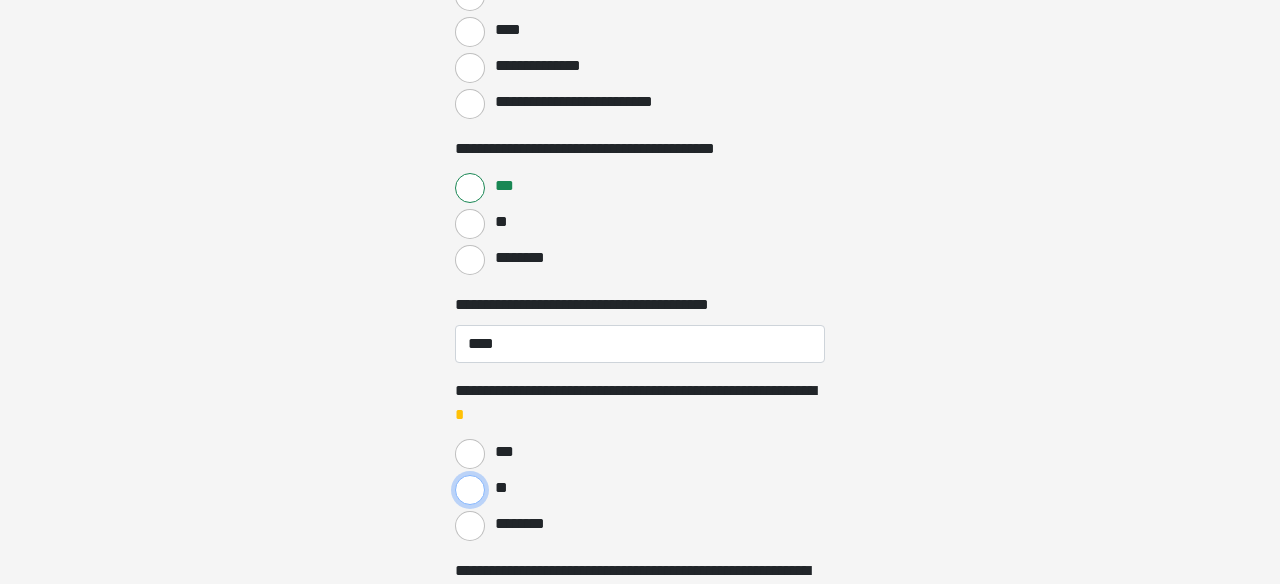click on "**" at bounding box center [470, 490] 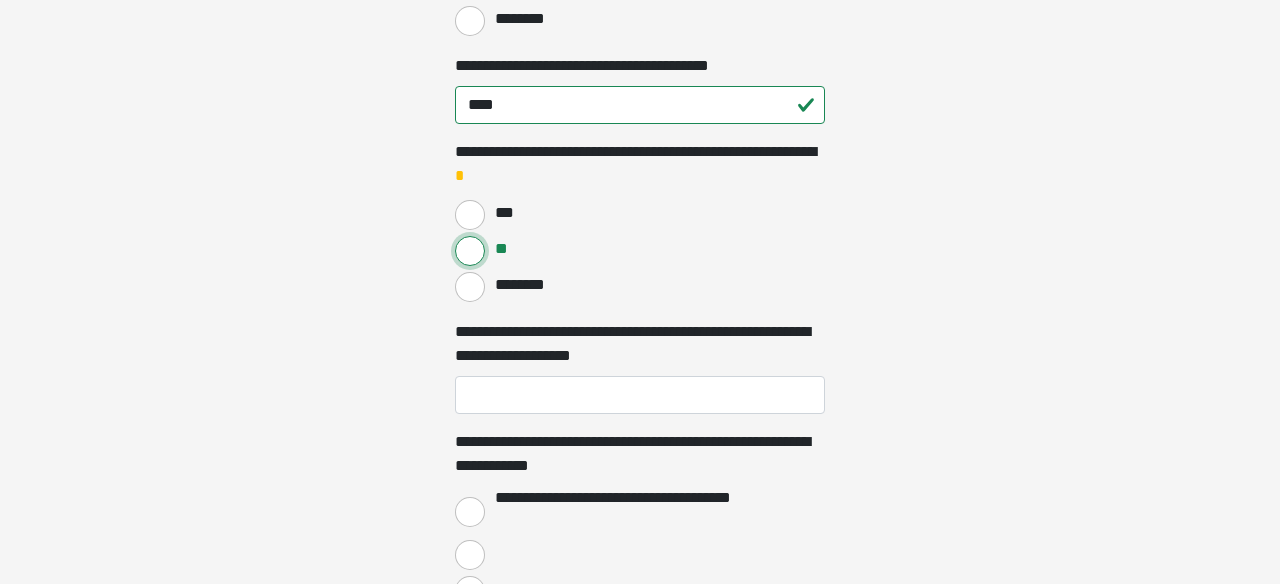 scroll, scrollTop: 1749, scrollLeft: 0, axis: vertical 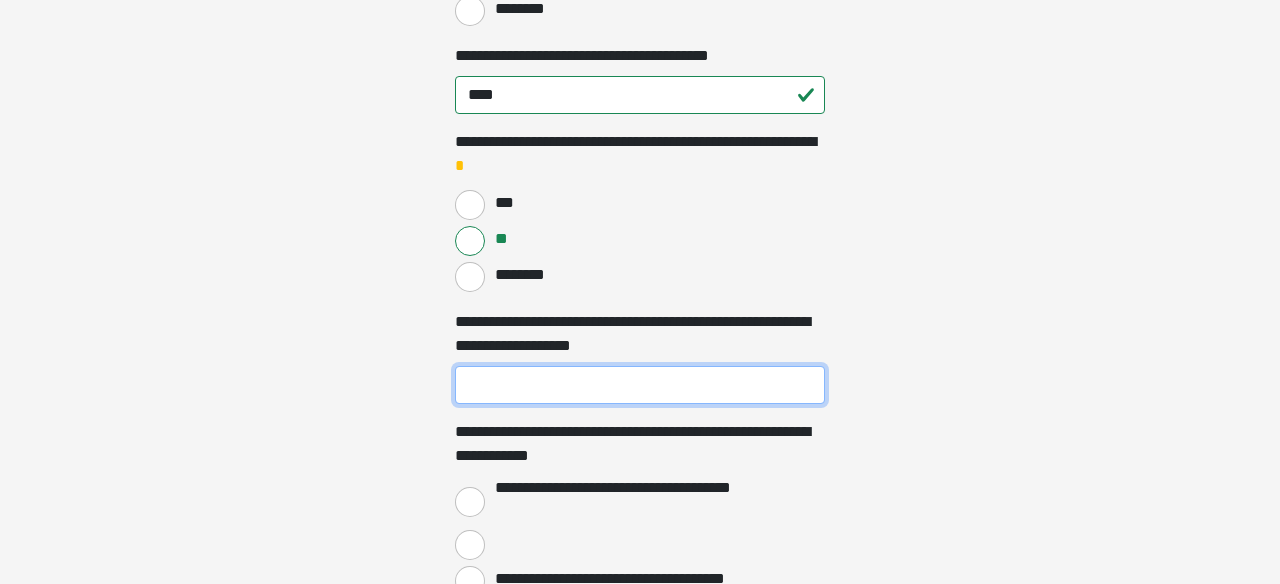 click on "**********" at bounding box center (640, 385) 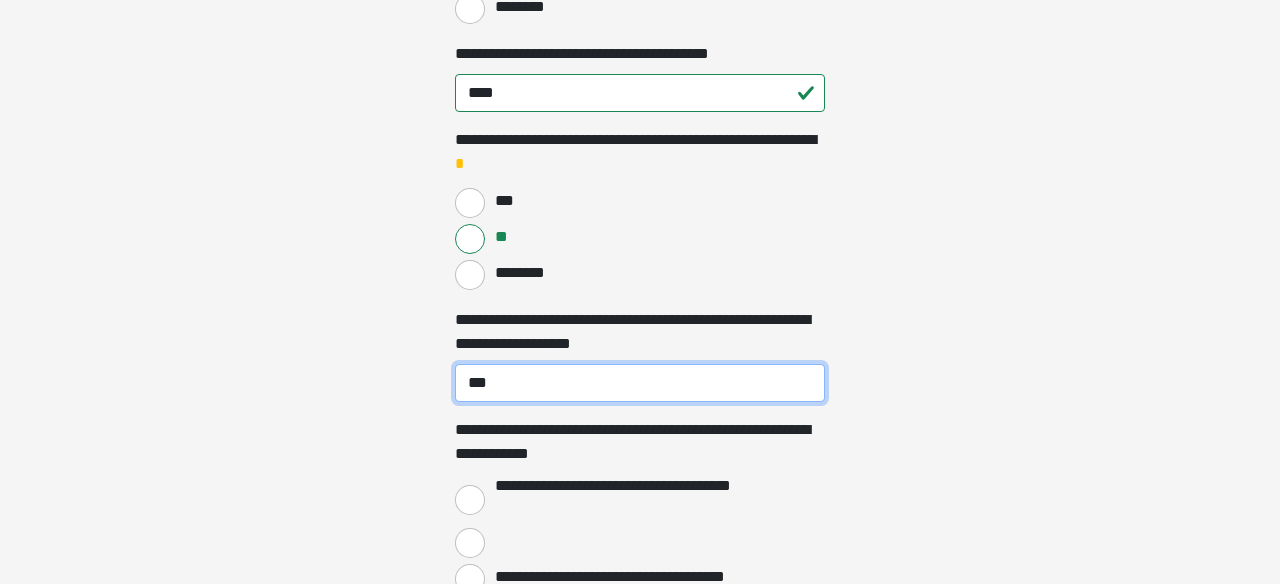 scroll, scrollTop: 1752, scrollLeft: 0, axis: vertical 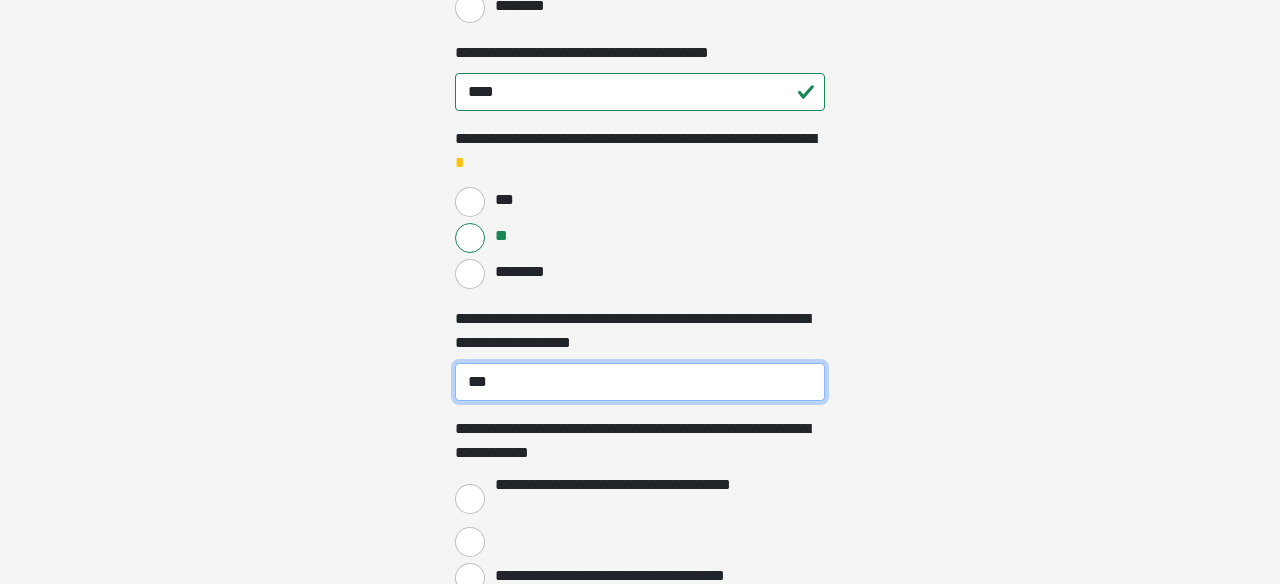 type on "***" 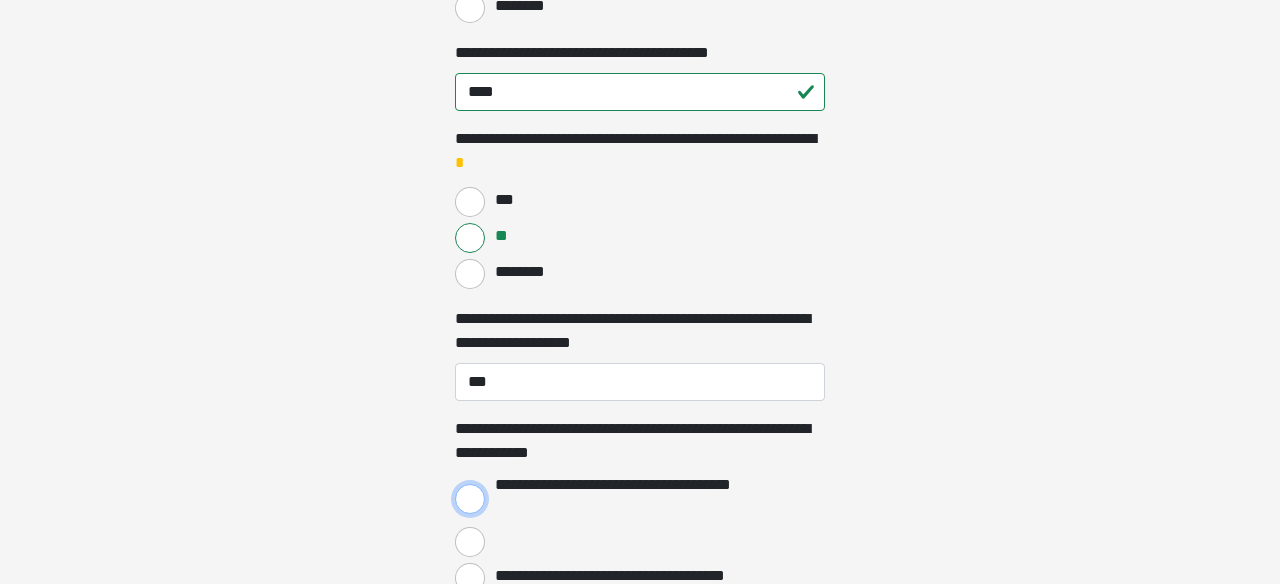 click on "**********" at bounding box center [470, 499] 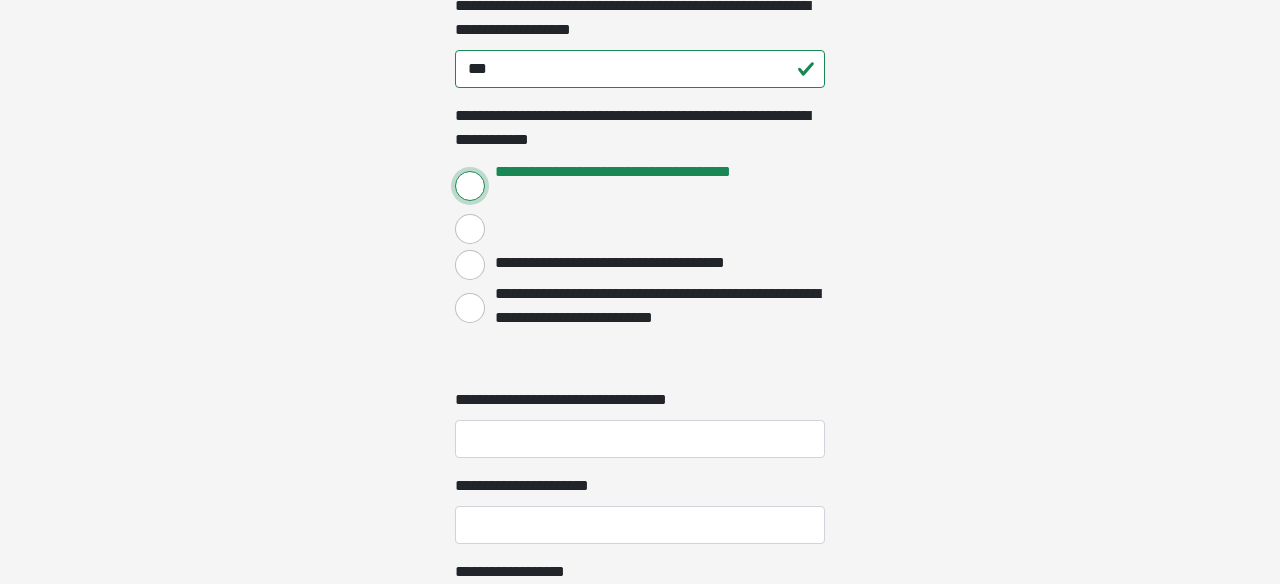 scroll, scrollTop: 2066, scrollLeft: 0, axis: vertical 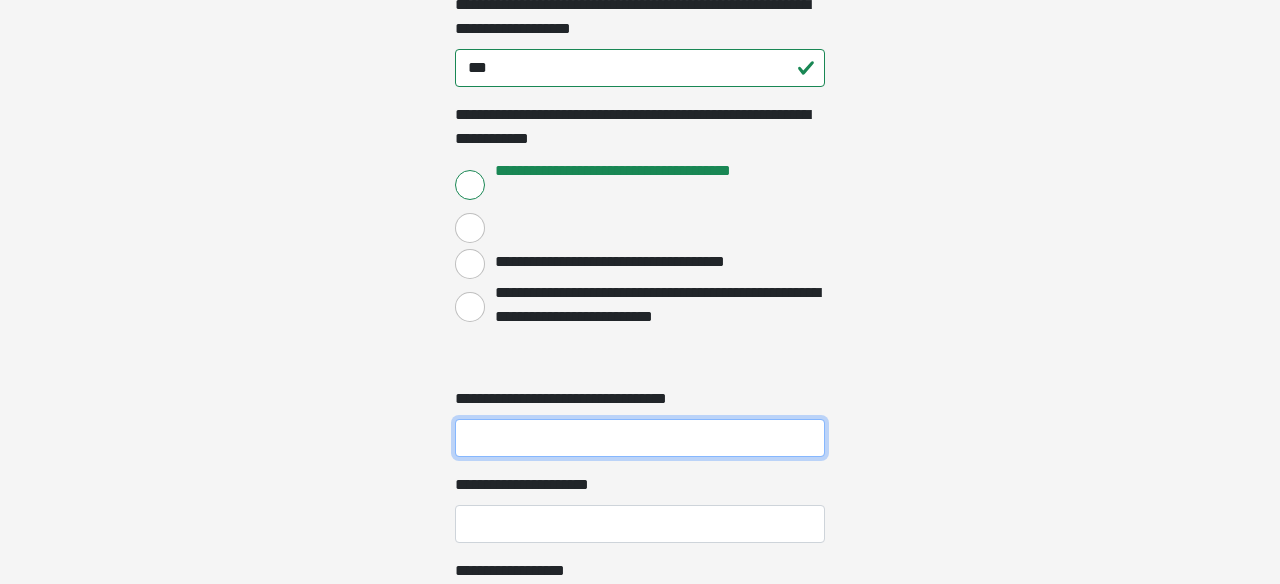 click on "**********" at bounding box center (640, 438) 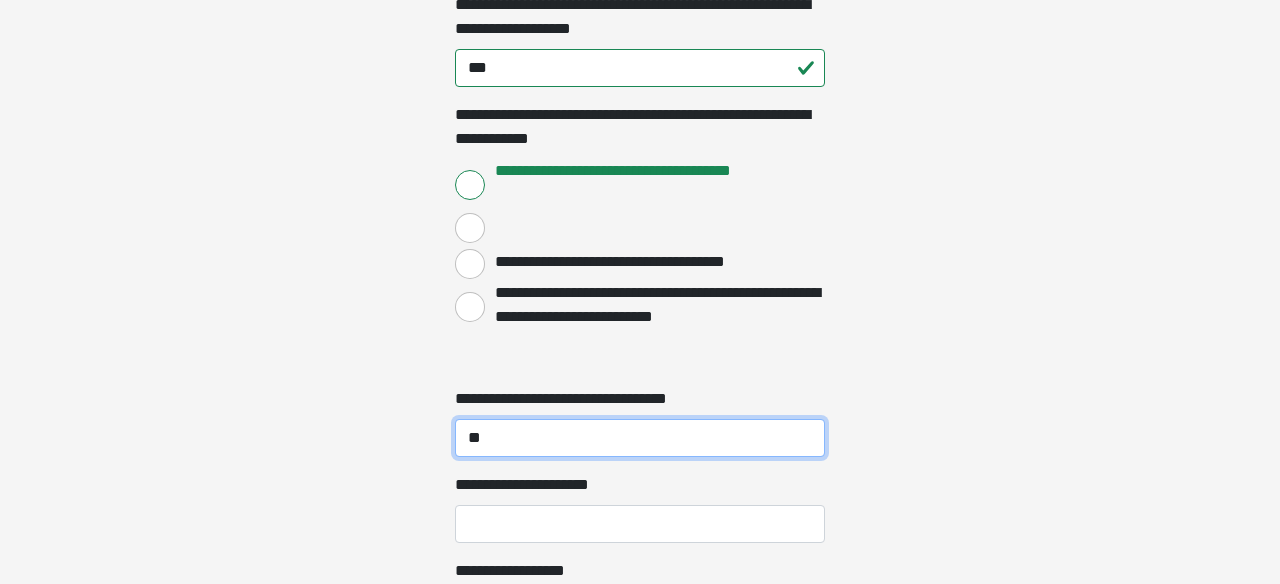 type on "**" 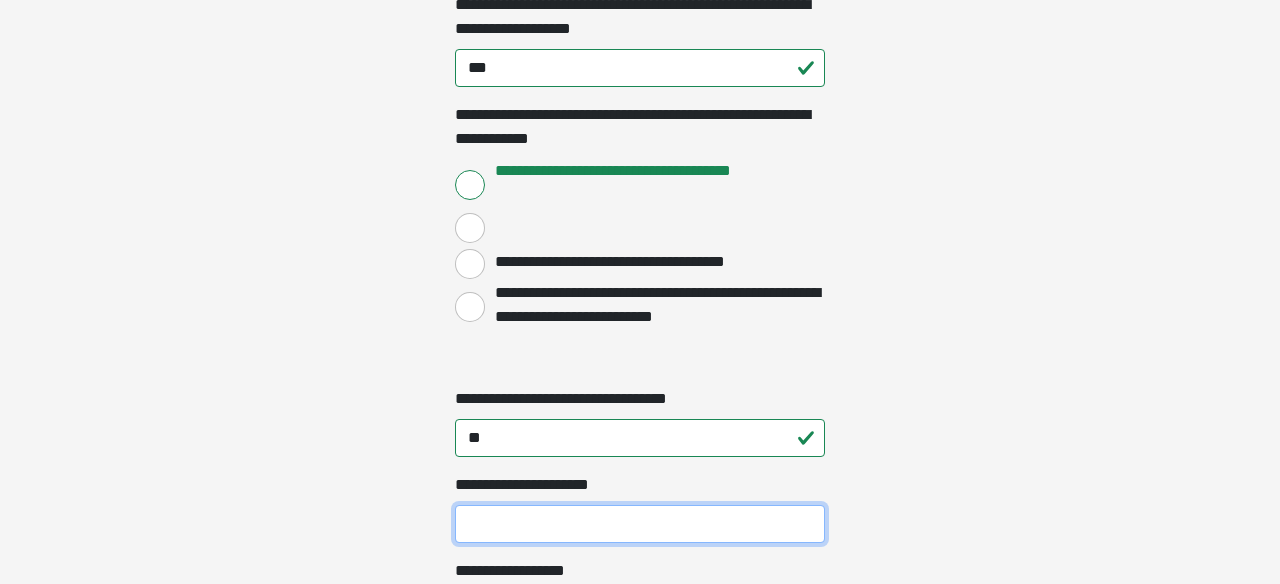 click on "**********" at bounding box center [640, 524] 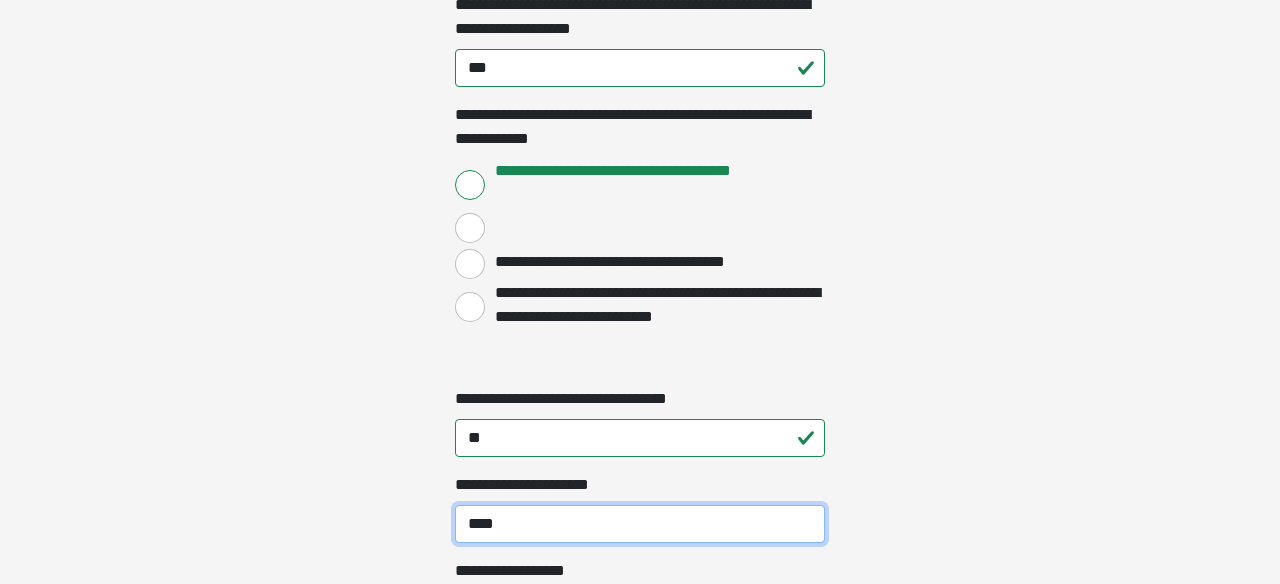 click on "****" at bounding box center (640, 524) 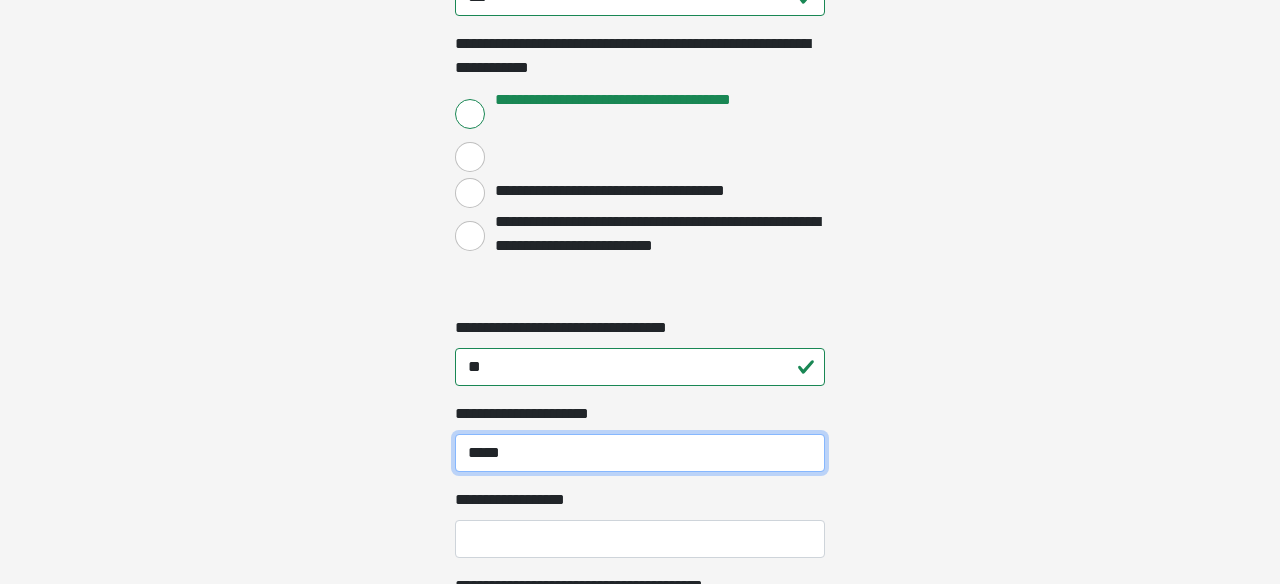 scroll, scrollTop: 2158, scrollLeft: 0, axis: vertical 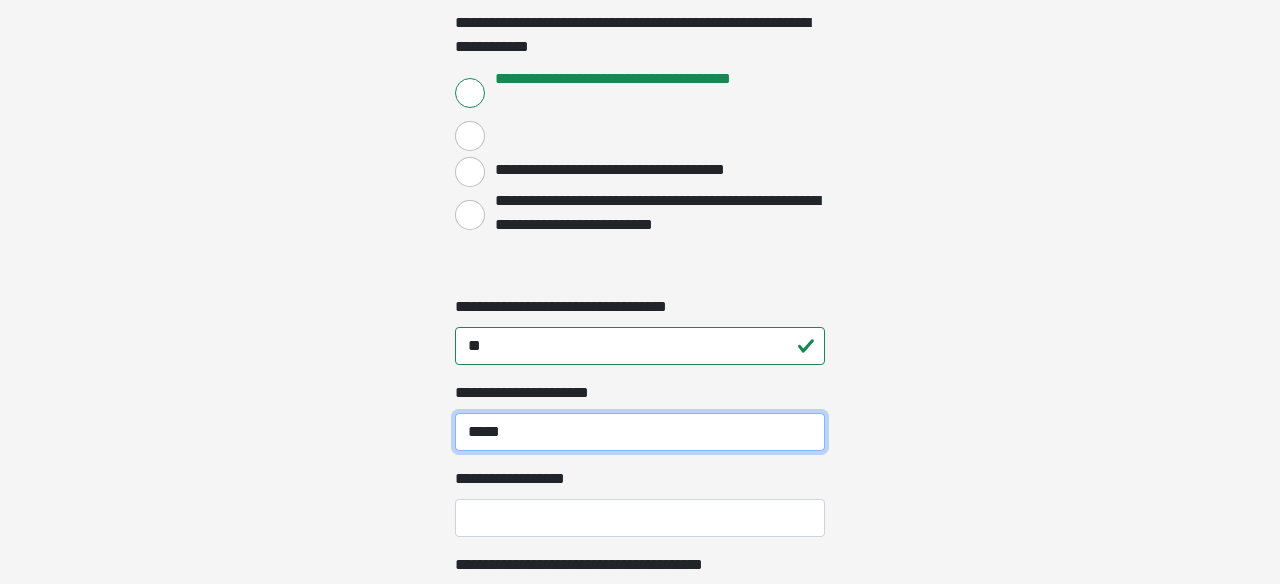type on "*****" 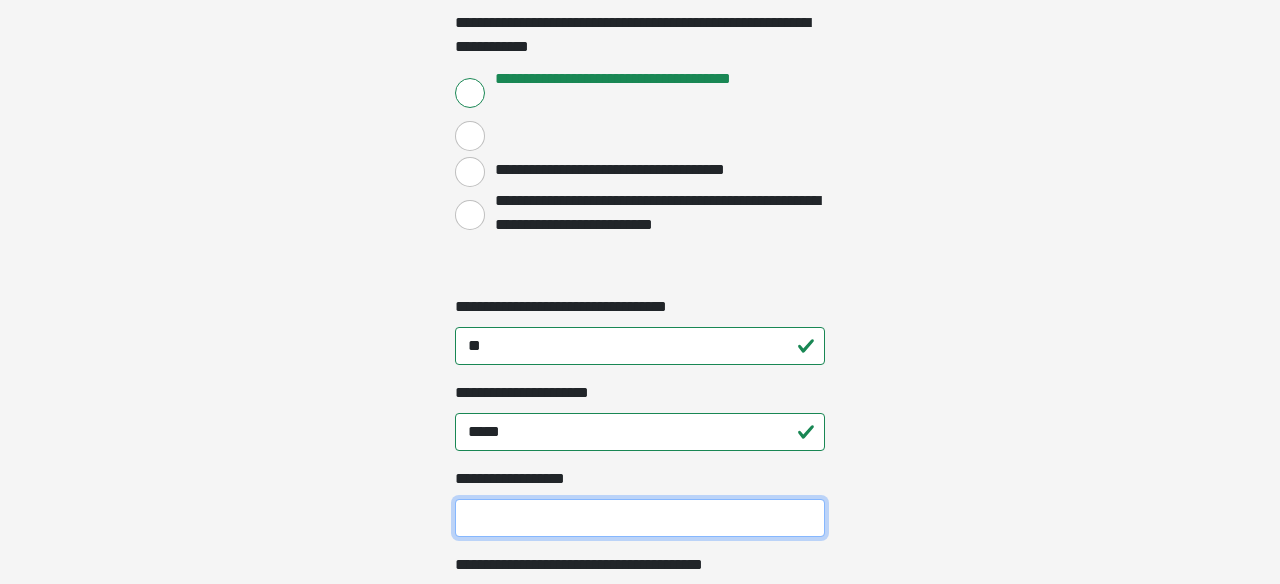 click on "**********" at bounding box center [640, 518] 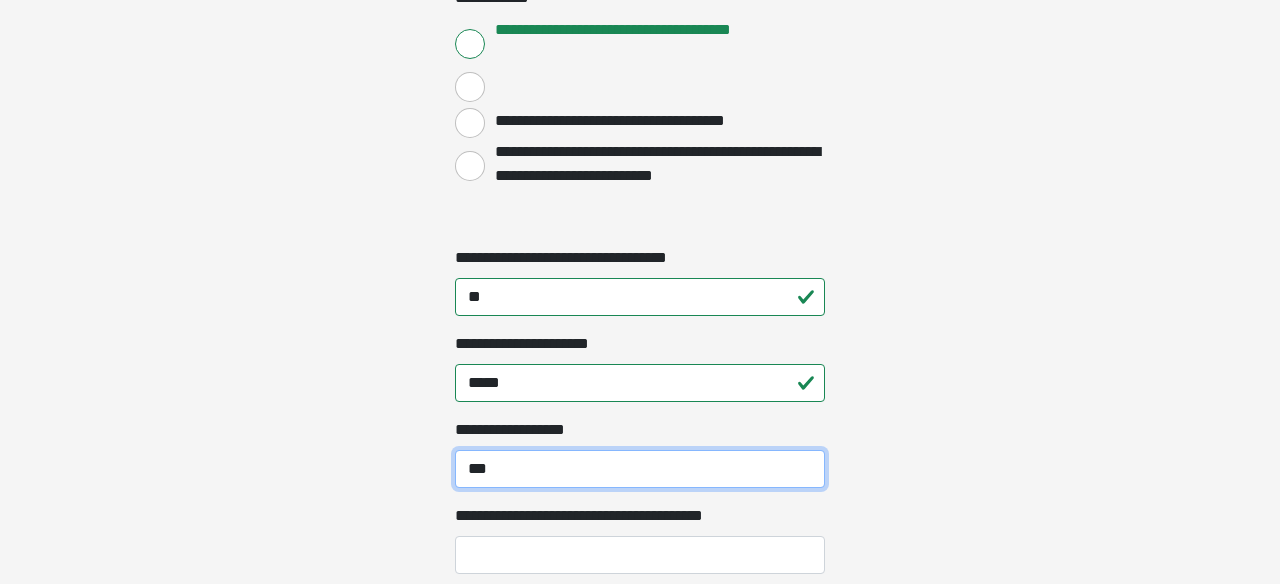 scroll, scrollTop: 2206, scrollLeft: 0, axis: vertical 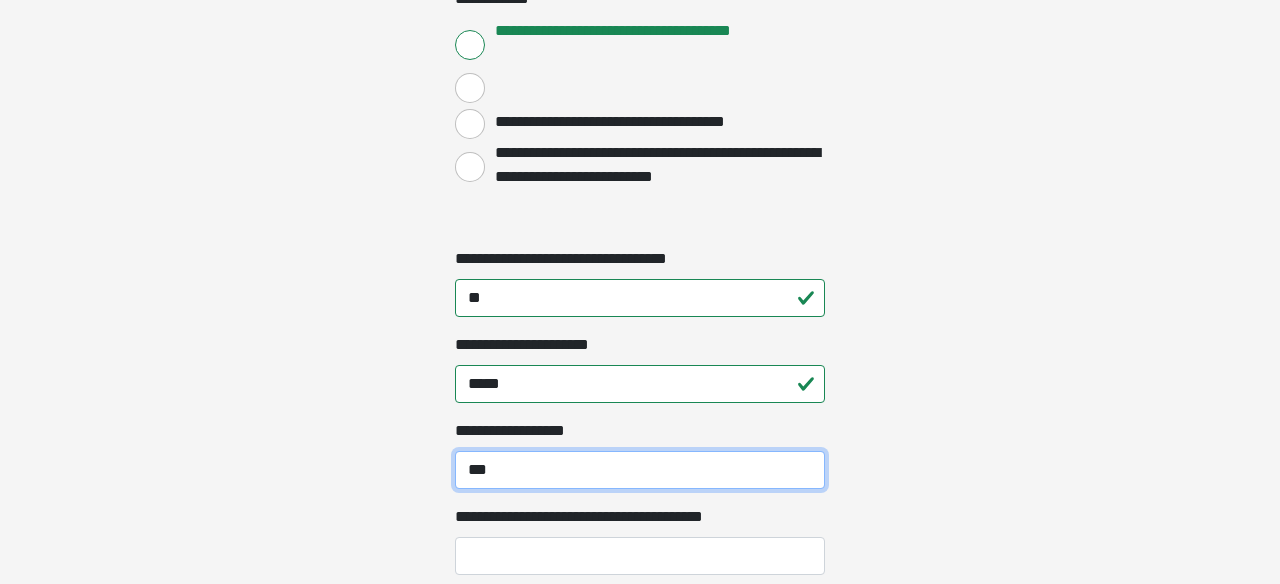 type on "***" 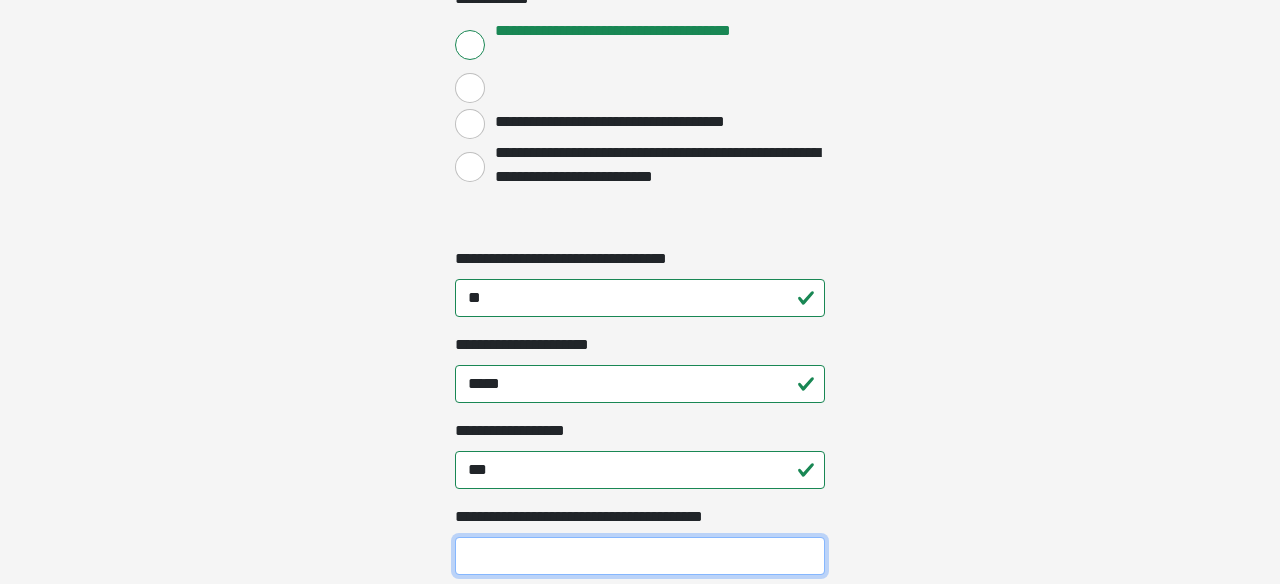 click on "**********" at bounding box center (640, 556) 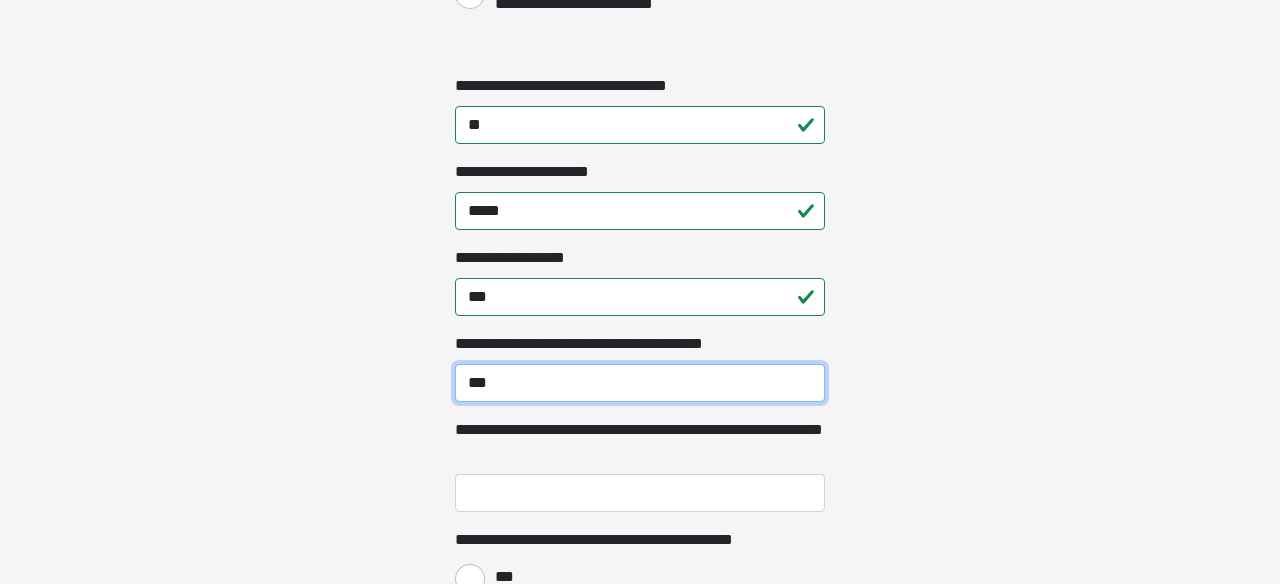 scroll, scrollTop: 2376, scrollLeft: 0, axis: vertical 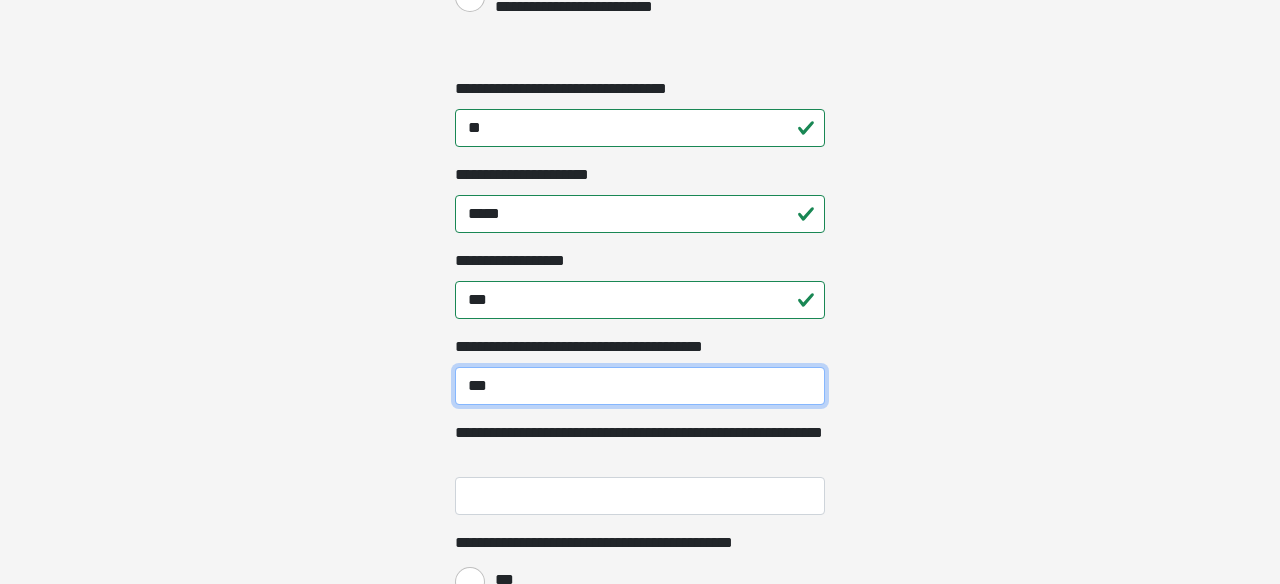 type on "***" 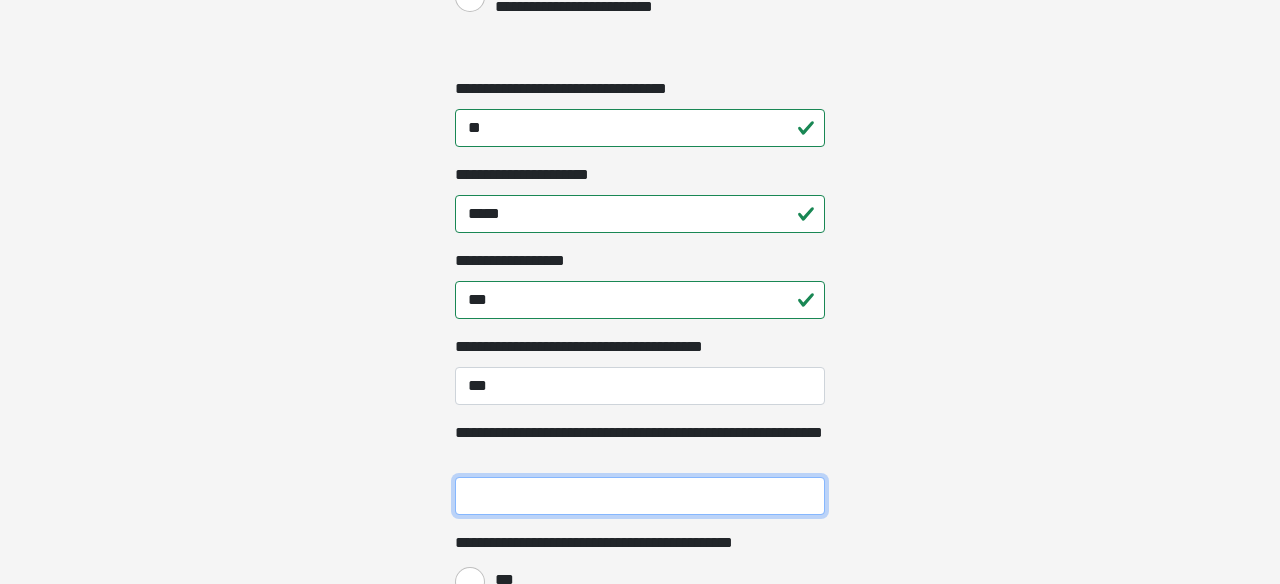 click on "**********" at bounding box center [640, 496] 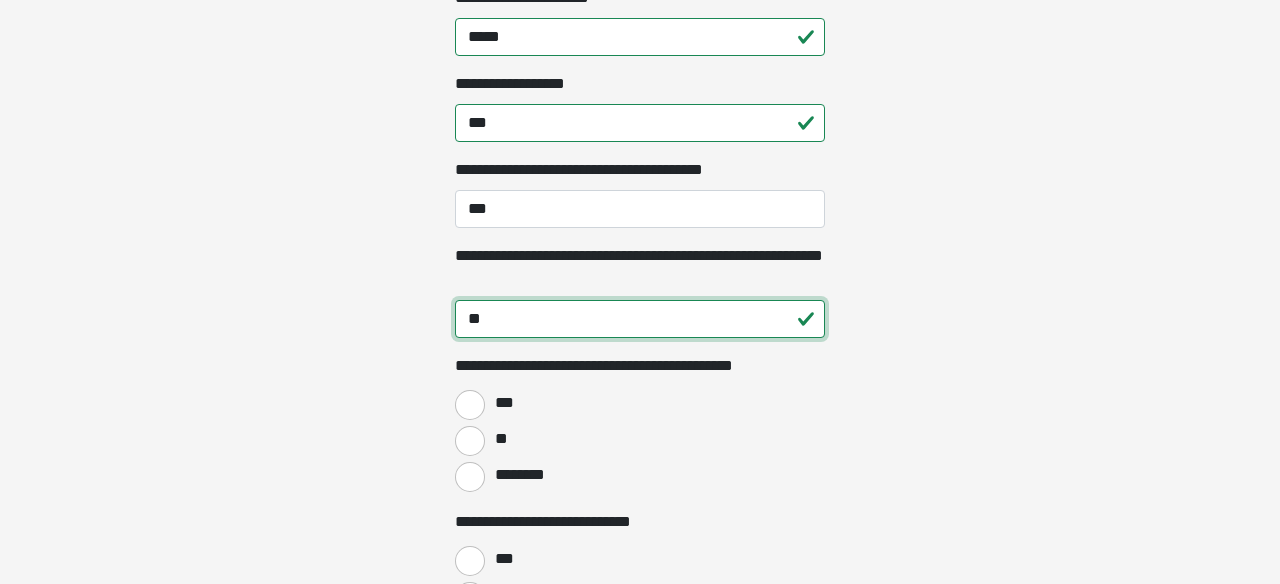 scroll, scrollTop: 2560, scrollLeft: 0, axis: vertical 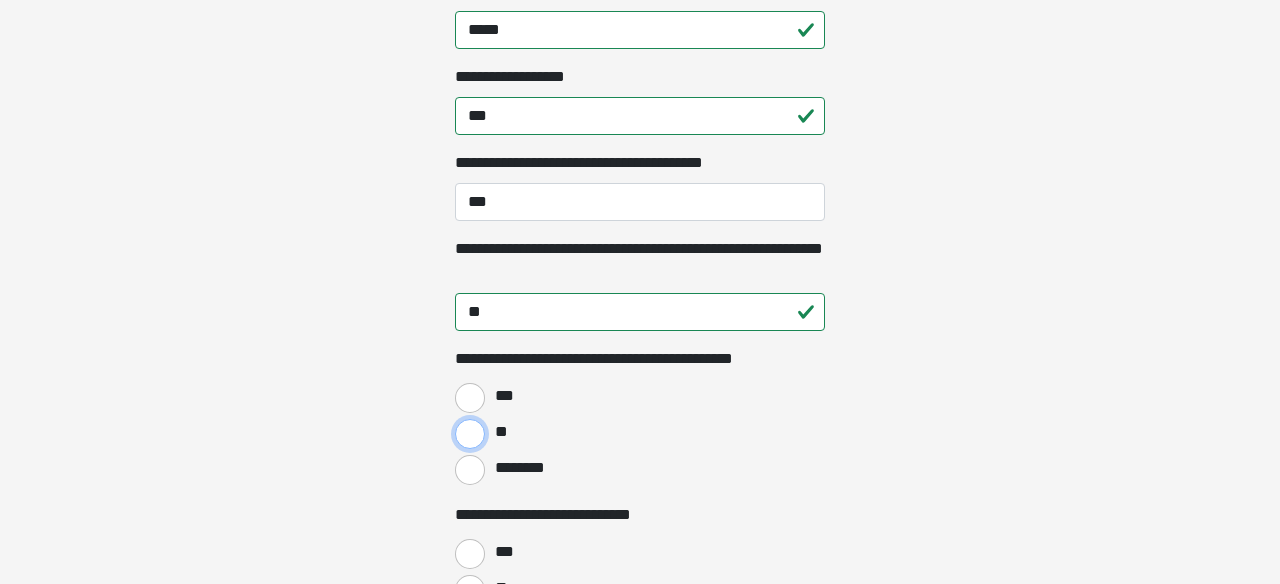 click on "**" at bounding box center (470, 434) 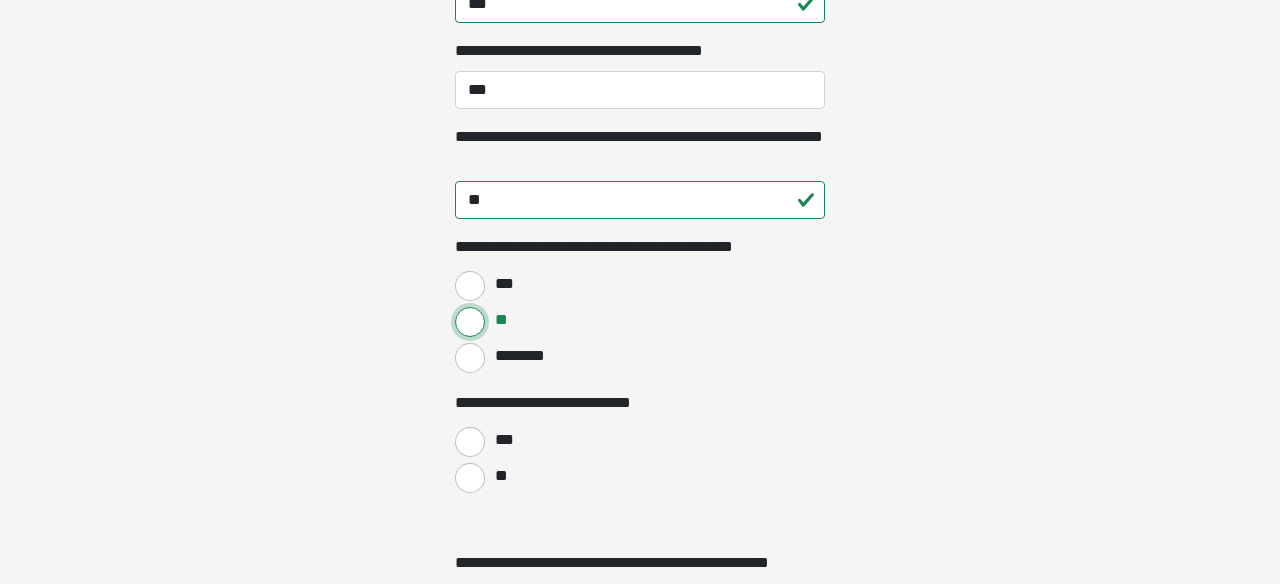 scroll, scrollTop: 2700, scrollLeft: 0, axis: vertical 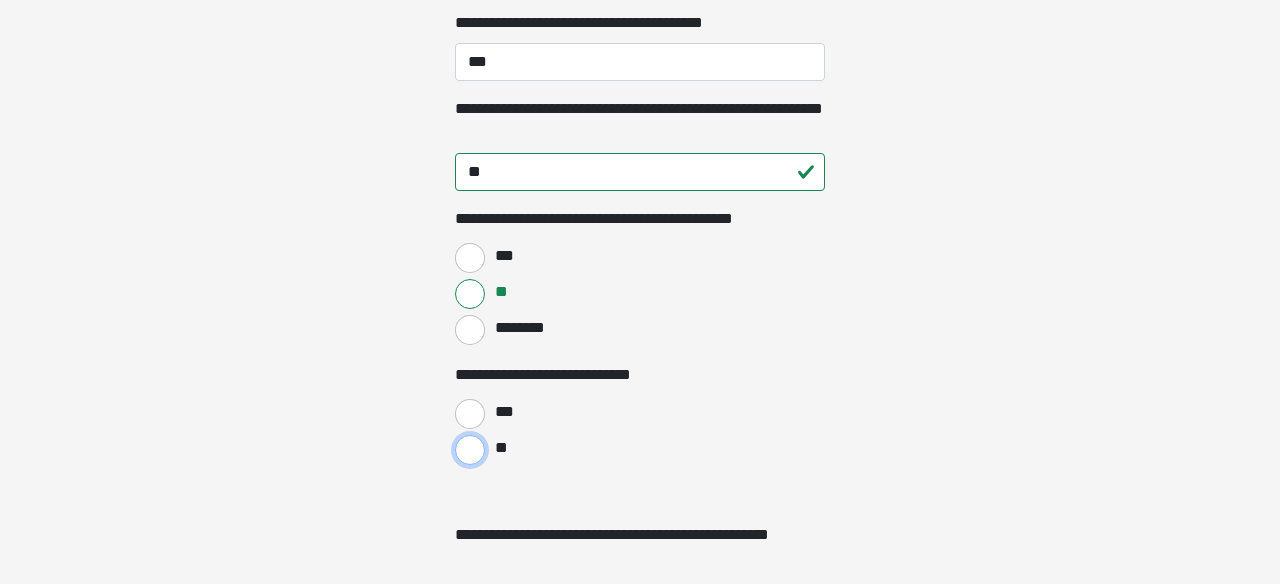 click on "**" at bounding box center (470, 450) 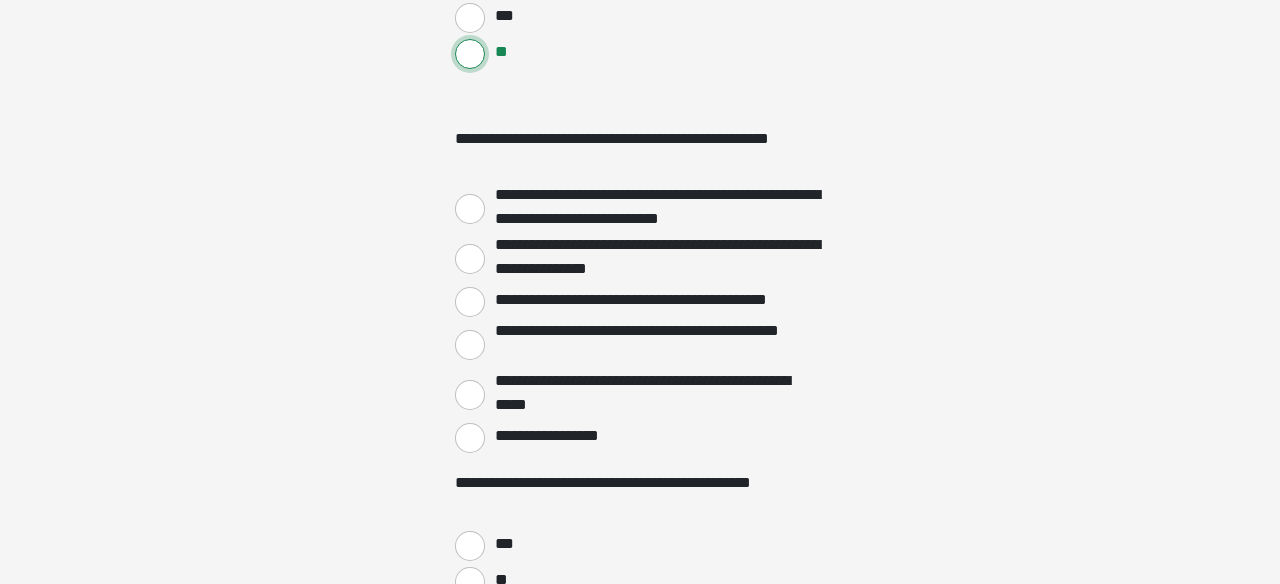 scroll, scrollTop: 3097, scrollLeft: 0, axis: vertical 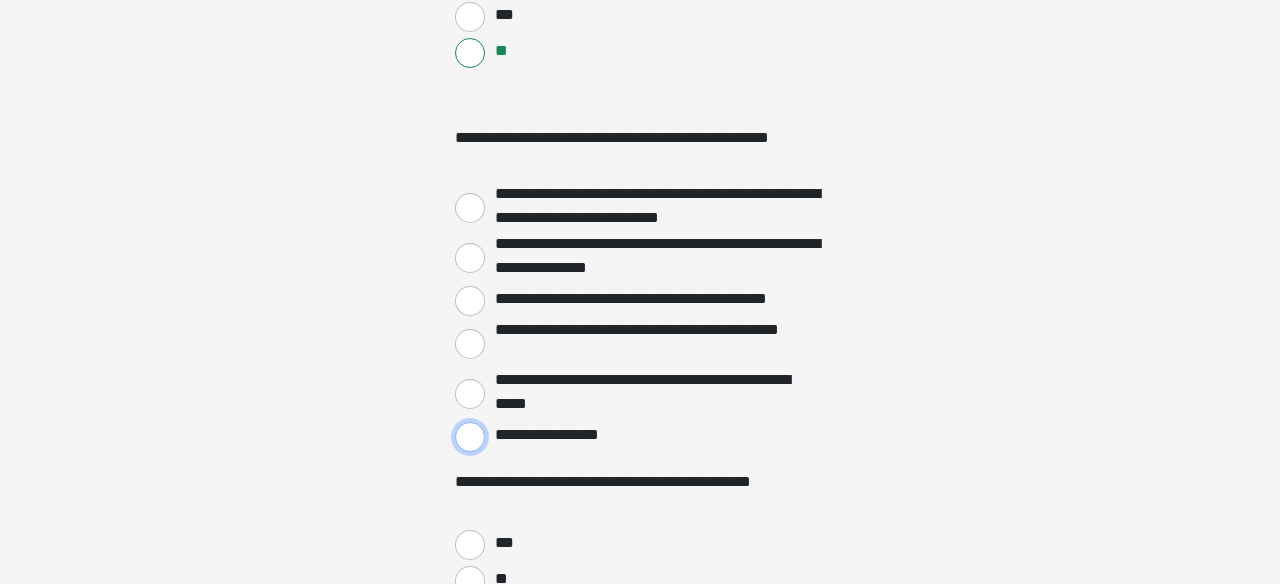 click on "**********" at bounding box center [470, 437] 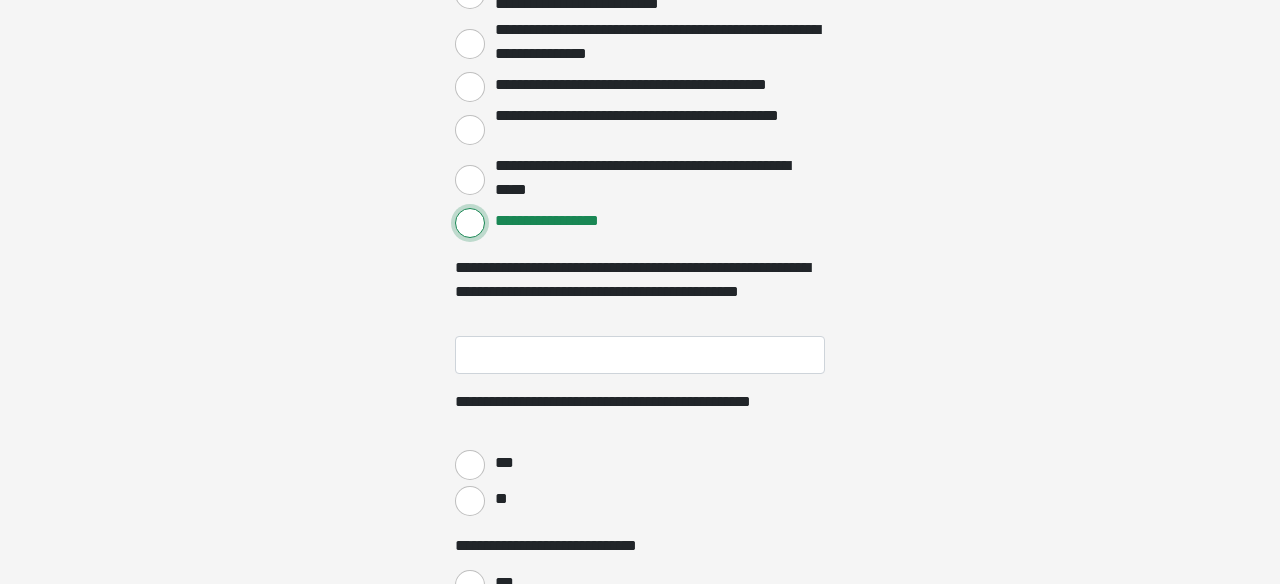 scroll, scrollTop: 3313, scrollLeft: 0, axis: vertical 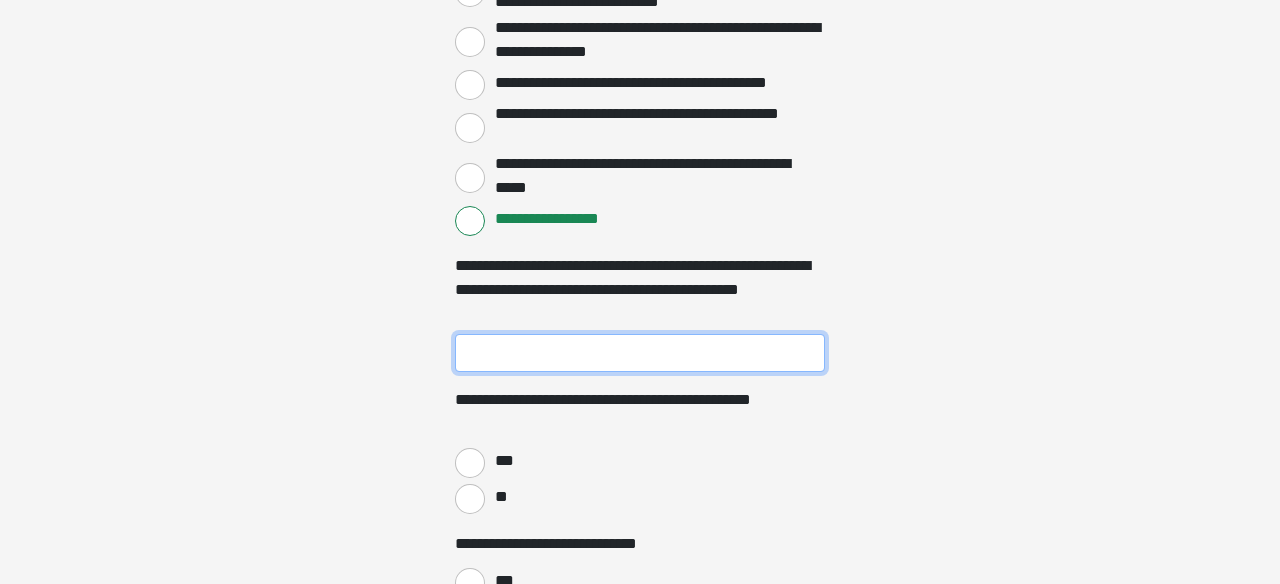 click on "**********" at bounding box center [640, 353] 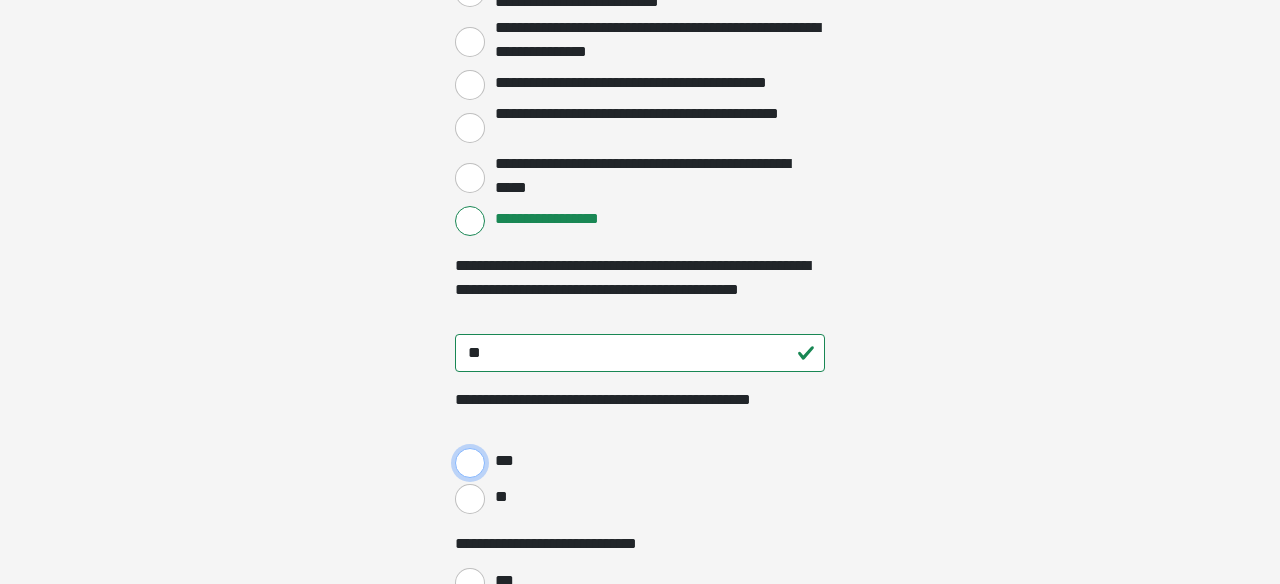 click on "***" at bounding box center (470, 463) 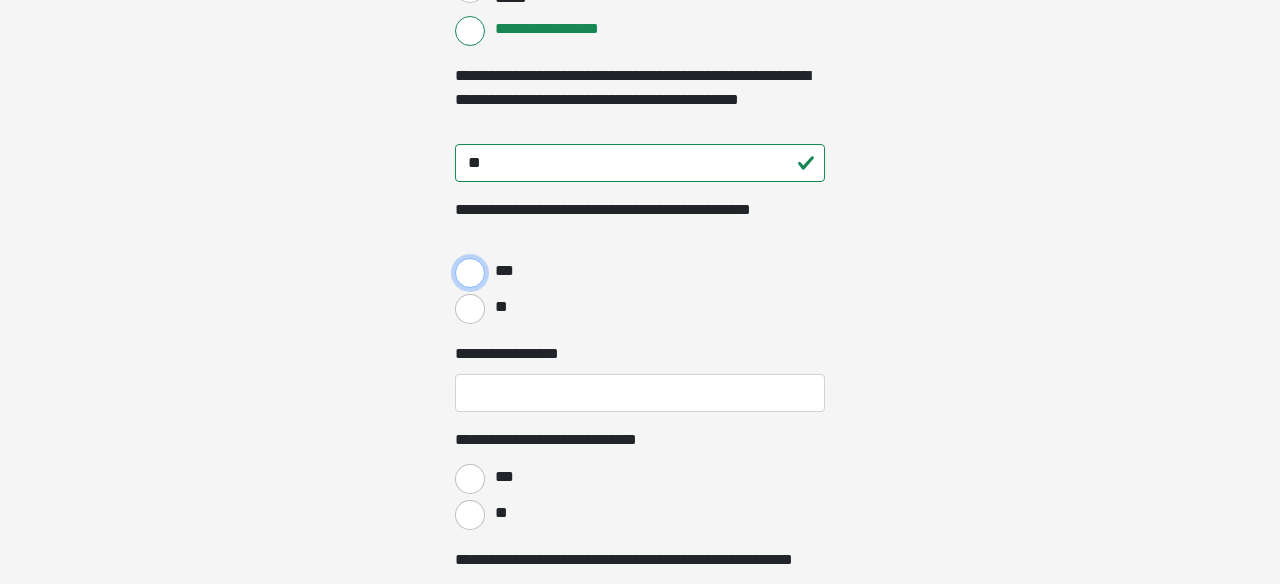 scroll, scrollTop: 3512, scrollLeft: 0, axis: vertical 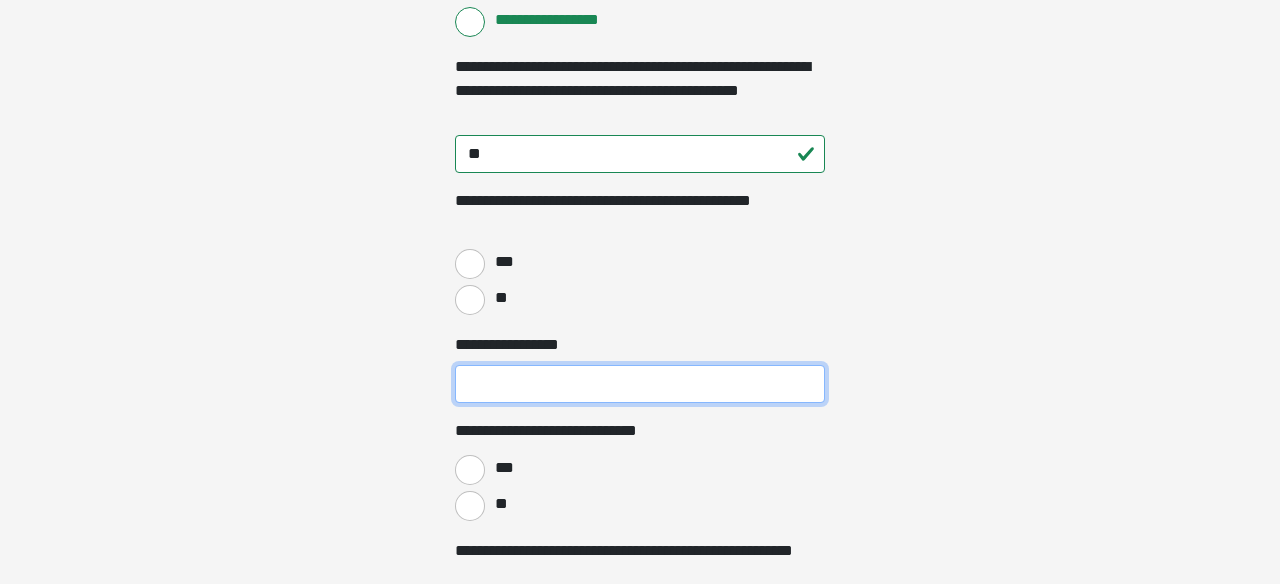 click on "**********" at bounding box center (640, 384) 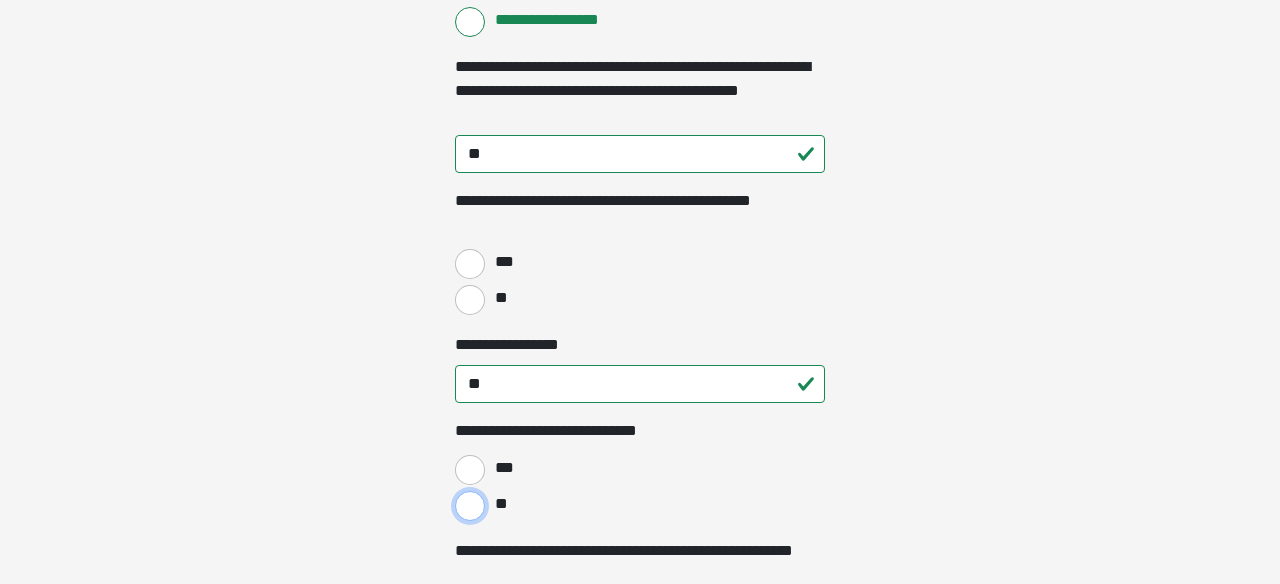 click on "**" at bounding box center [470, 506] 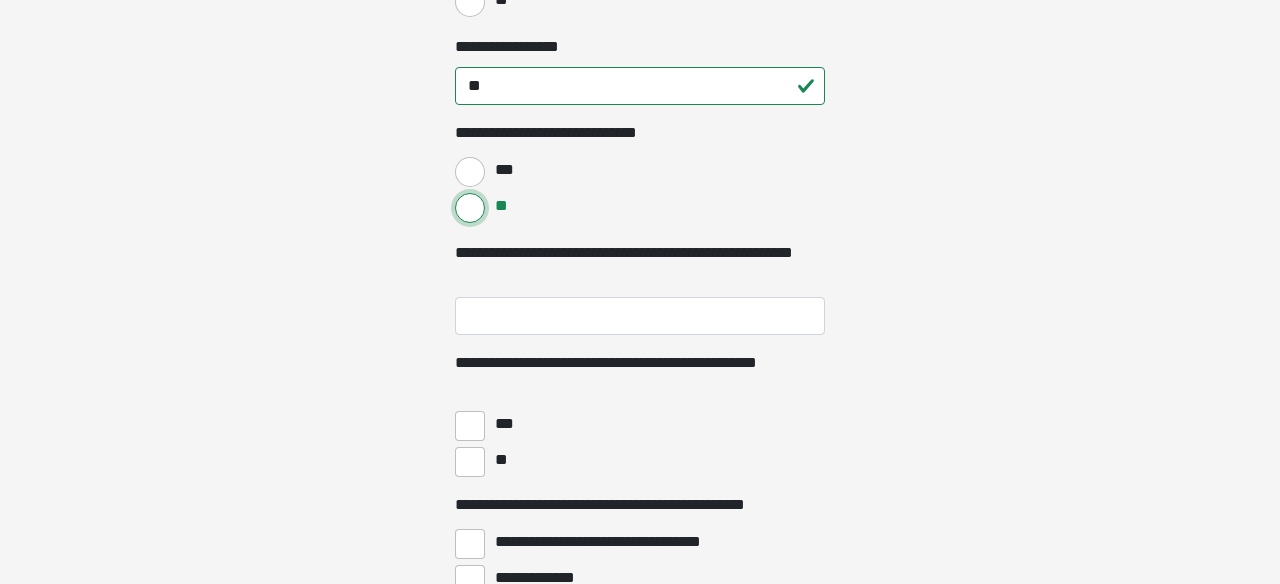 scroll, scrollTop: 3811, scrollLeft: 0, axis: vertical 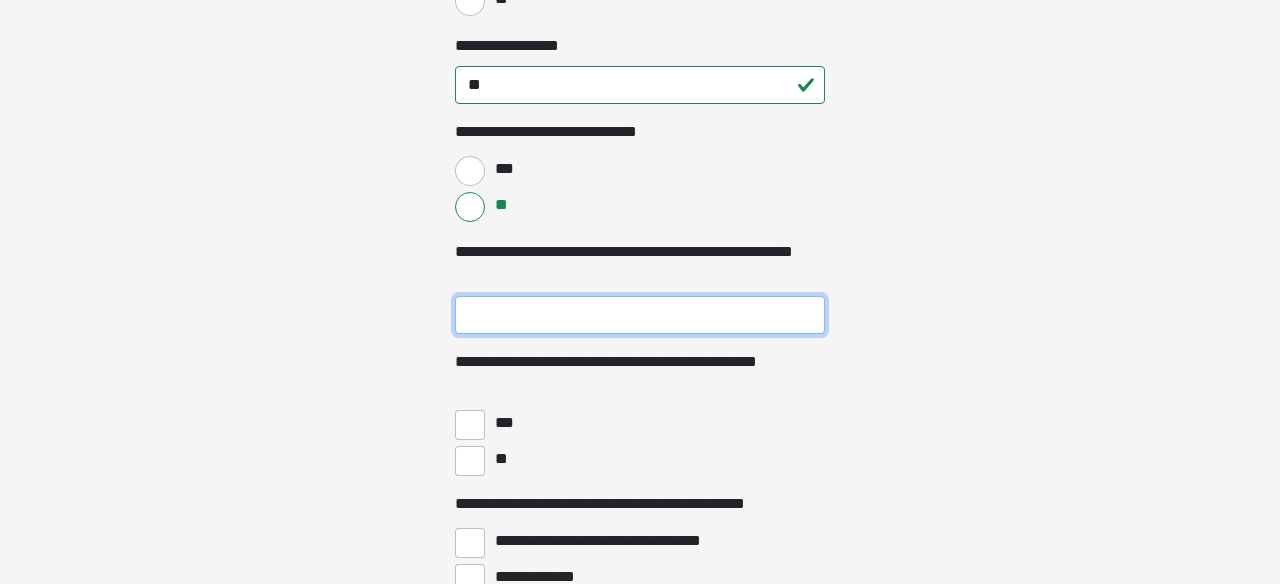 click on "**********" at bounding box center [640, 315] 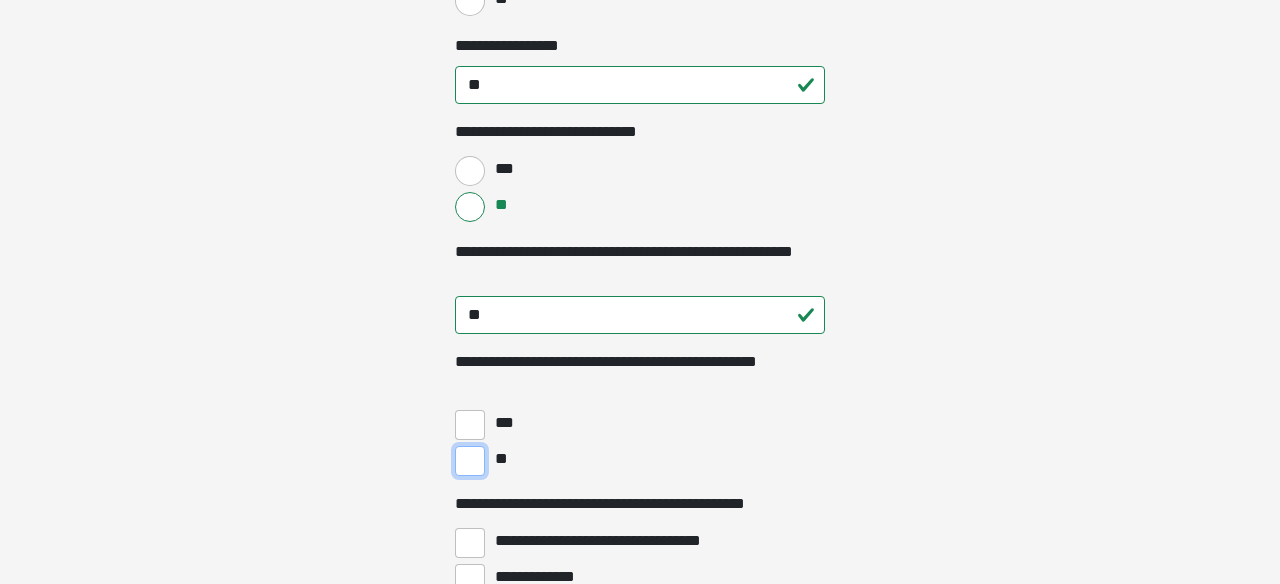 click on "**" at bounding box center (470, 461) 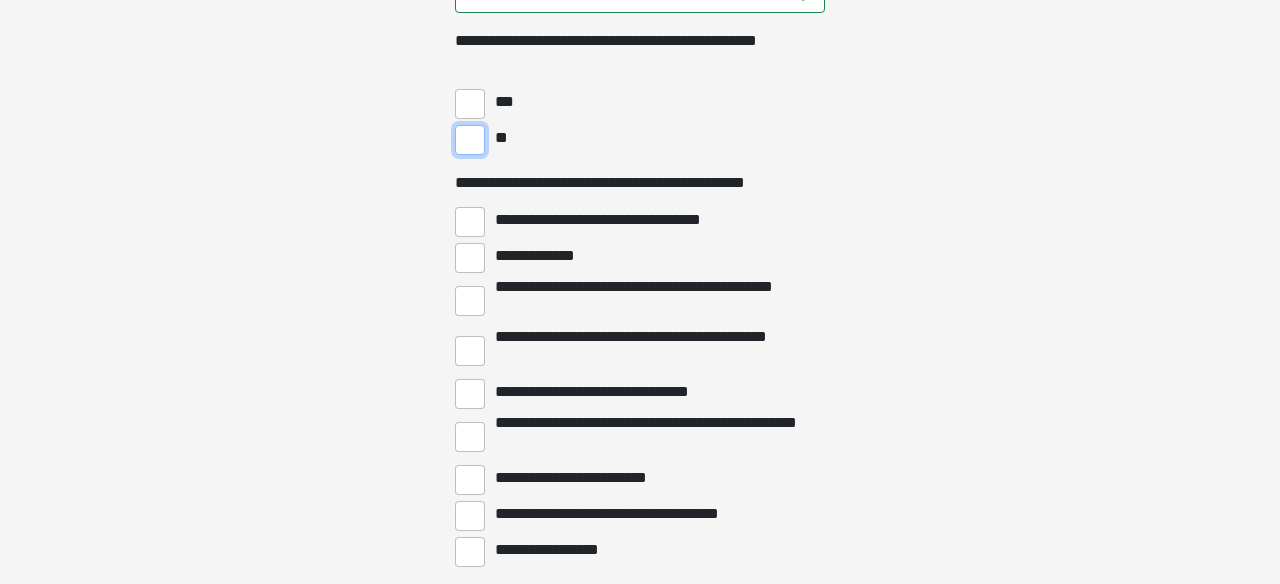 scroll, scrollTop: 4138, scrollLeft: 0, axis: vertical 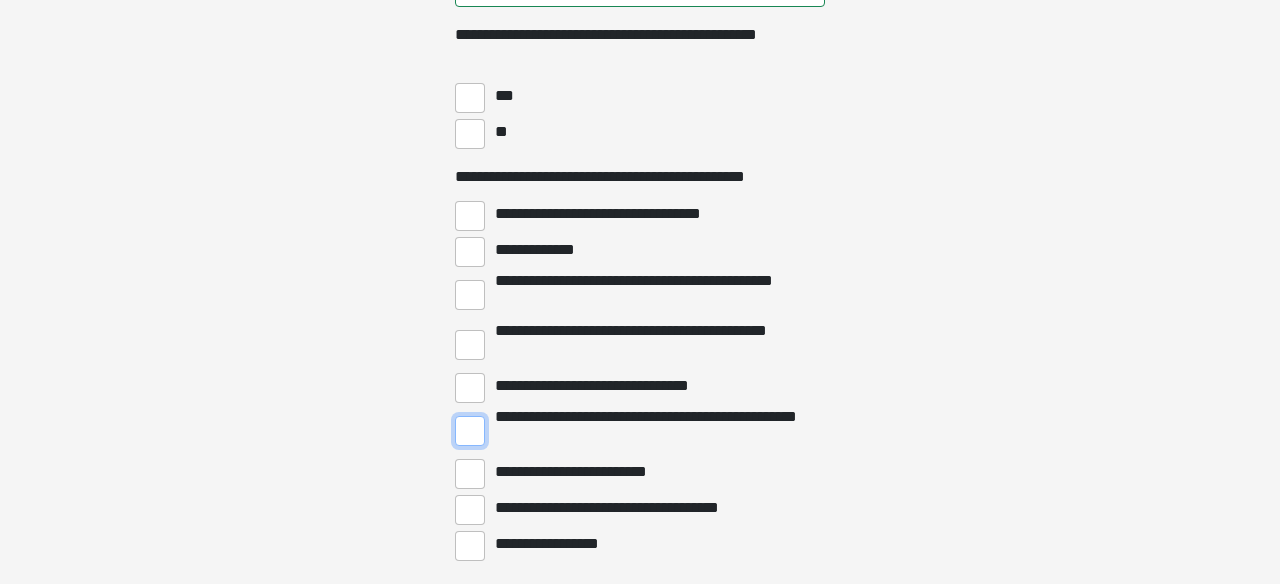 click on "**********" at bounding box center (470, 431) 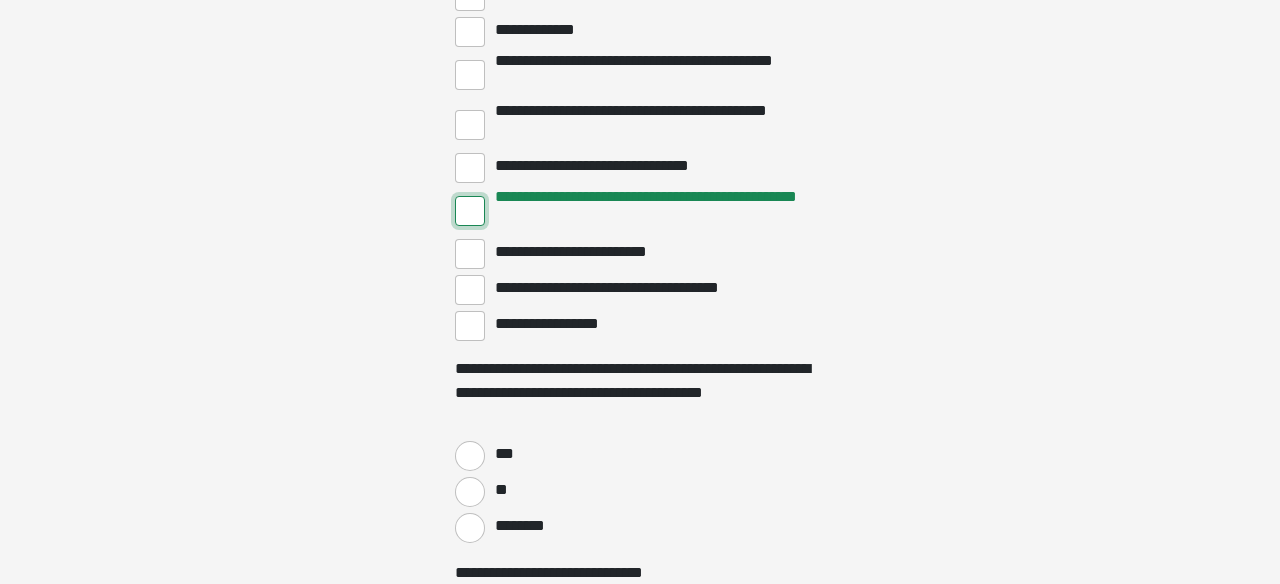 scroll, scrollTop: 4385, scrollLeft: 0, axis: vertical 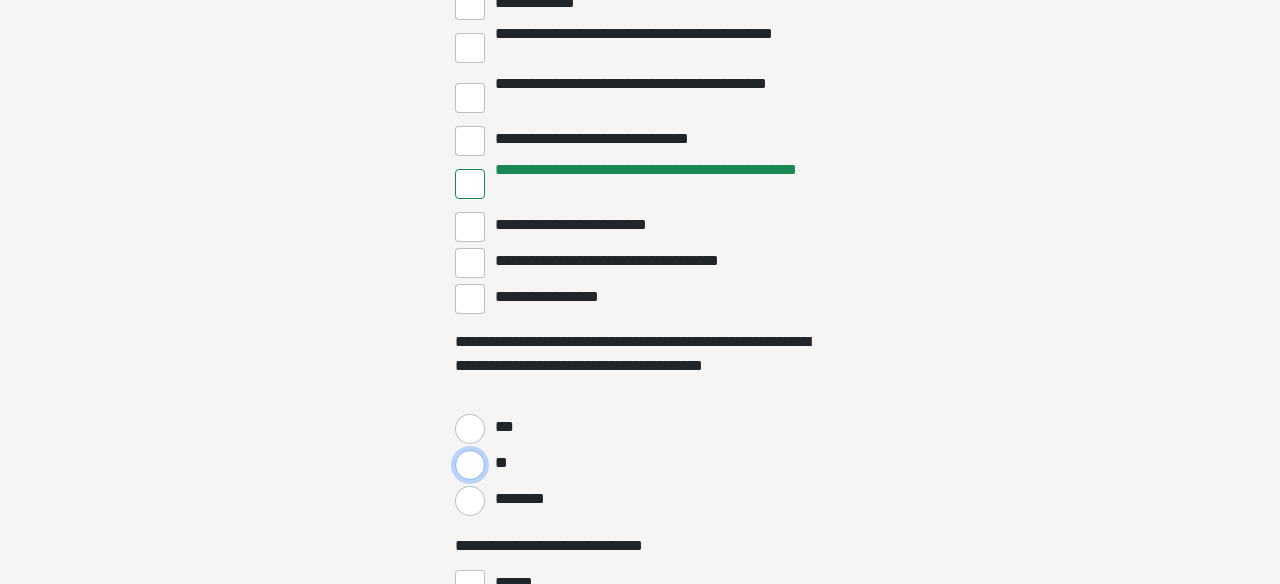 click on "**" at bounding box center (470, 465) 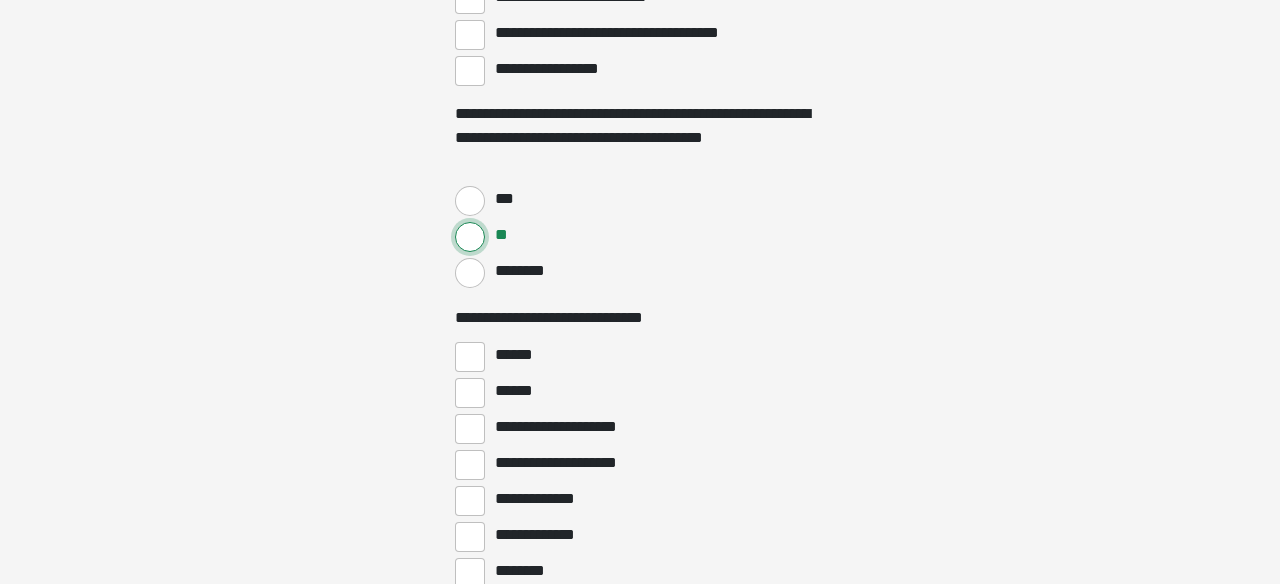 scroll, scrollTop: 4616, scrollLeft: 0, axis: vertical 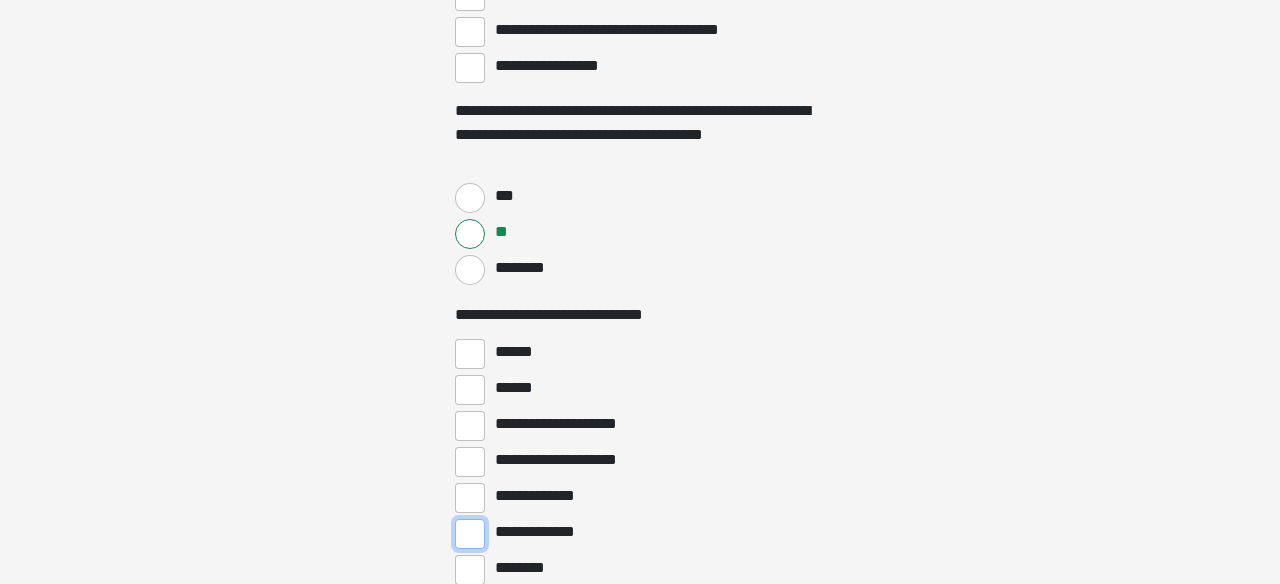 click on "**********" at bounding box center [470, 534] 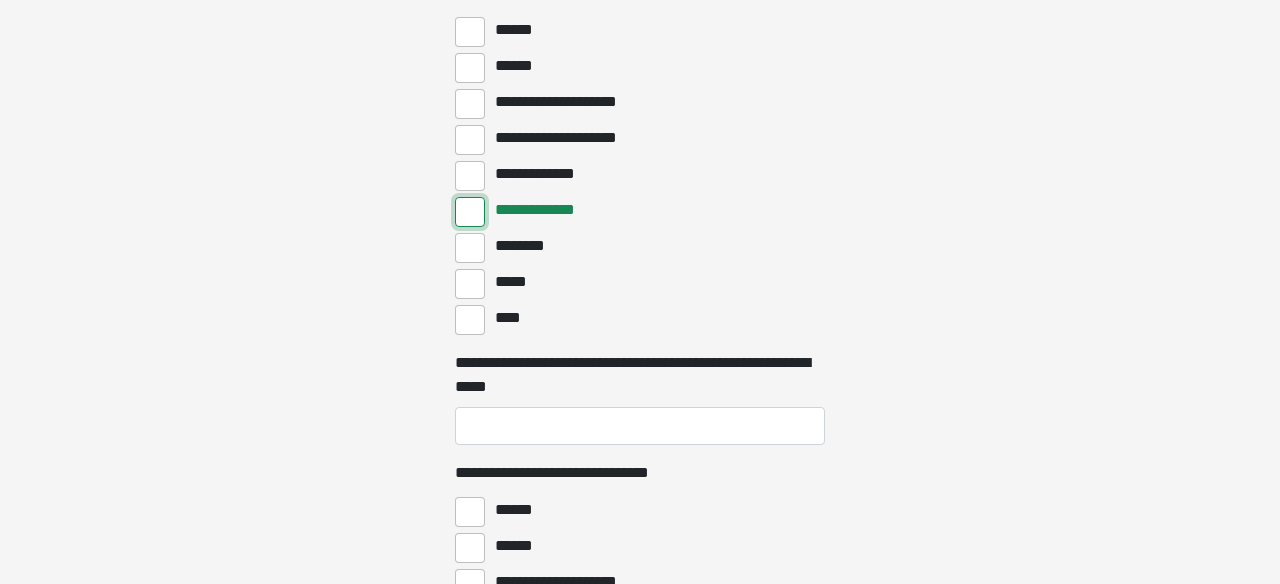 scroll, scrollTop: 4940, scrollLeft: 0, axis: vertical 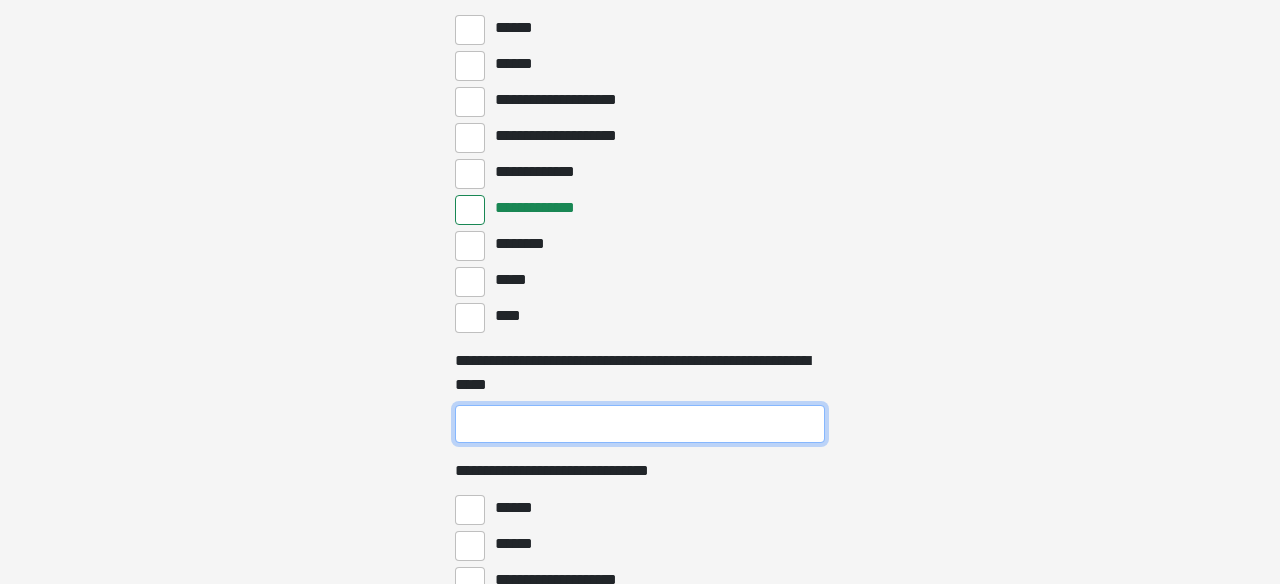 click on "**********" at bounding box center [640, 424] 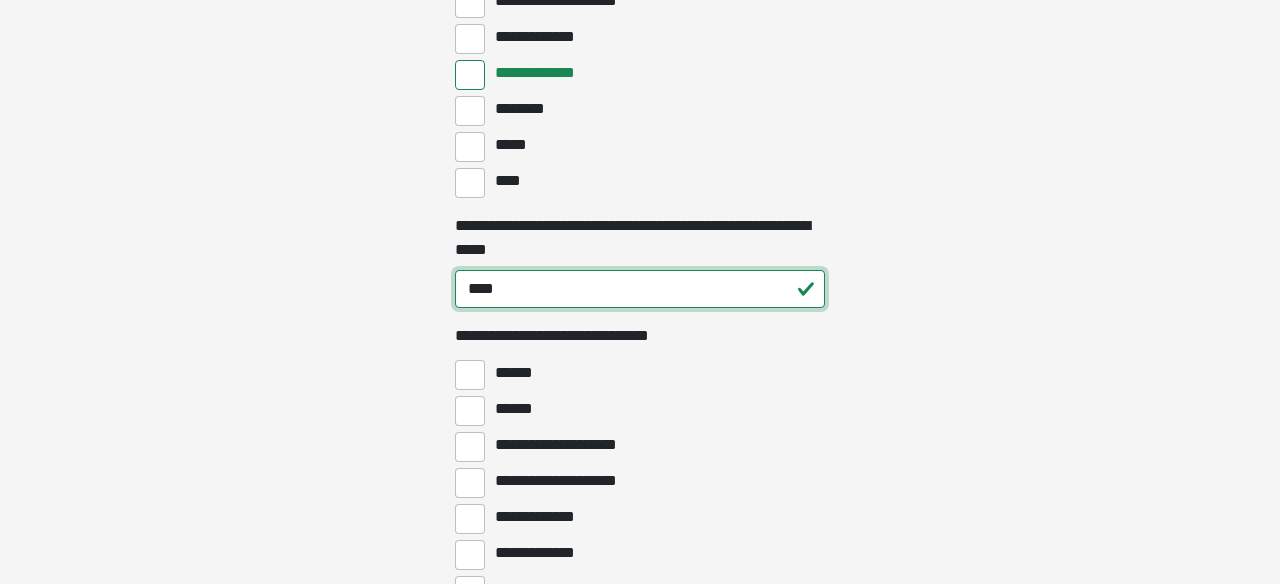 scroll, scrollTop: 5076, scrollLeft: 0, axis: vertical 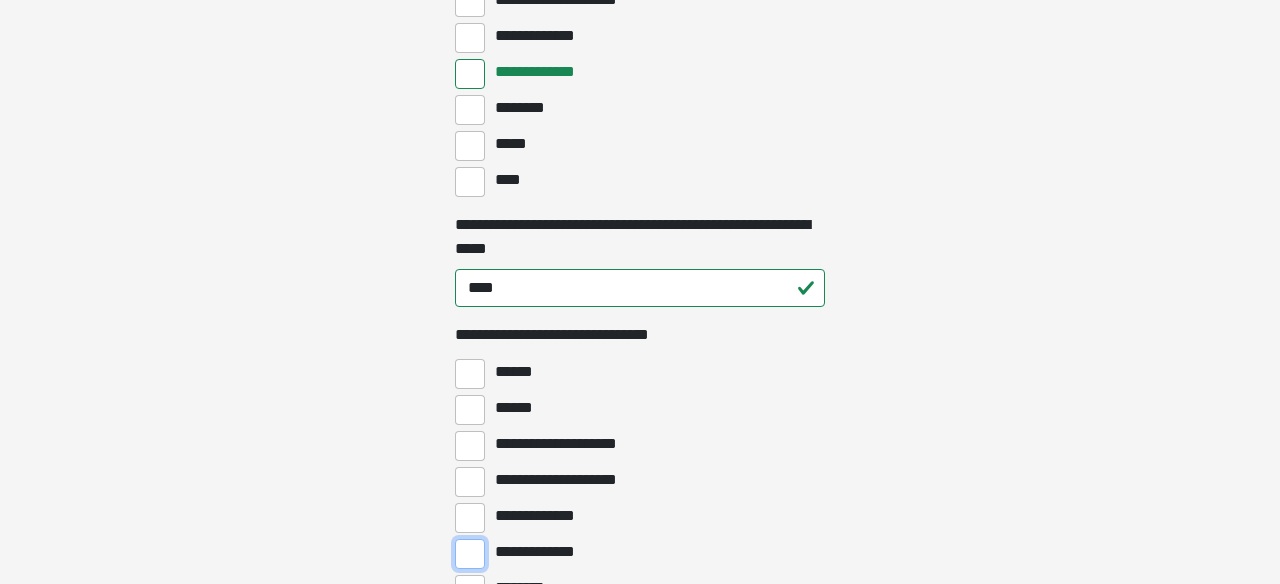 click on "**********" at bounding box center [470, 554] 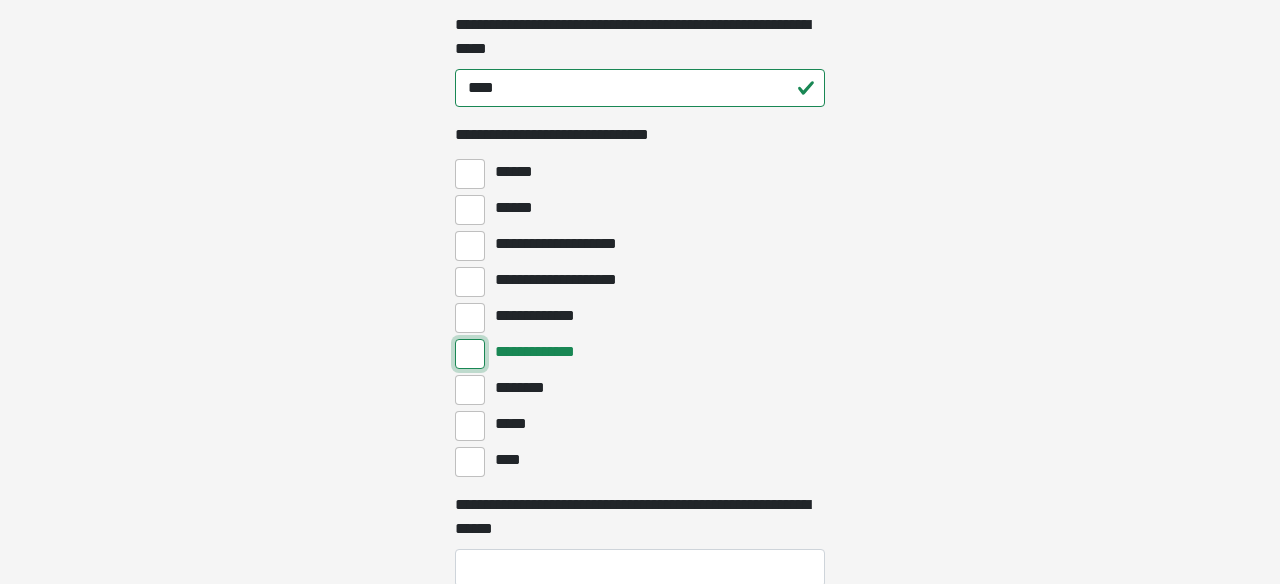 scroll, scrollTop: 5291, scrollLeft: 0, axis: vertical 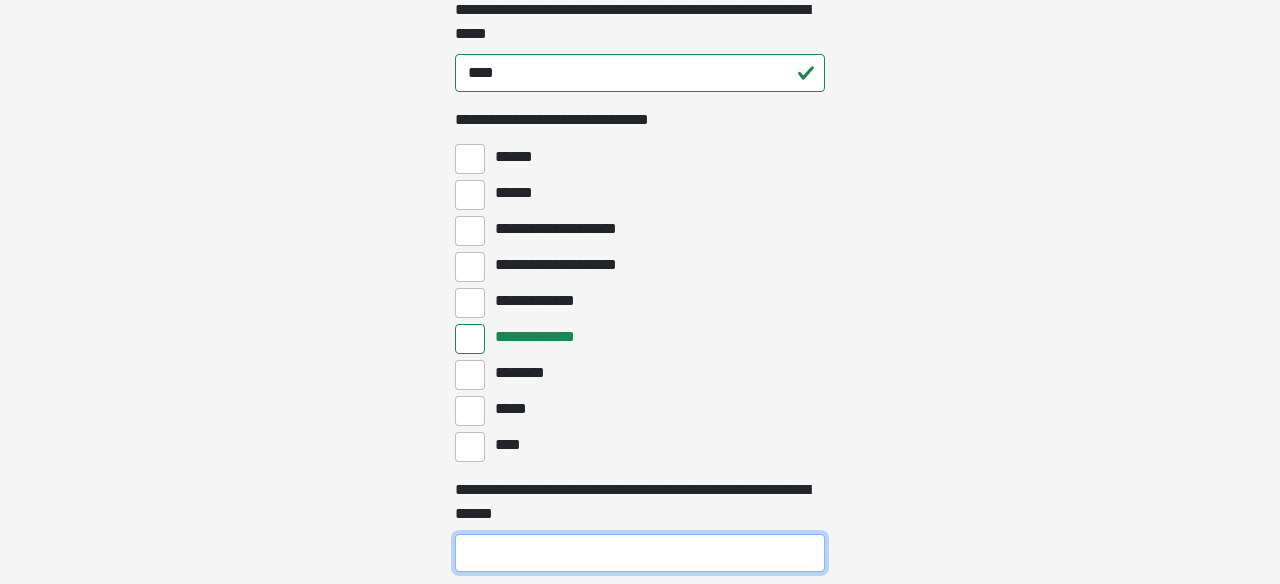 click on "**********" at bounding box center (640, 553) 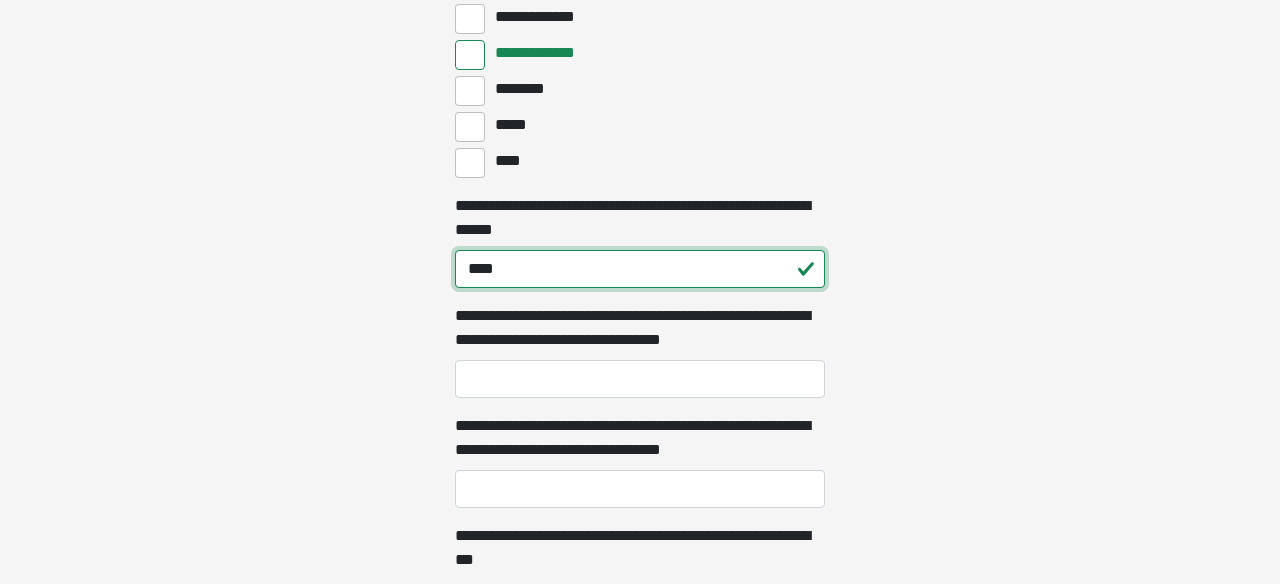 scroll, scrollTop: 5576, scrollLeft: 0, axis: vertical 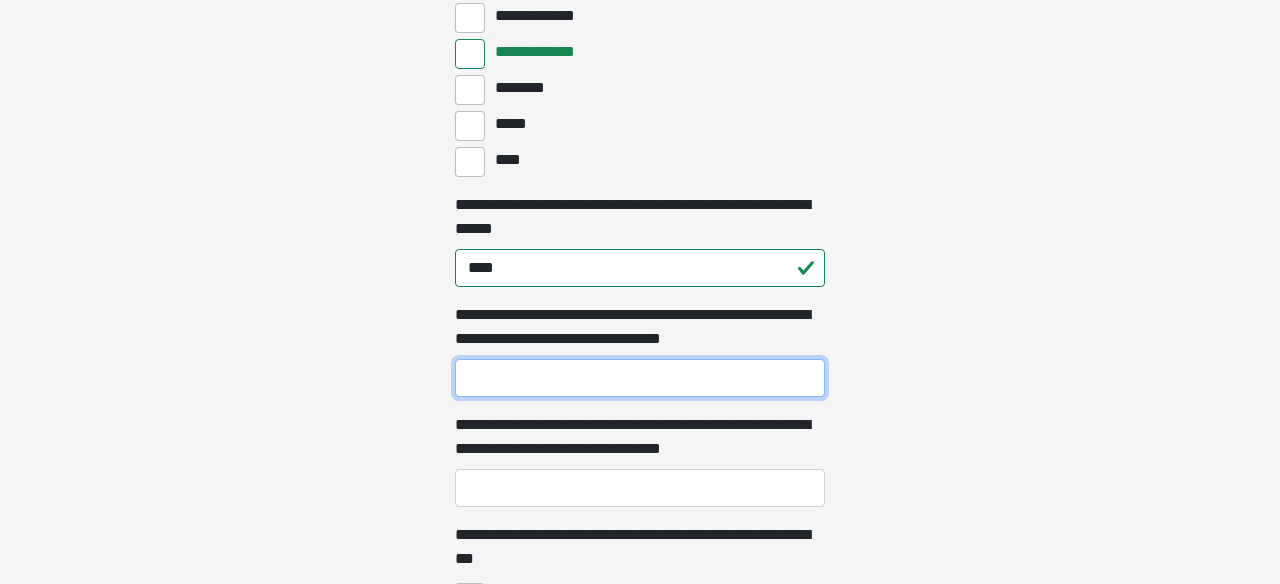 click on "**********" at bounding box center [640, 378] 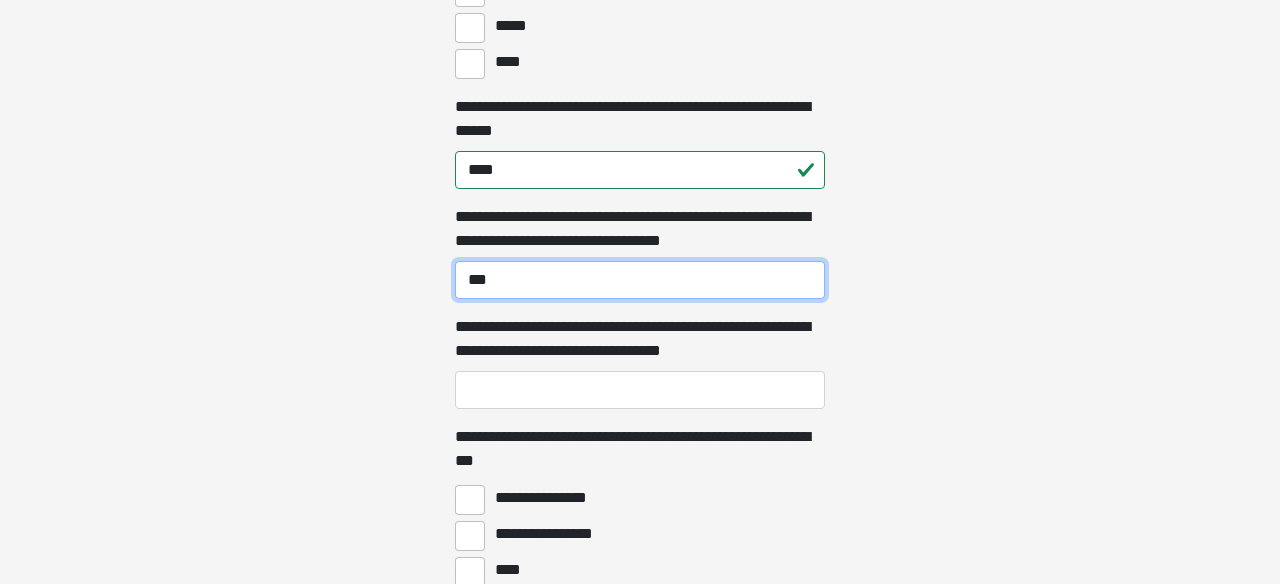 scroll, scrollTop: 5676, scrollLeft: 0, axis: vertical 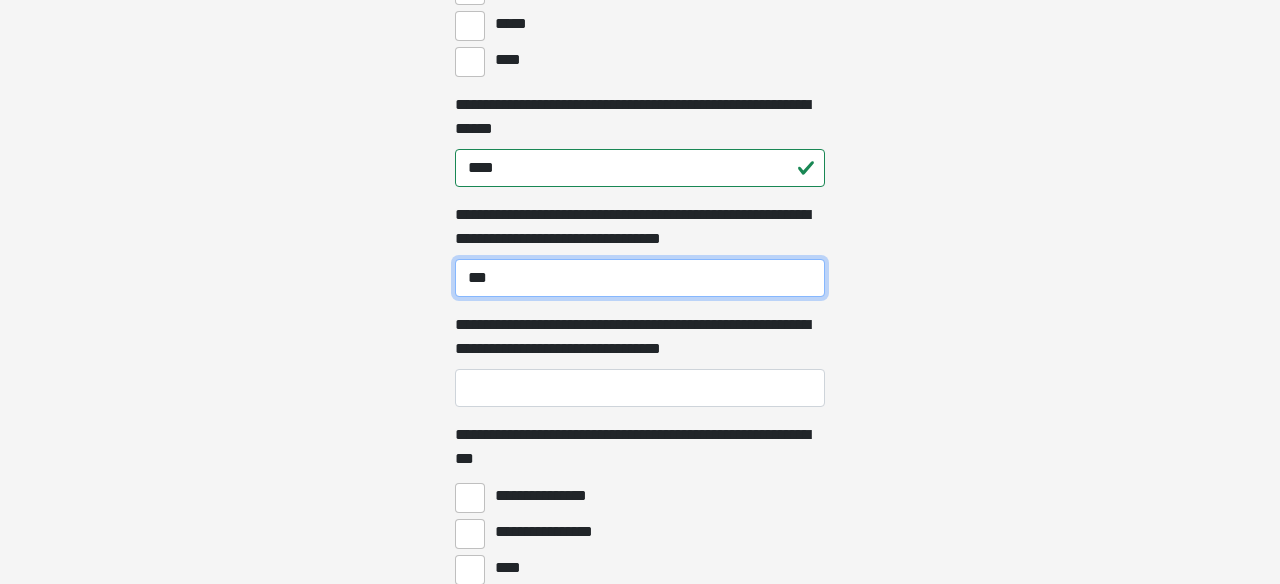 type on "***" 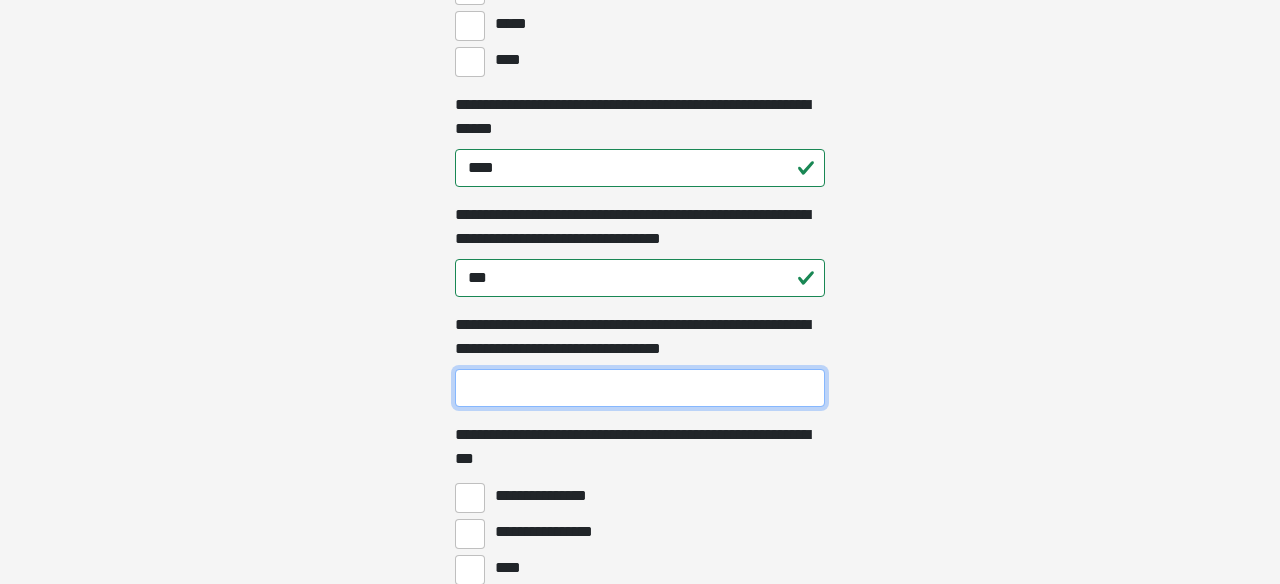 click on "**********" at bounding box center [640, 388] 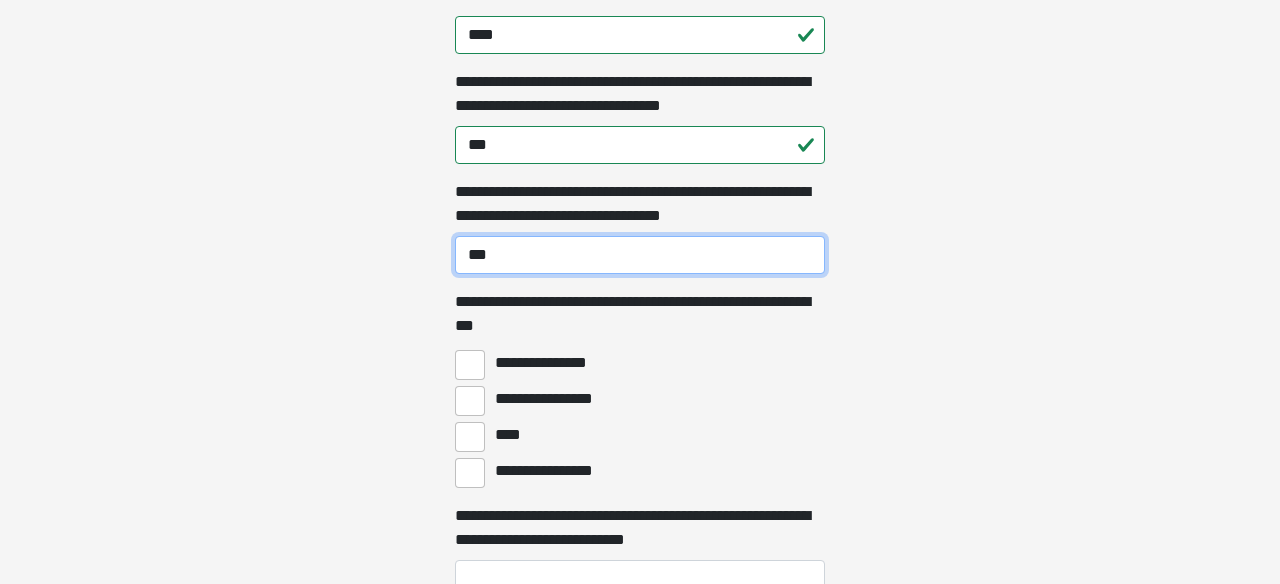 scroll, scrollTop: 5817, scrollLeft: 0, axis: vertical 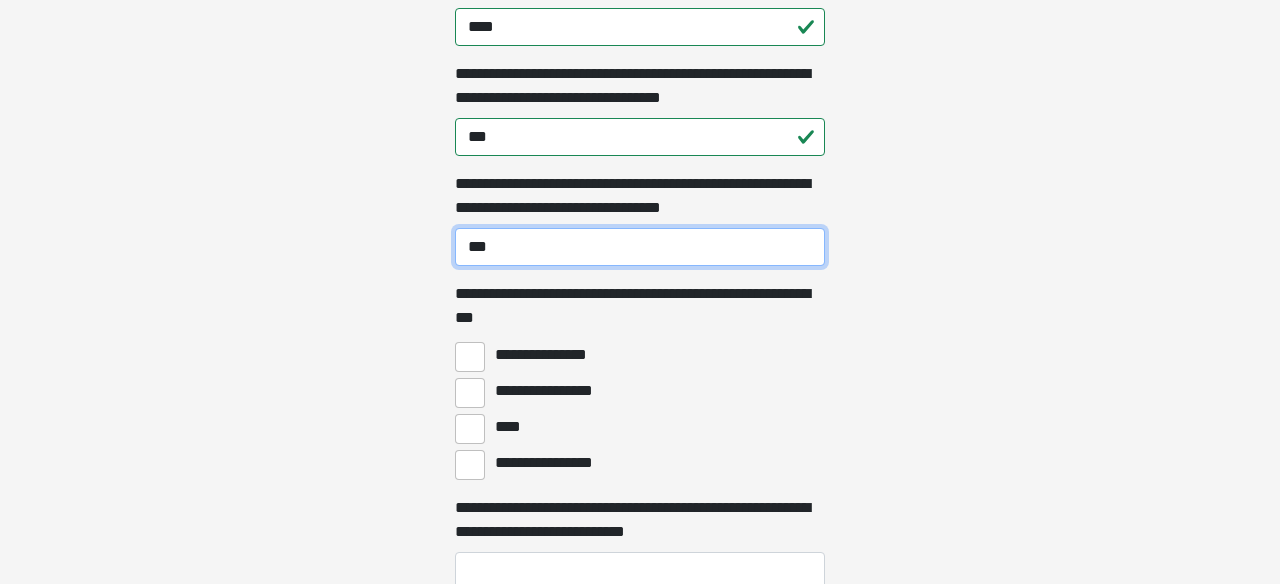 type on "***" 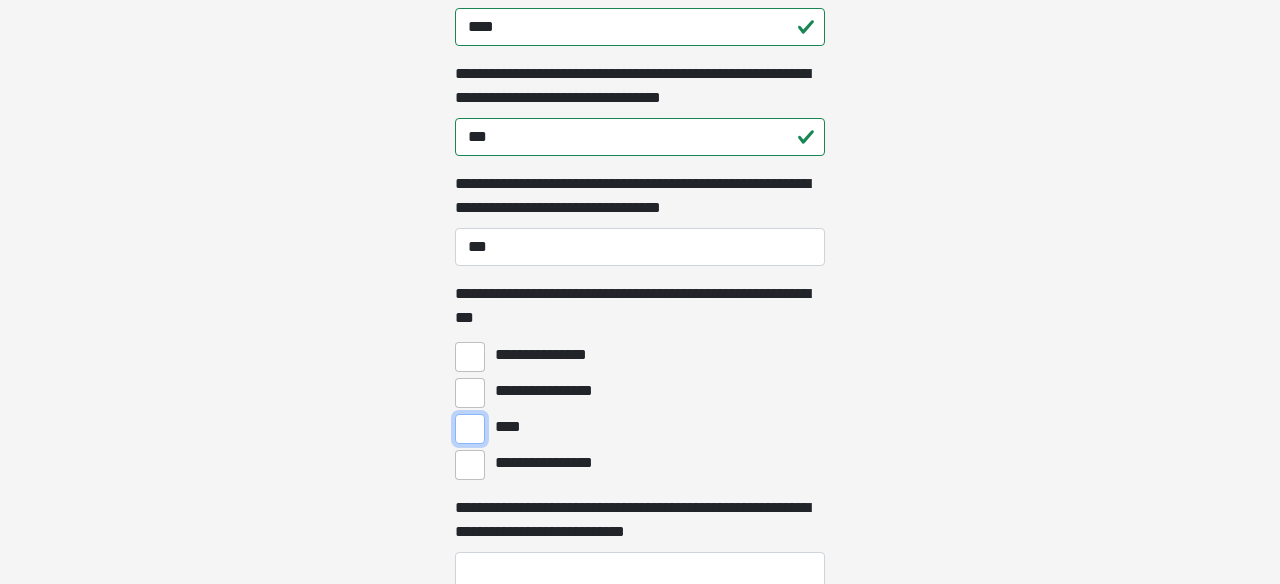 click on "****" at bounding box center (470, 429) 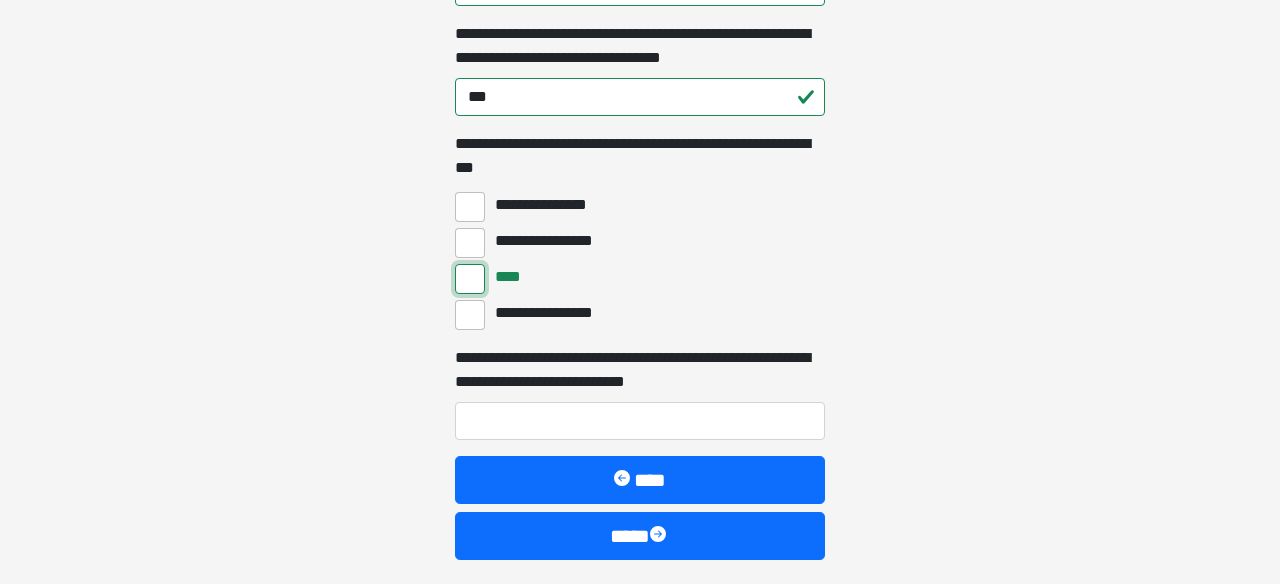 scroll, scrollTop: 5970, scrollLeft: 0, axis: vertical 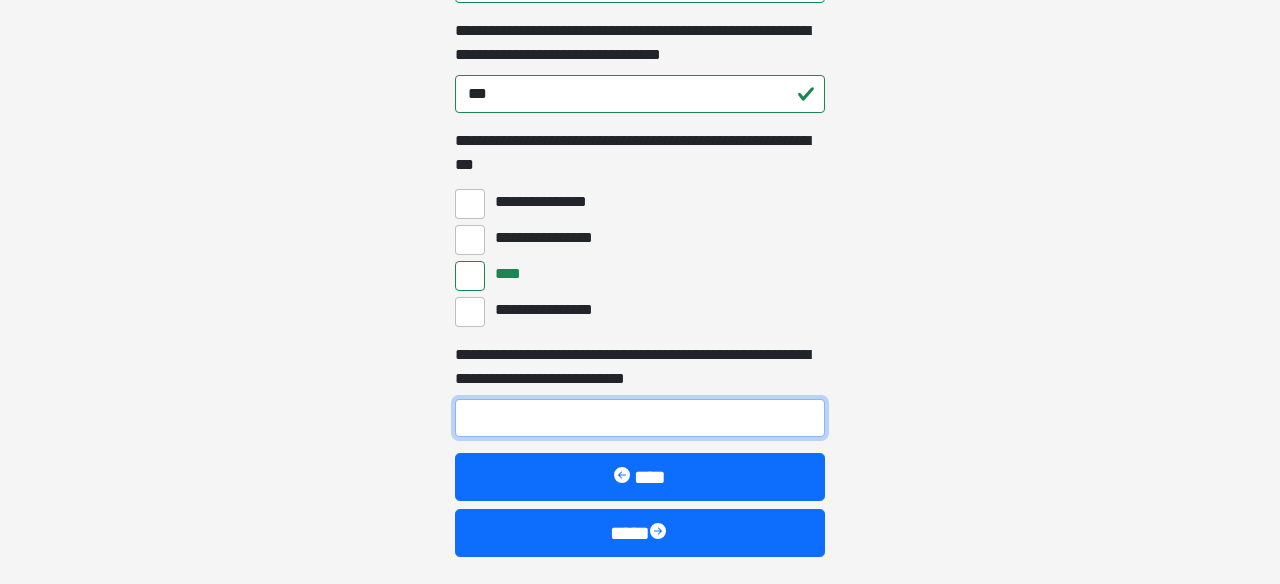 click on "**********" at bounding box center (640, 418) 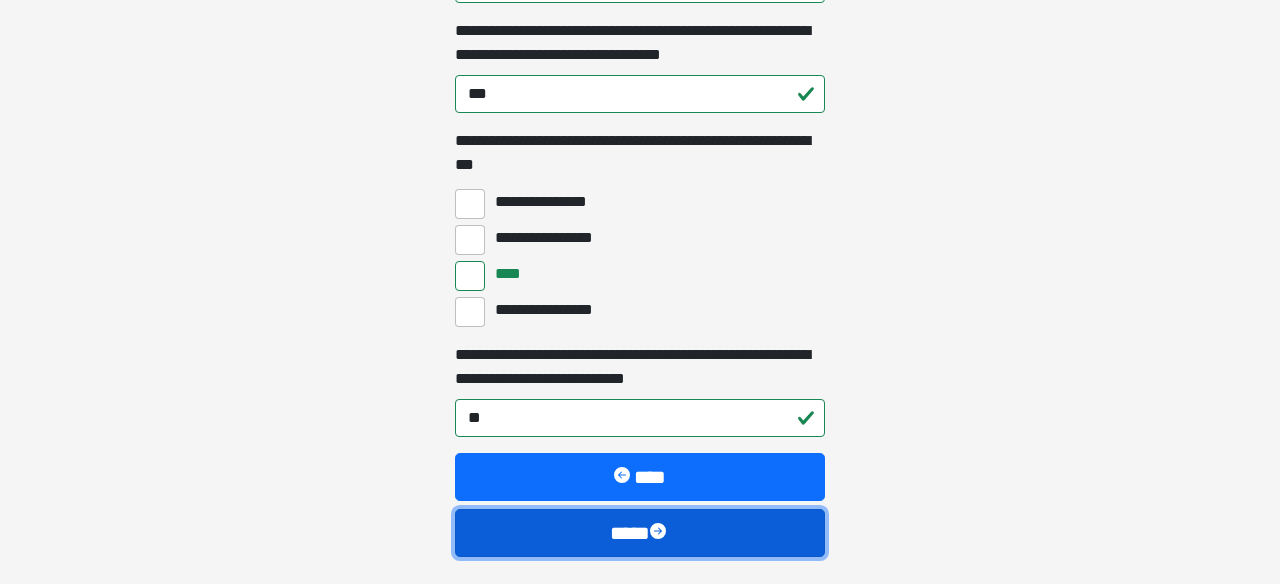 click on "****" at bounding box center [640, 533] 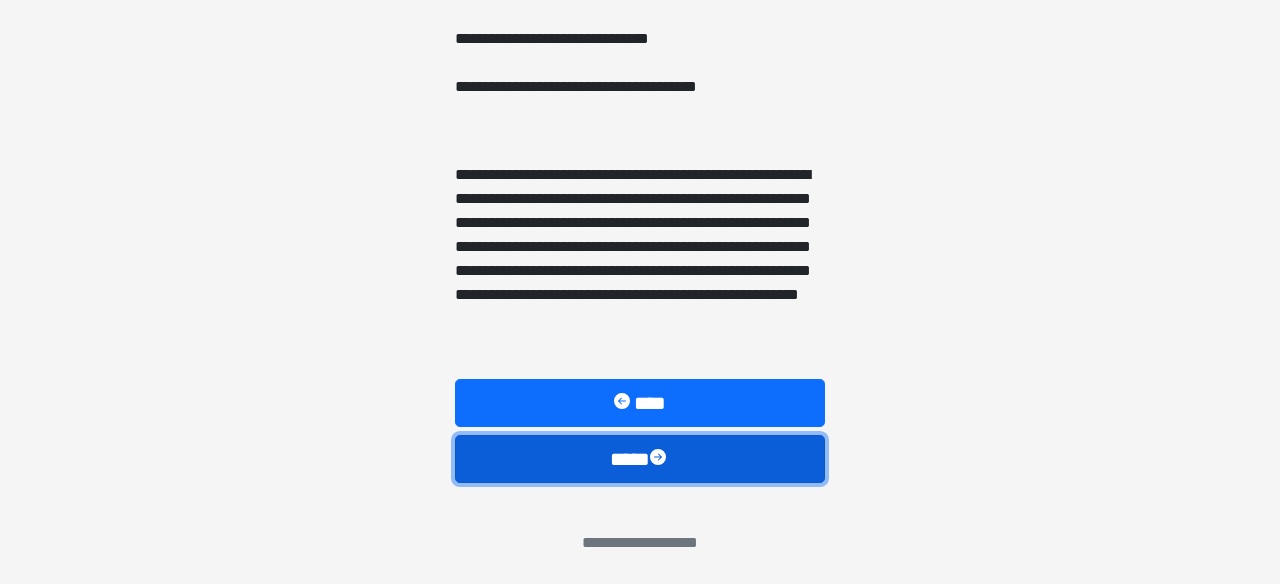 scroll, scrollTop: 1646, scrollLeft: 0, axis: vertical 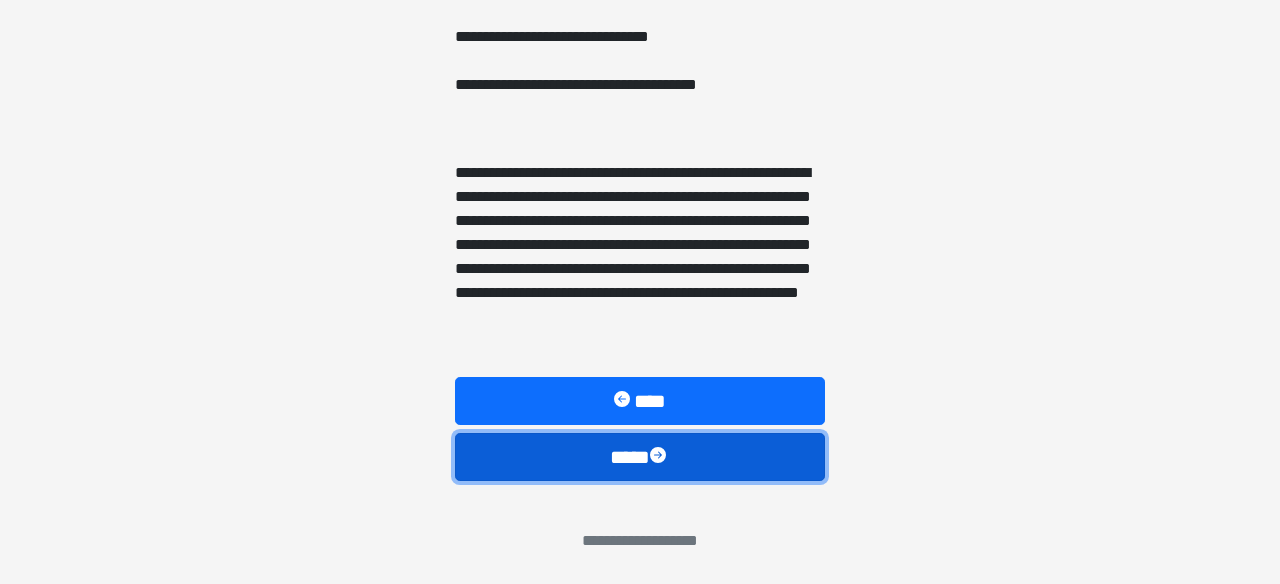 click at bounding box center [660, 457] 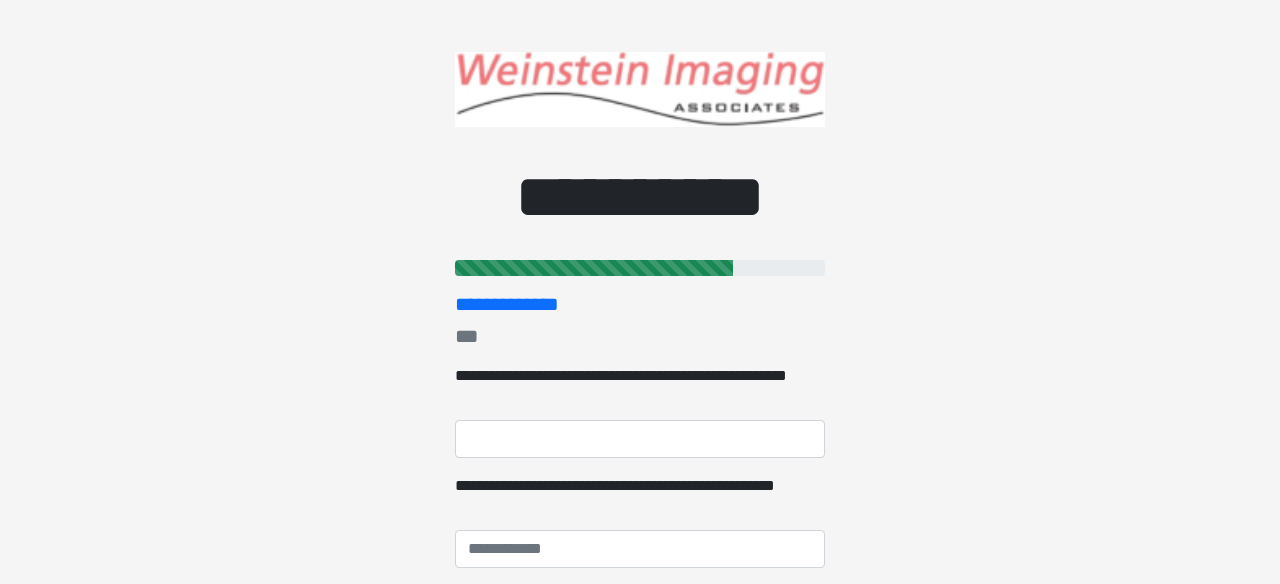 scroll, scrollTop: 0, scrollLeft: 0, axis: both 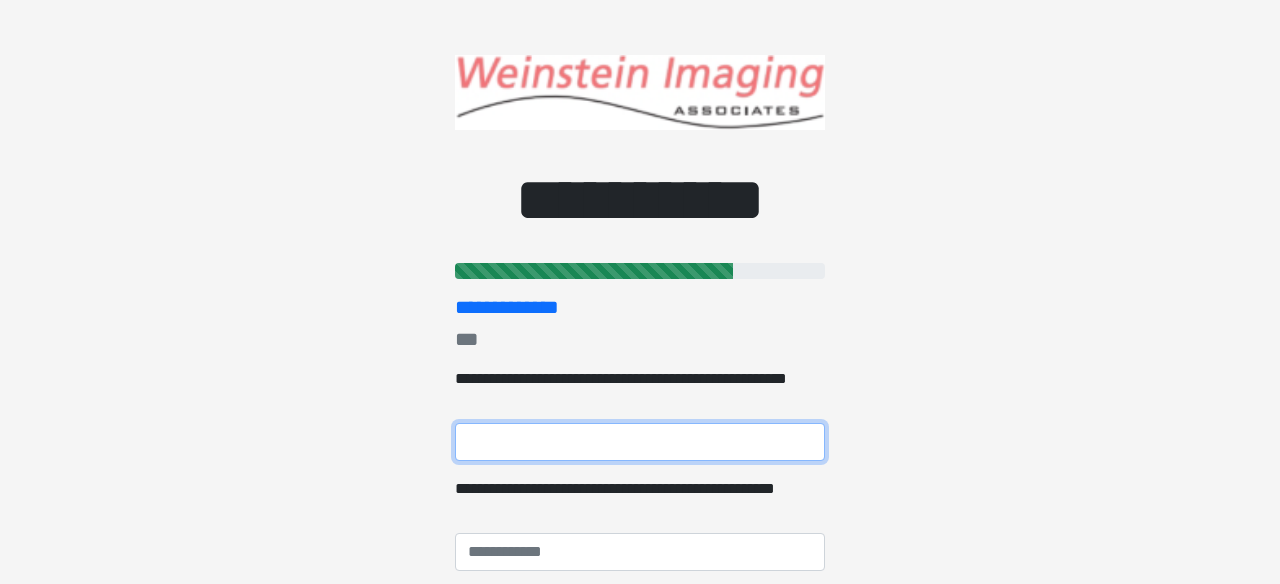 click on "**********" at bounding box center (640, 442) 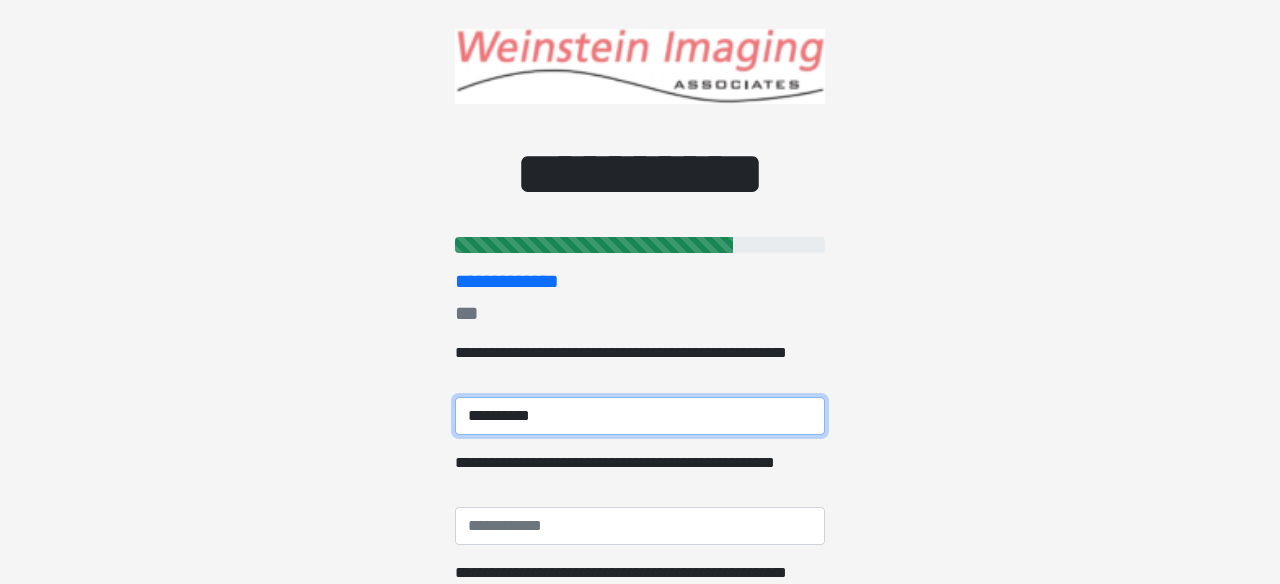 scroll, scrollTop: 30, scrollLeft: 0, axis: vertical 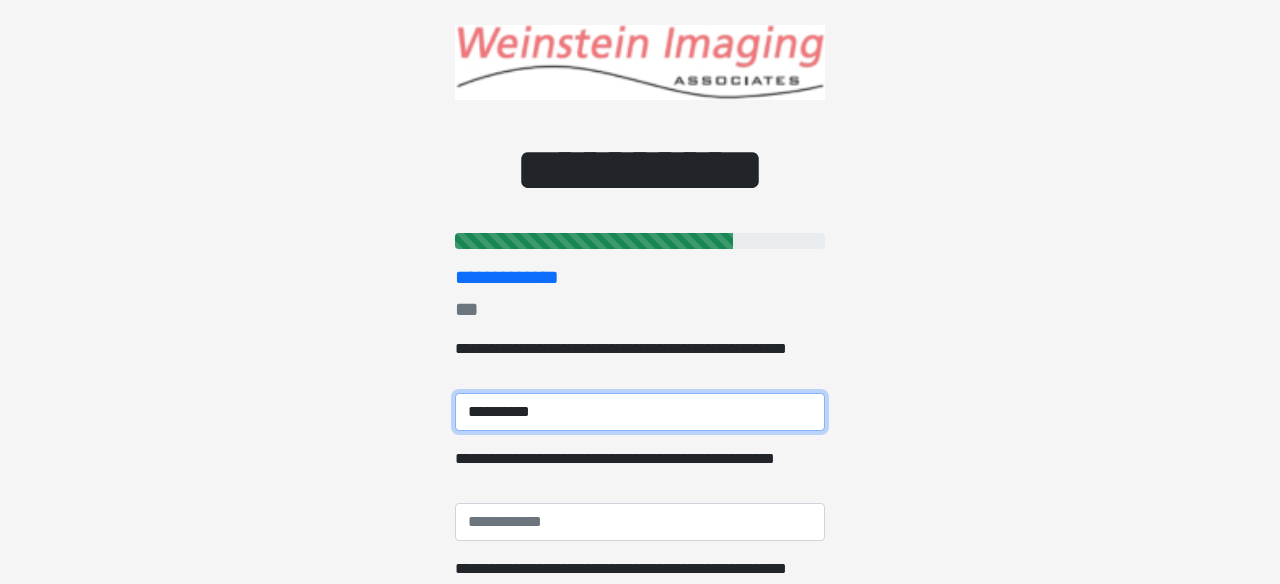 type on "**********" 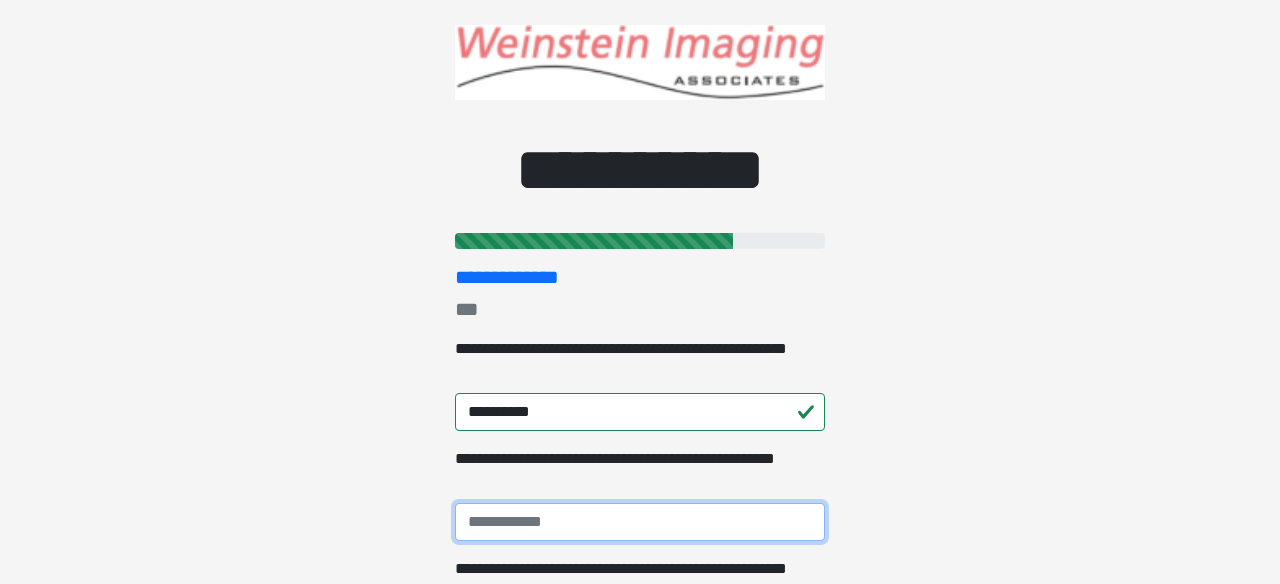 click on "**********" at bounding box center [640, 522] 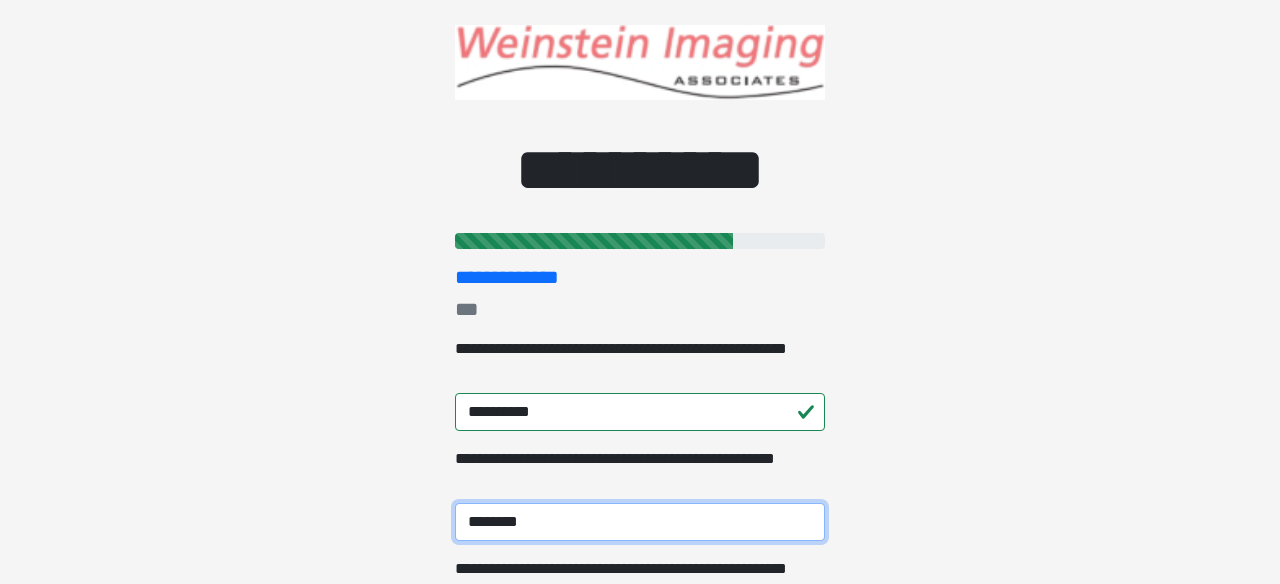 click on "********" at bounding box center (640, 522) 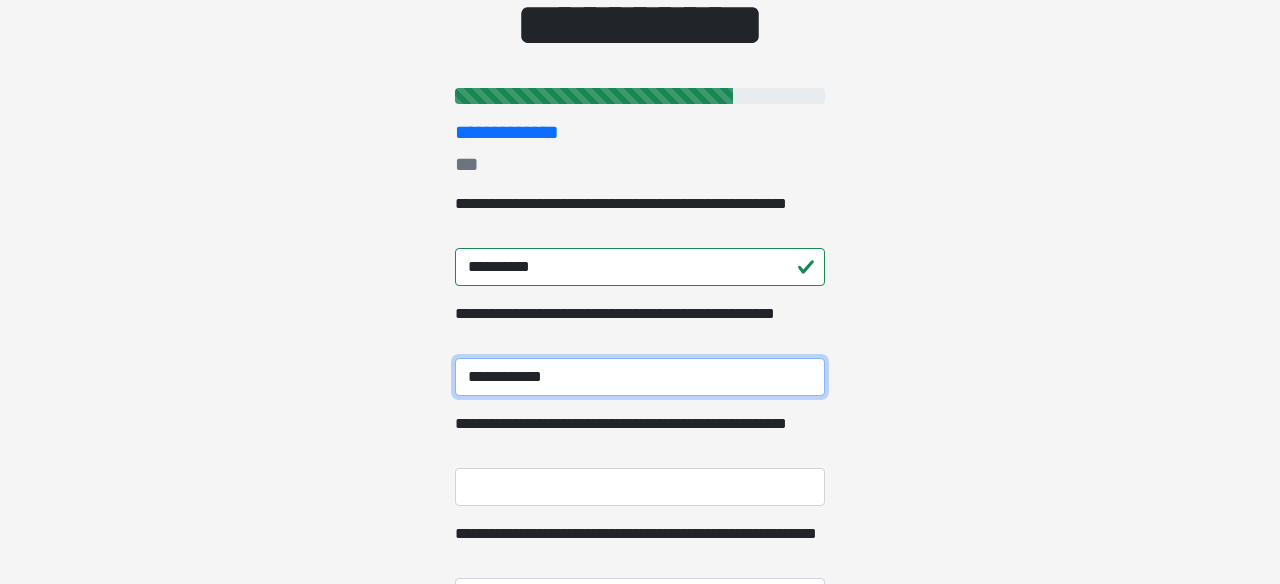 scroll, scrollTop: 174, scrollLeft: 0, axis: vertical 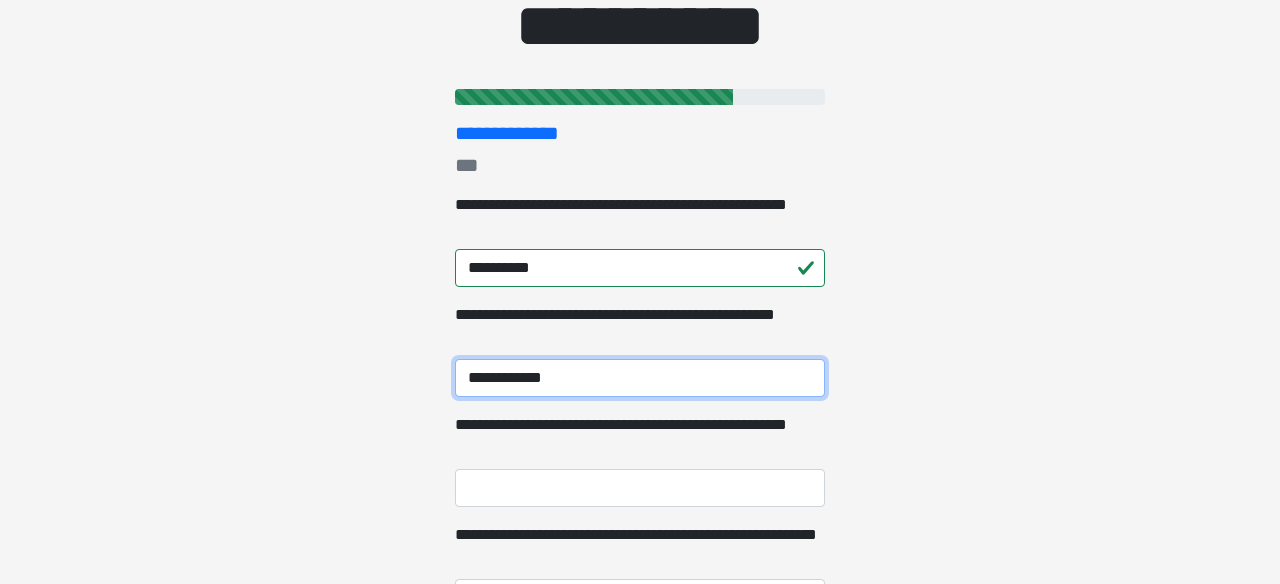 type on "**********" 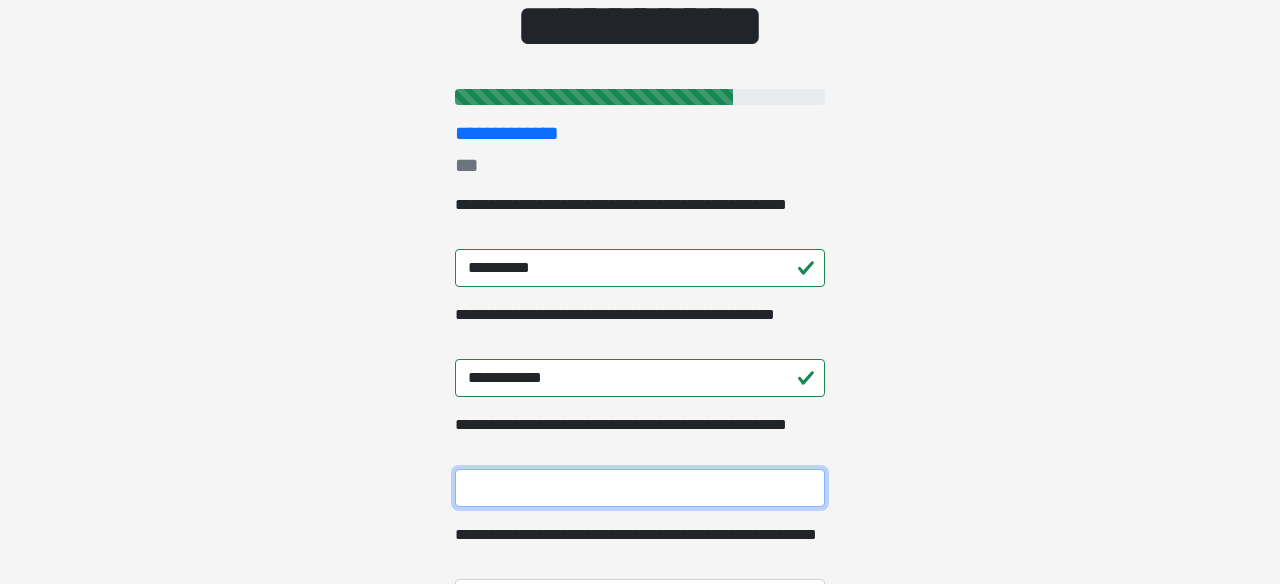 click on "**********" at bounding box center (640, 488) 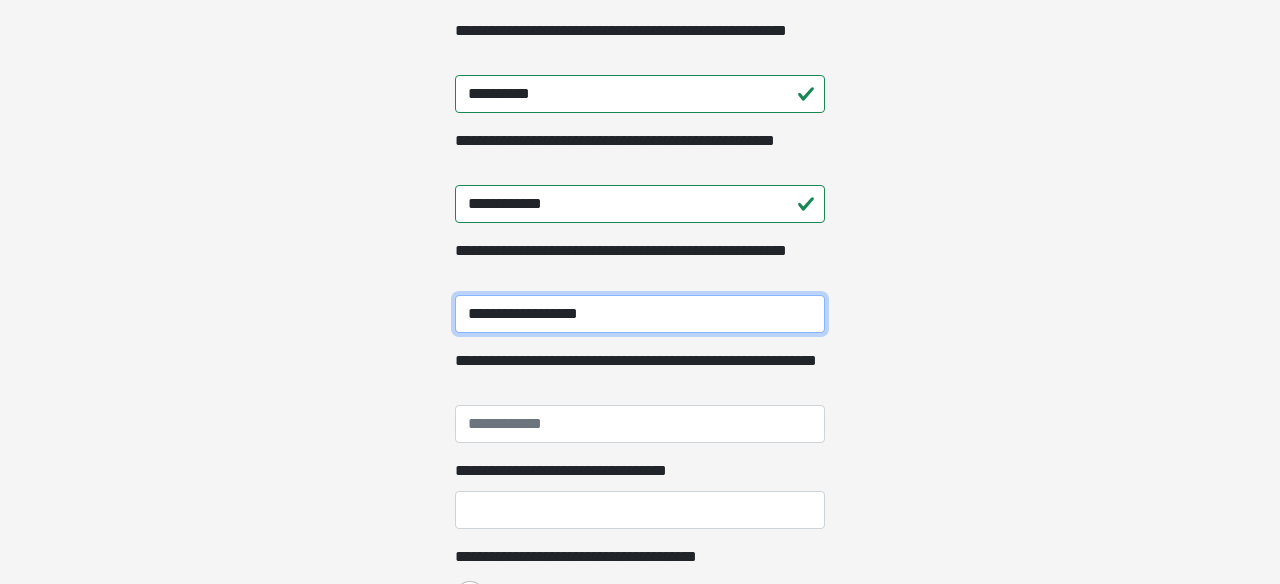scroll, scrollTop: 371, scrollLeft: 0, axis: vertical 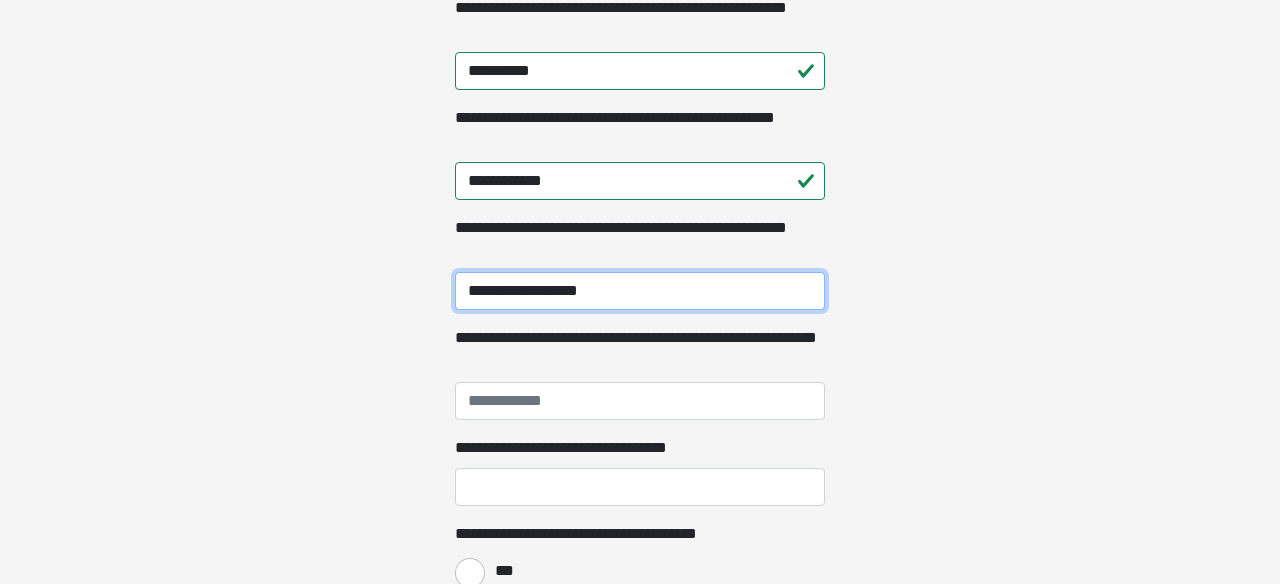 type on "**********" 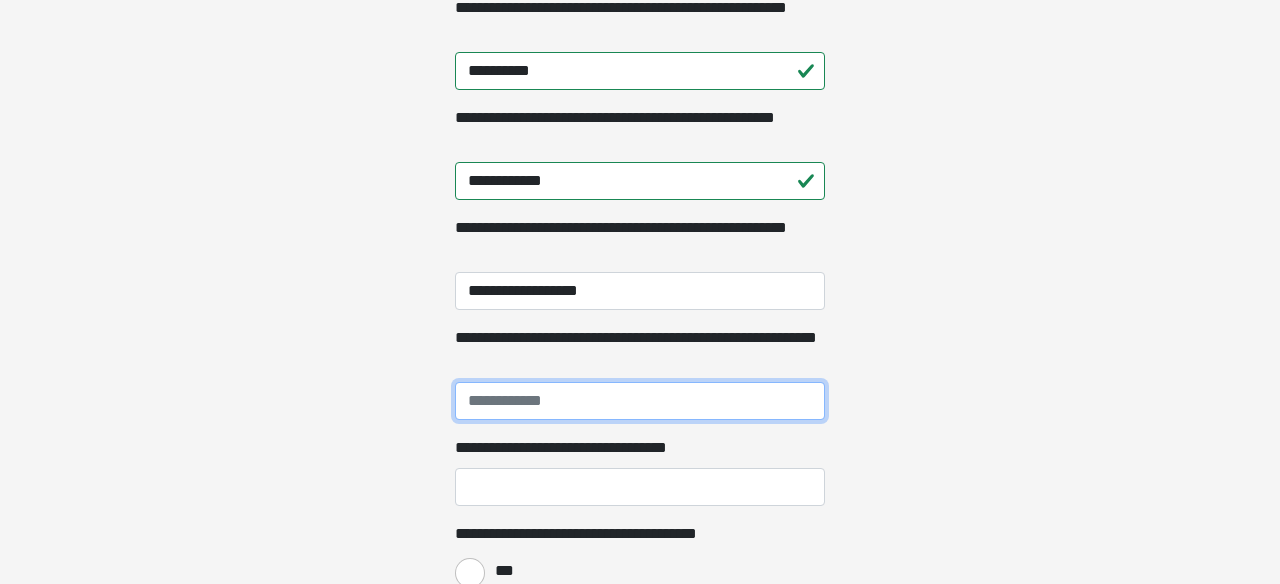 click on "**********" at bounding box center (640, 401) 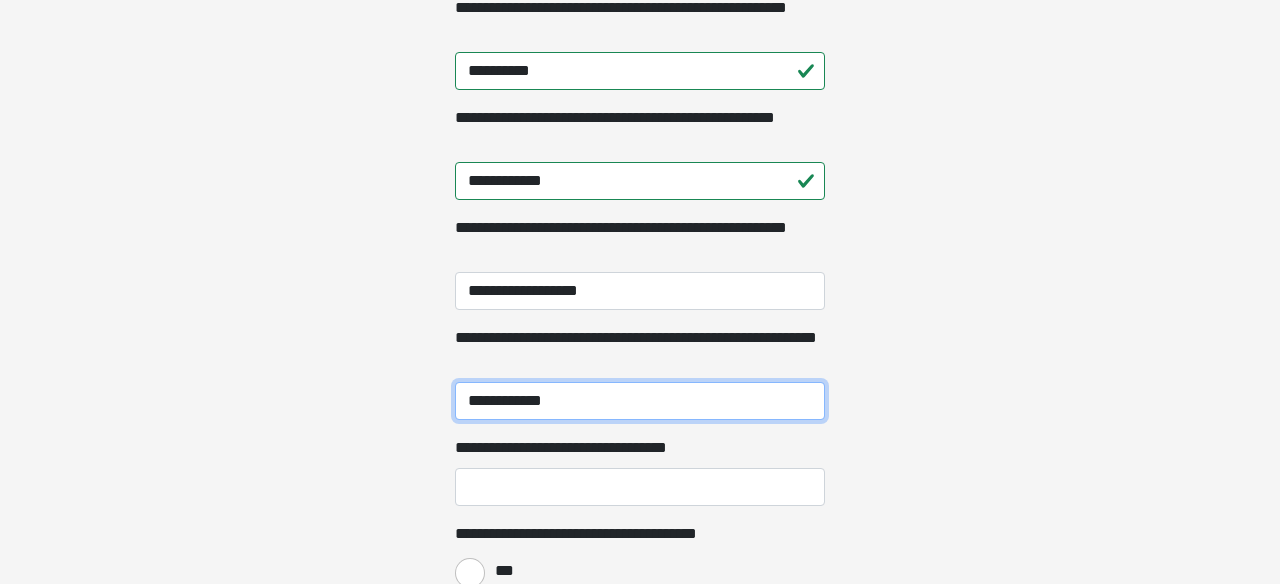 type on "**********" 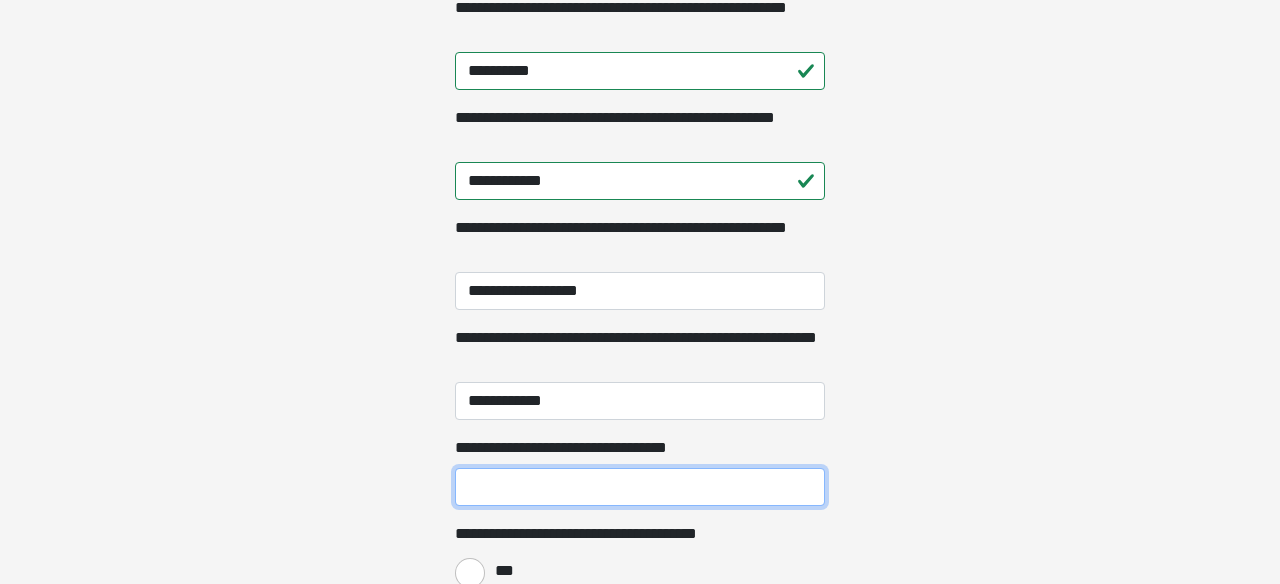 click on "**********" at bounding box center [640, 487] 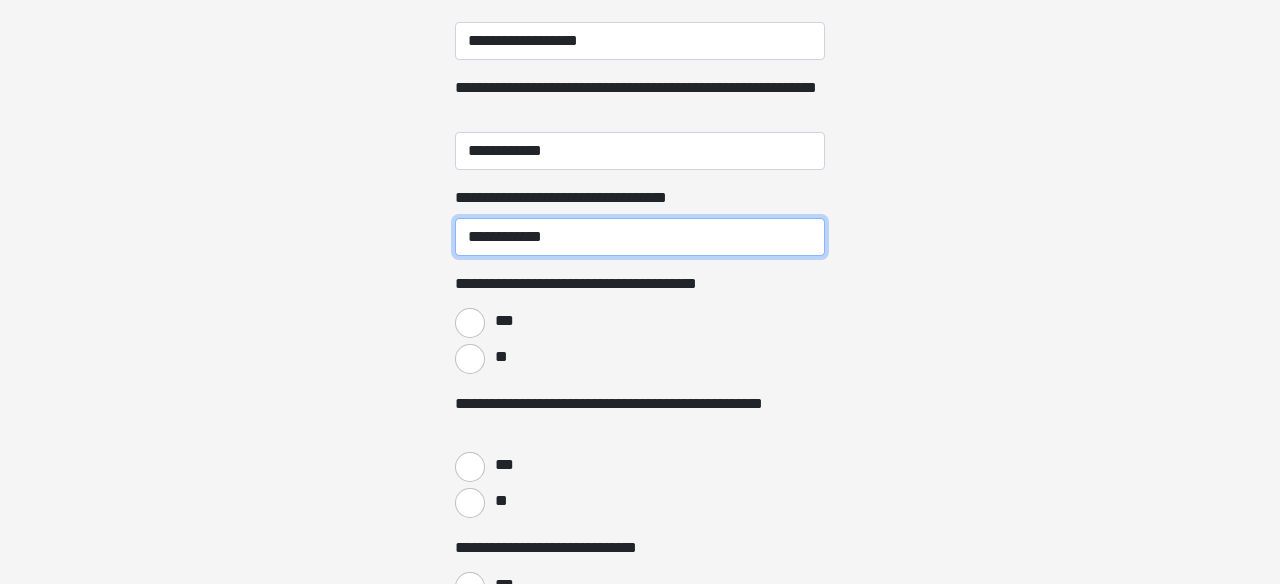 scroll, scrollTop: 623, scrollLeft: 0, axis: vertical 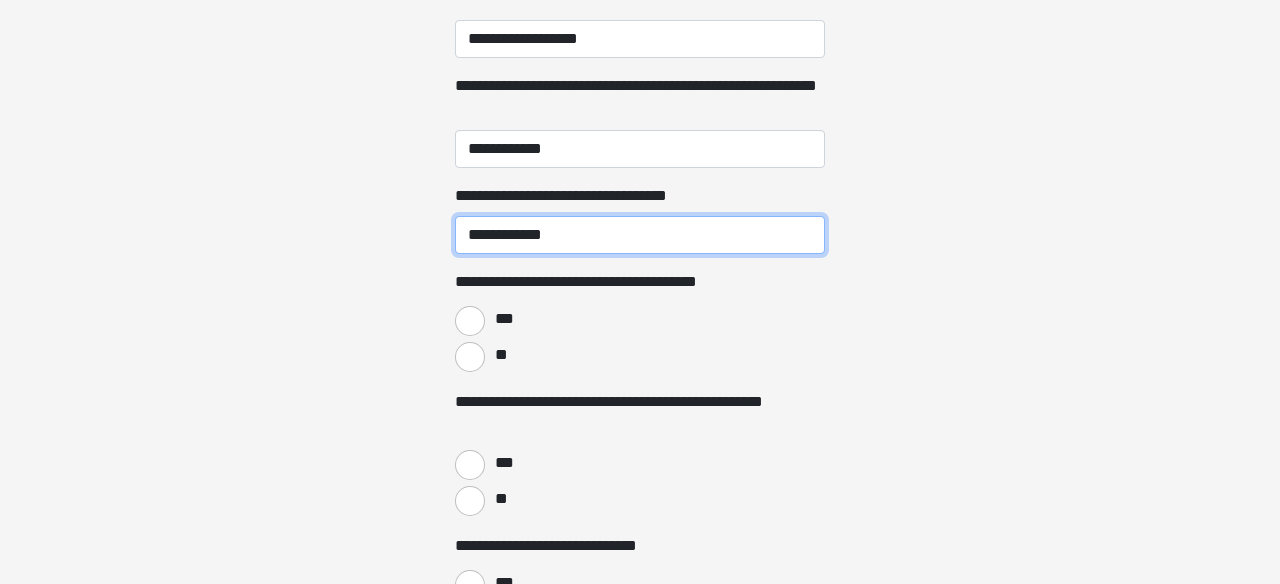 type on "**********" 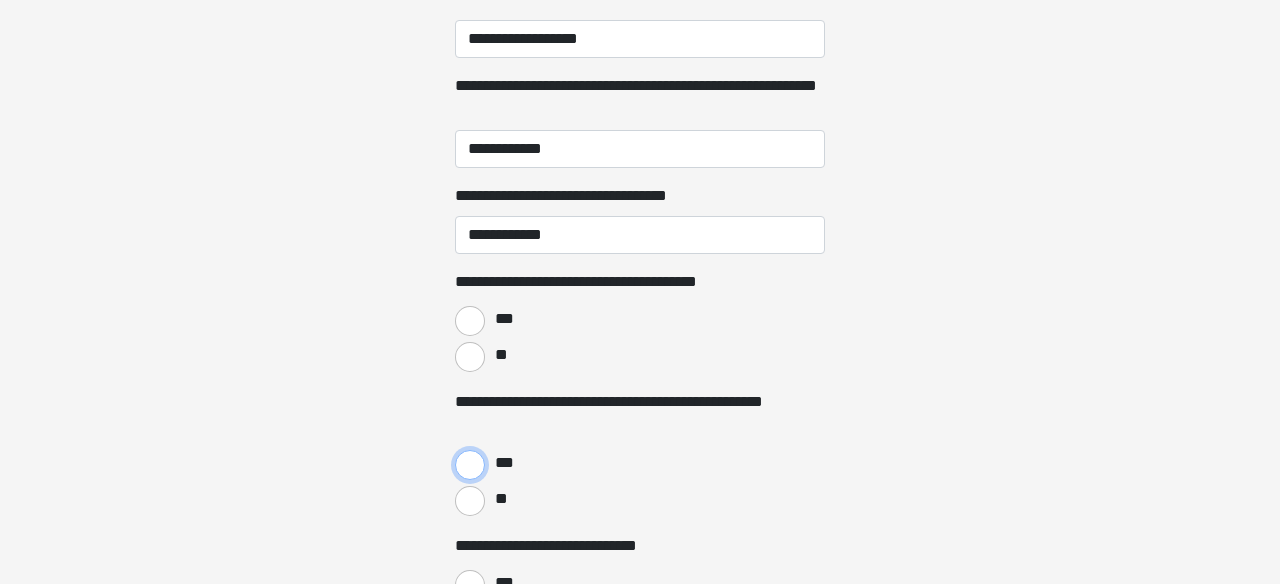 click on "***" at bounding box center (470, 465) 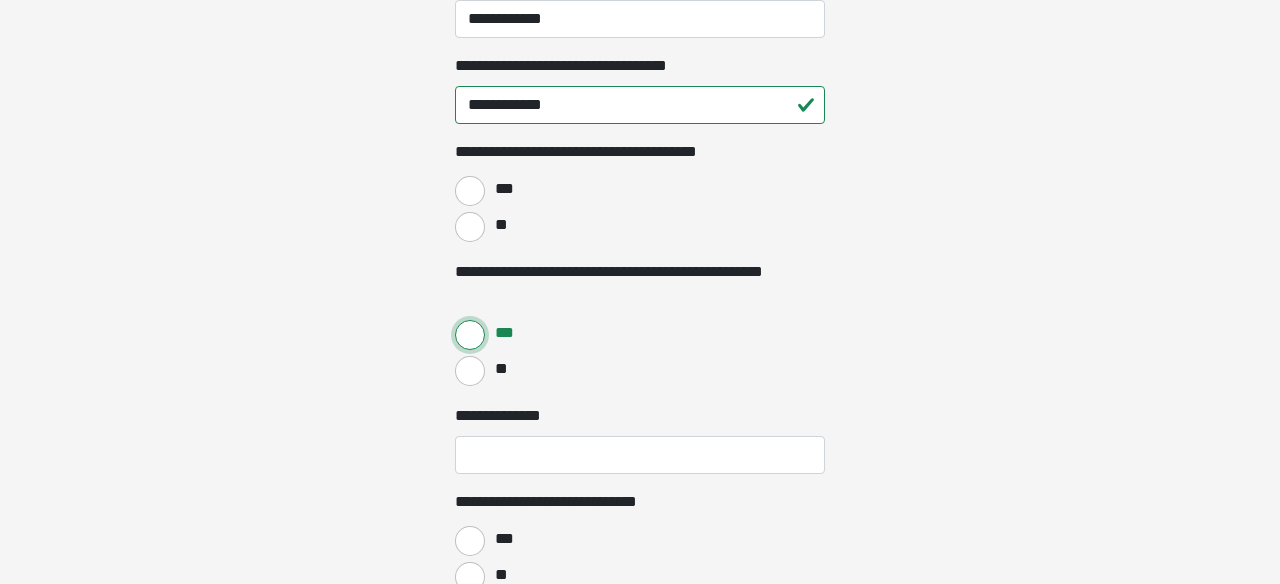 scroll, scrollTop: 765, scrollLeft: 0, axis: vertical 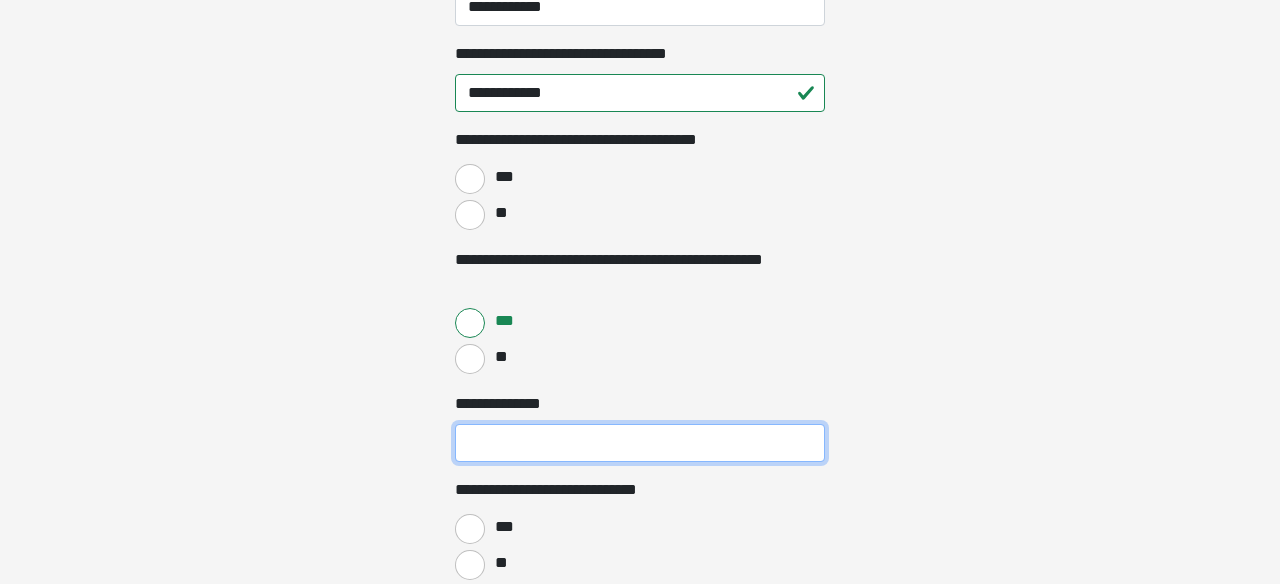 click on "**********" at bounding box center (640, 443) 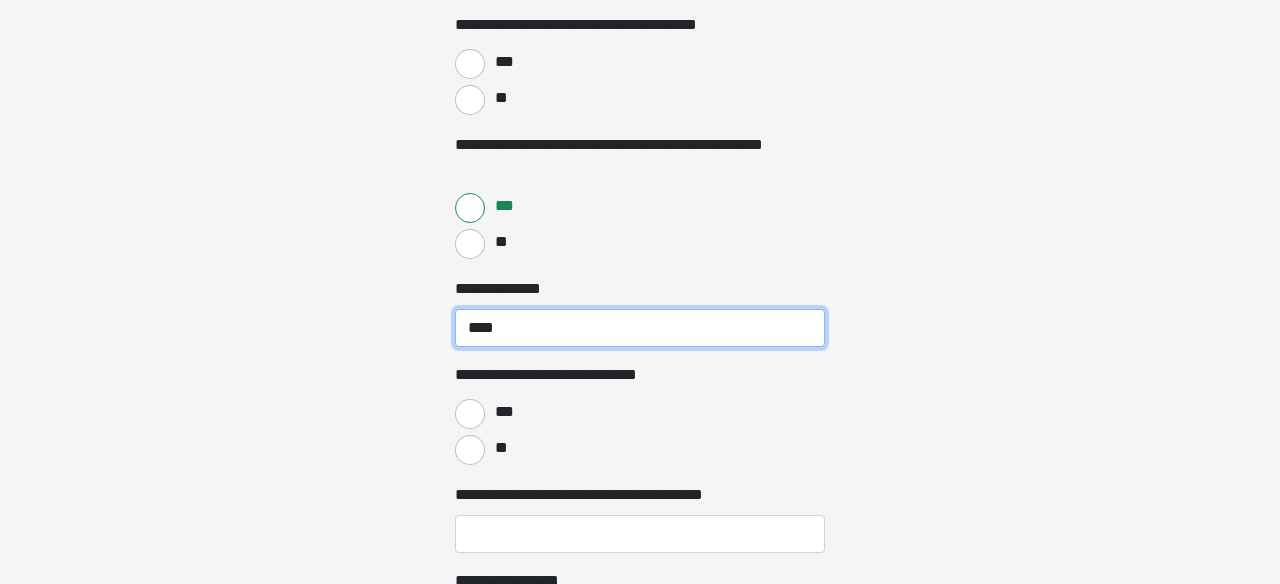 scroll, scrollTop: 881, scrollLeft: 0, axis: vertical 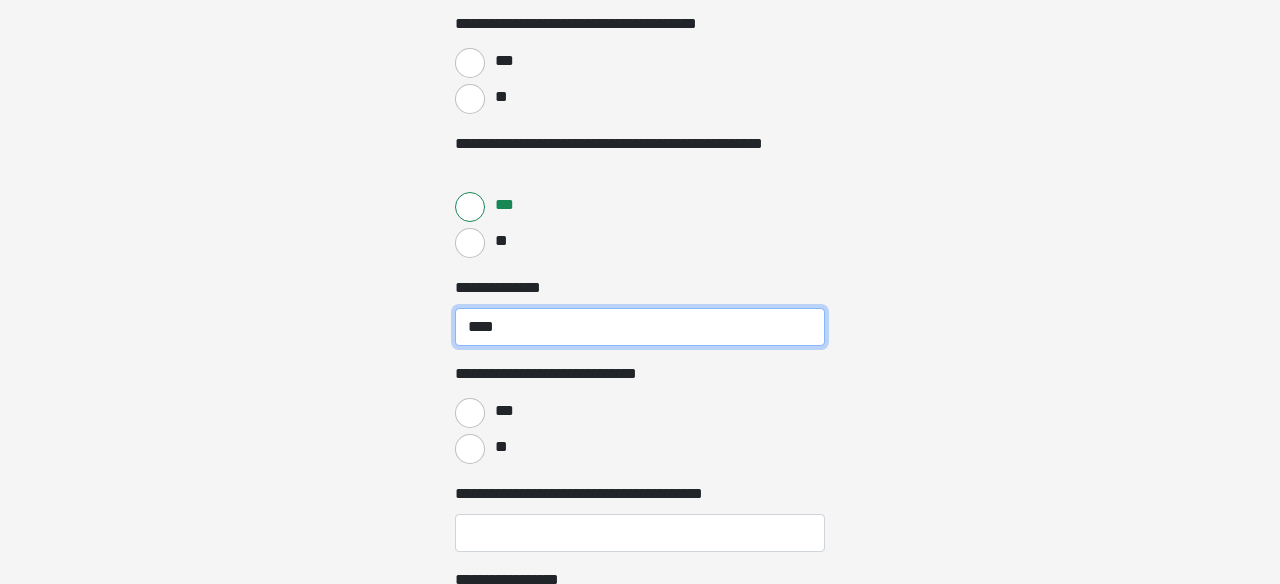 type on "****" 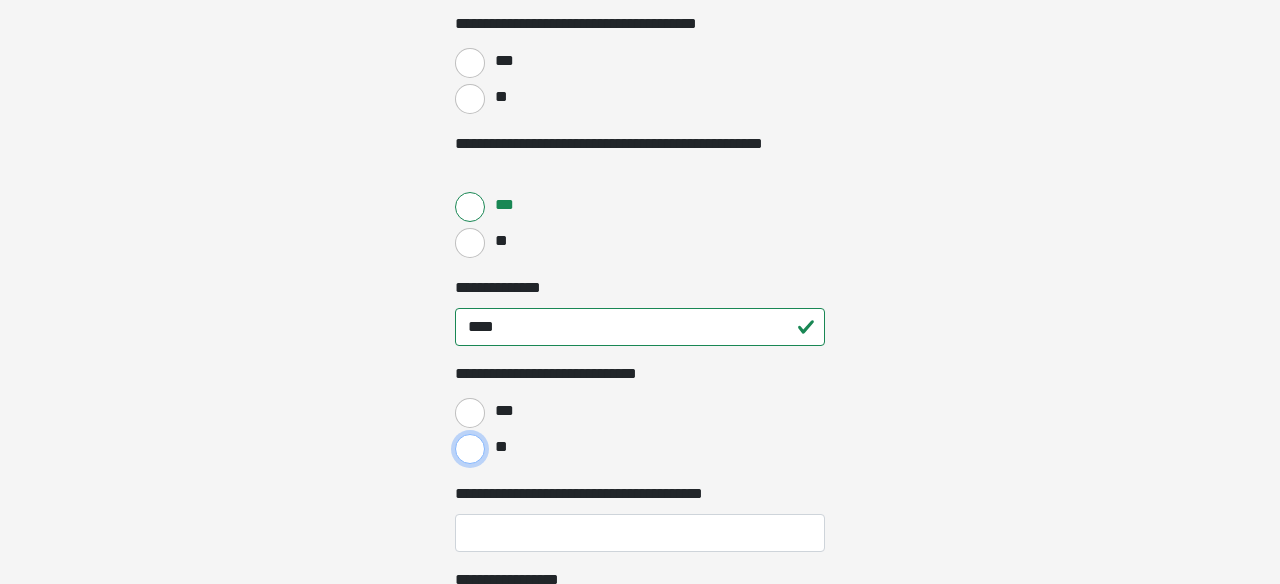 click on "**" at bounding box center [470, 449] 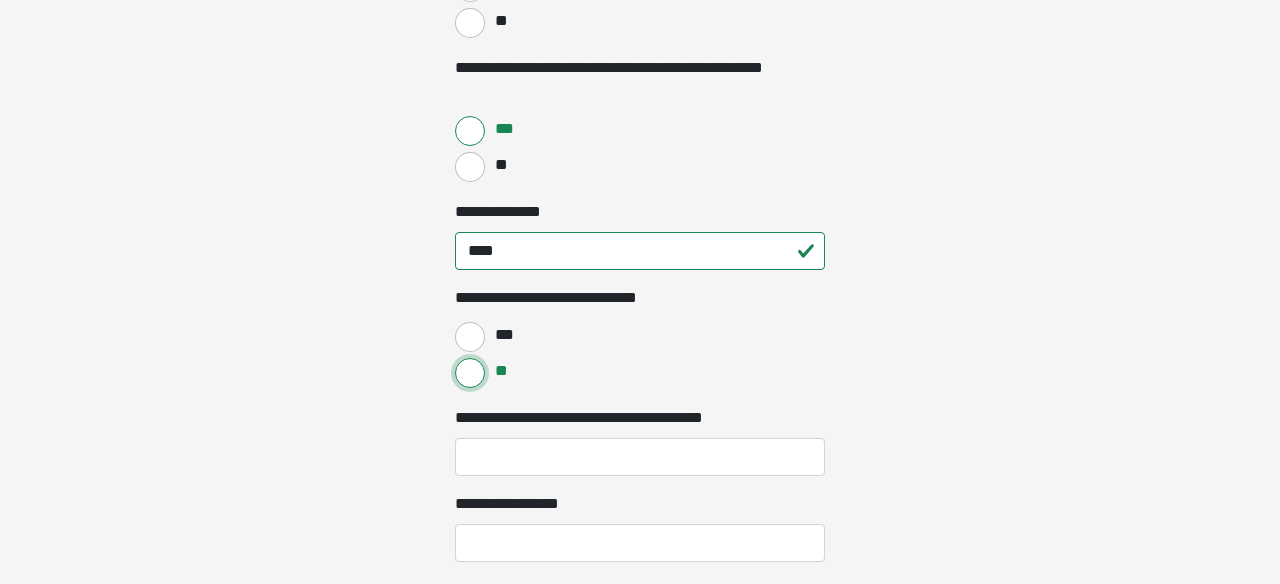 scroll, scrollTop: 960, scrollLeft: 0, axis: vertical 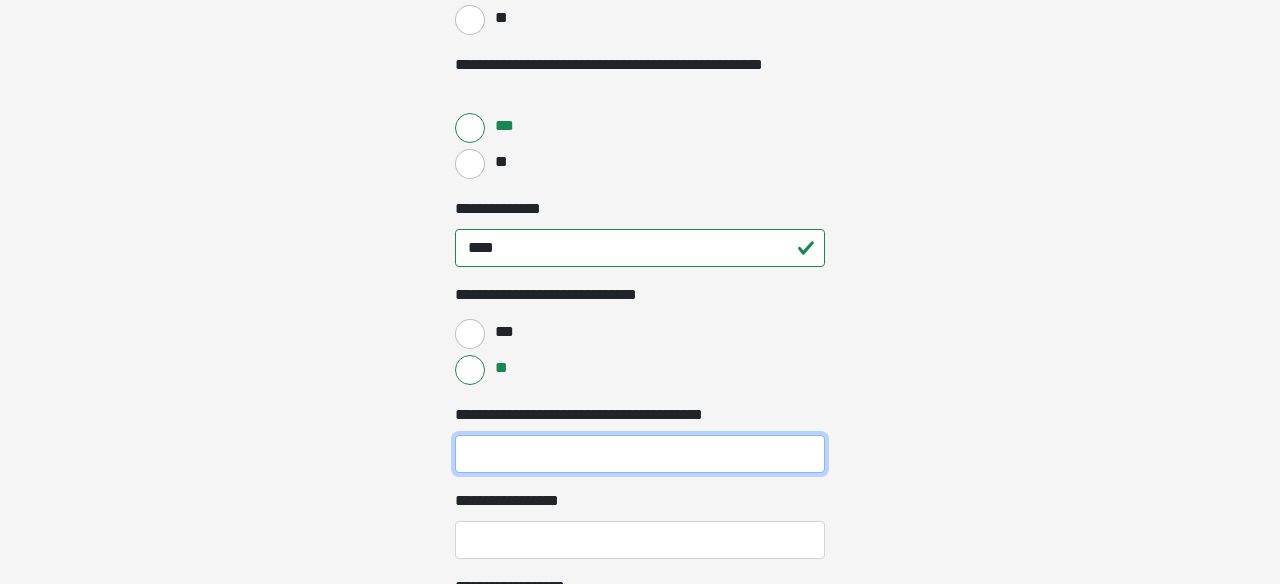 click on "**********" at bounding box center (640, 454) 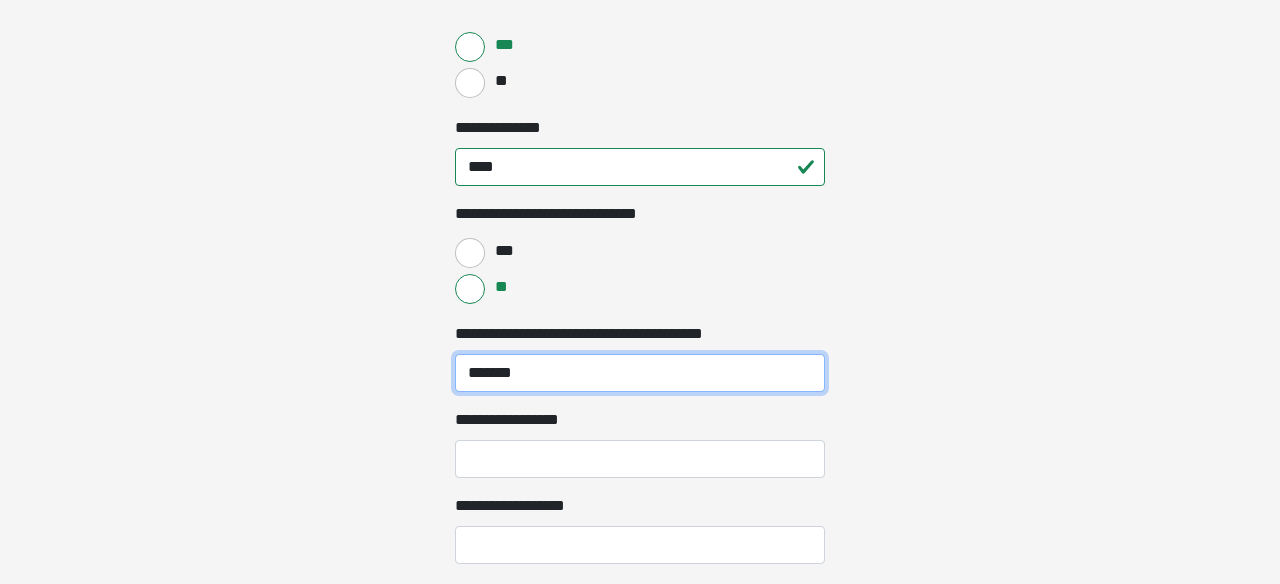 scroll, scrollTop: 1043, scrollLeft: 0, axis: vertical 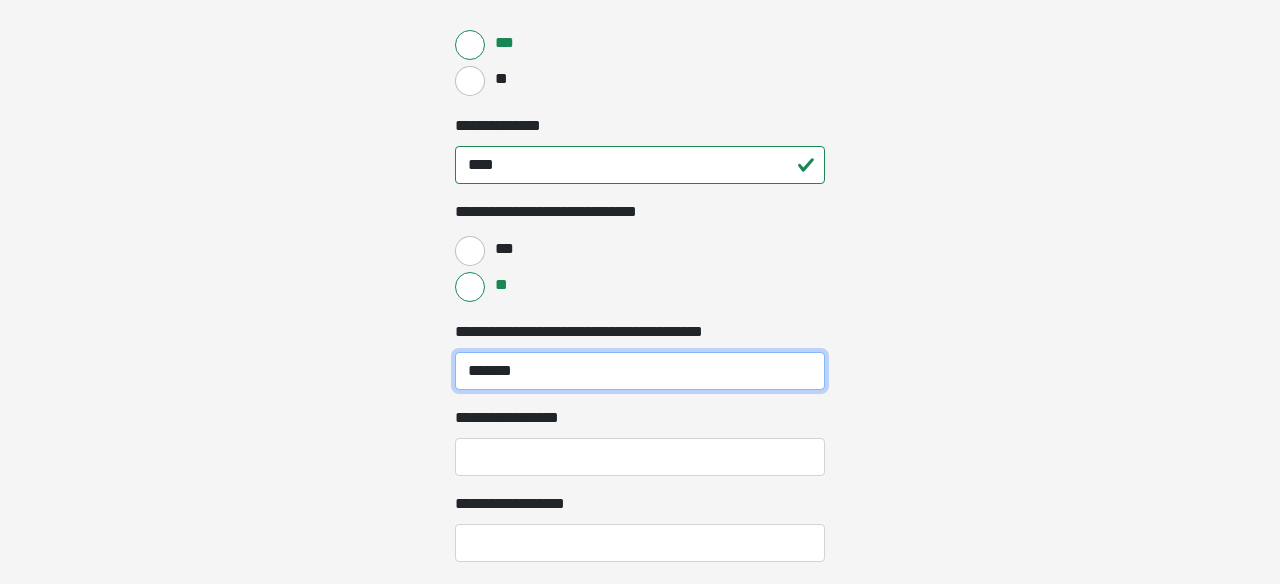 type on "*******" 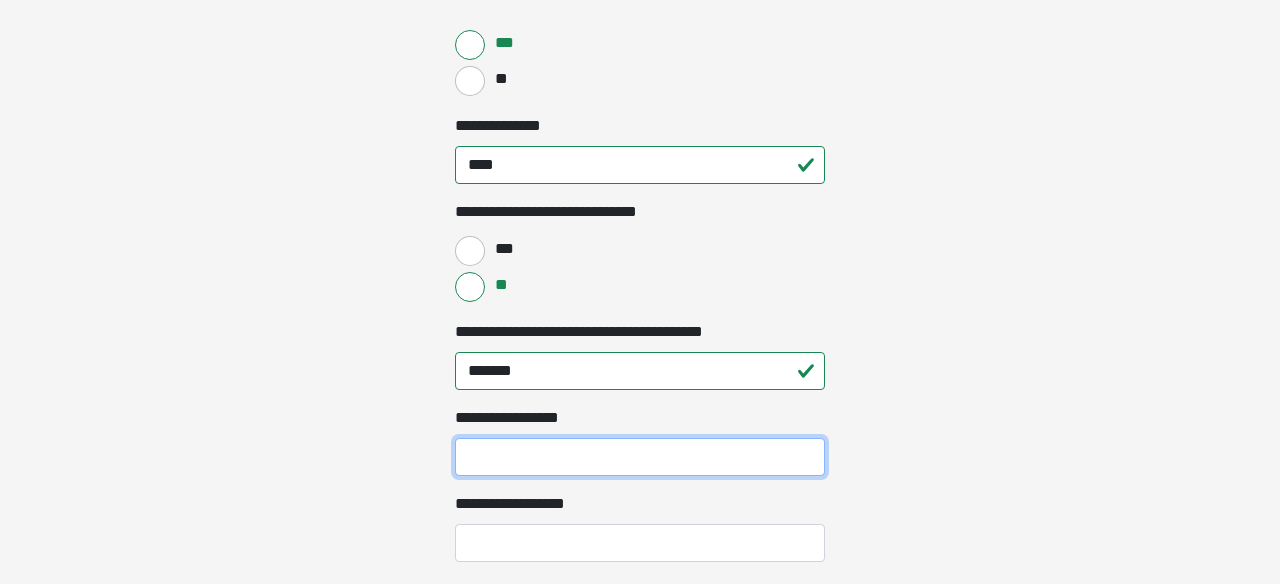 click on "**********" at bounding box center (640, 457) 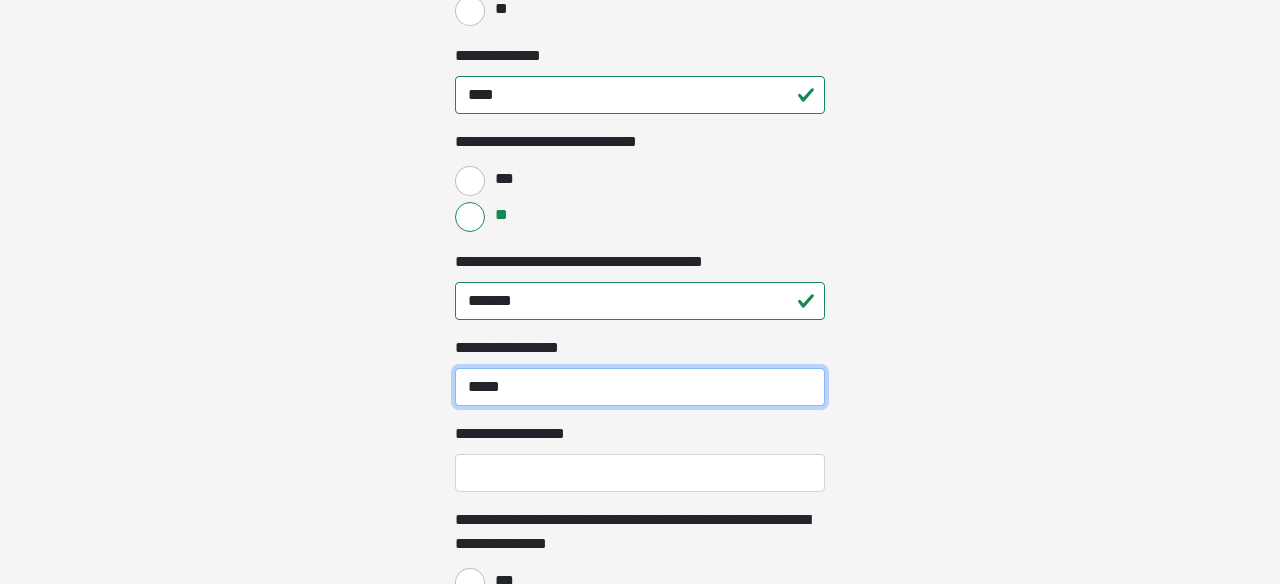 scroll, scrollTop: 1119, scrollLeft: 0, axis: vertical 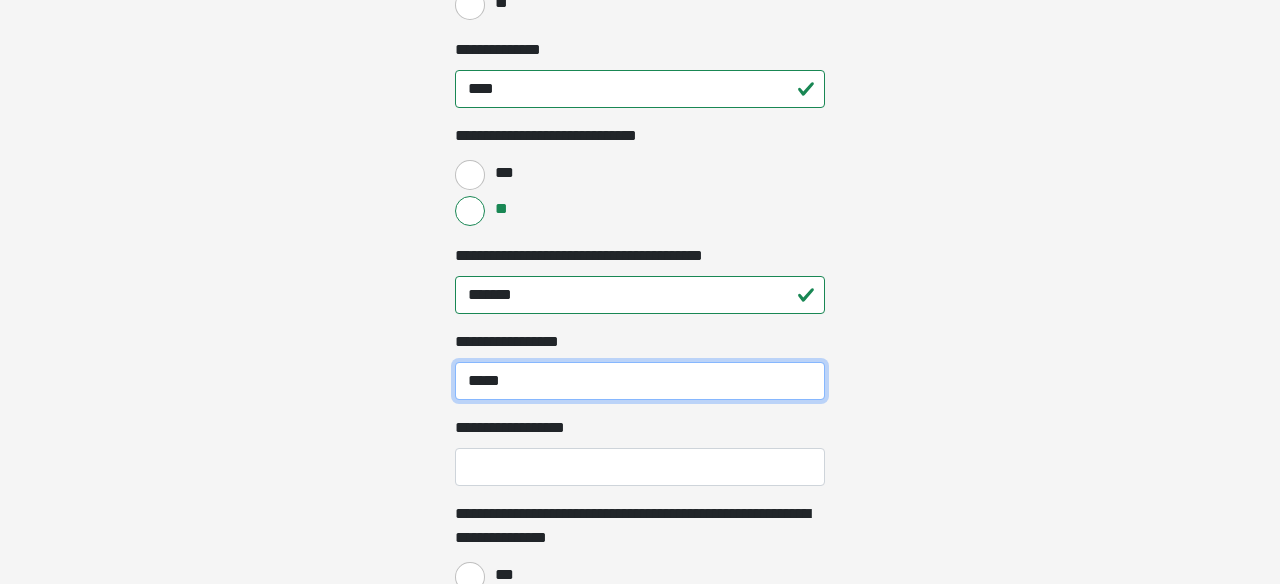 type on "*****" 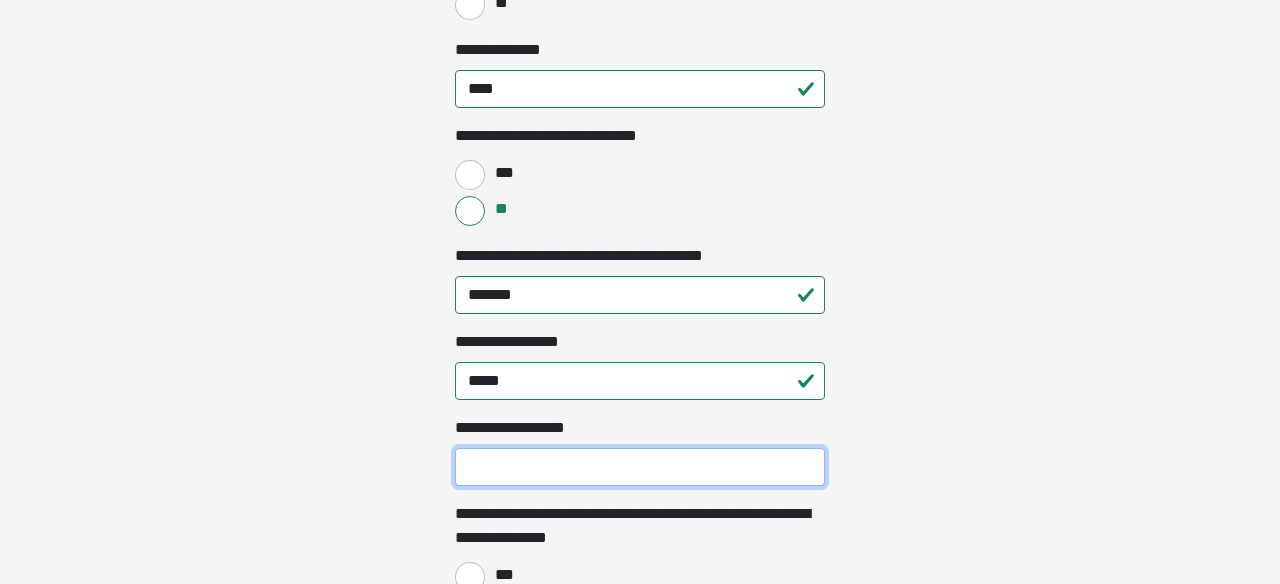 click on "**********" at bounding box center [640, 467] 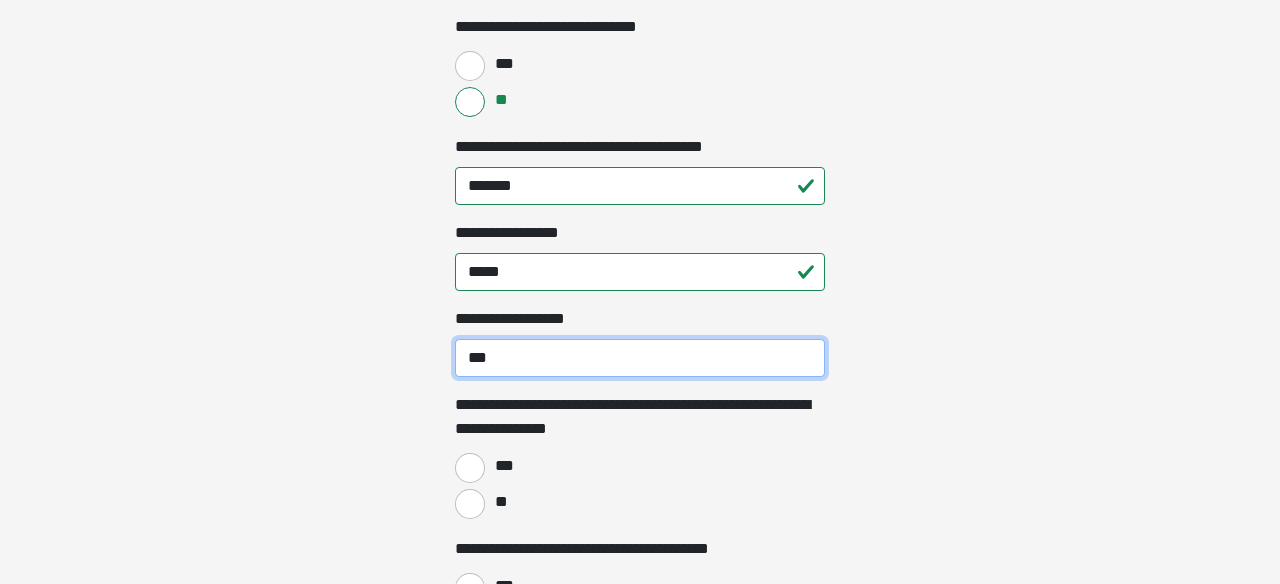 scroll, scrollTop: 1244, scrollLeft: 0, axis: vertical 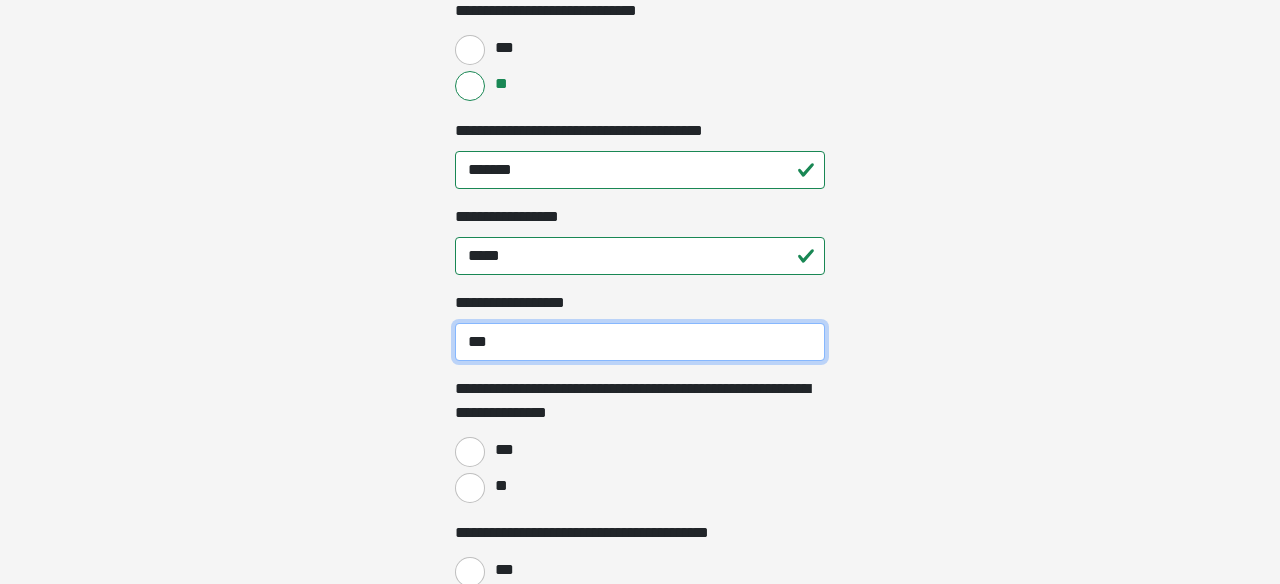 type on "***" 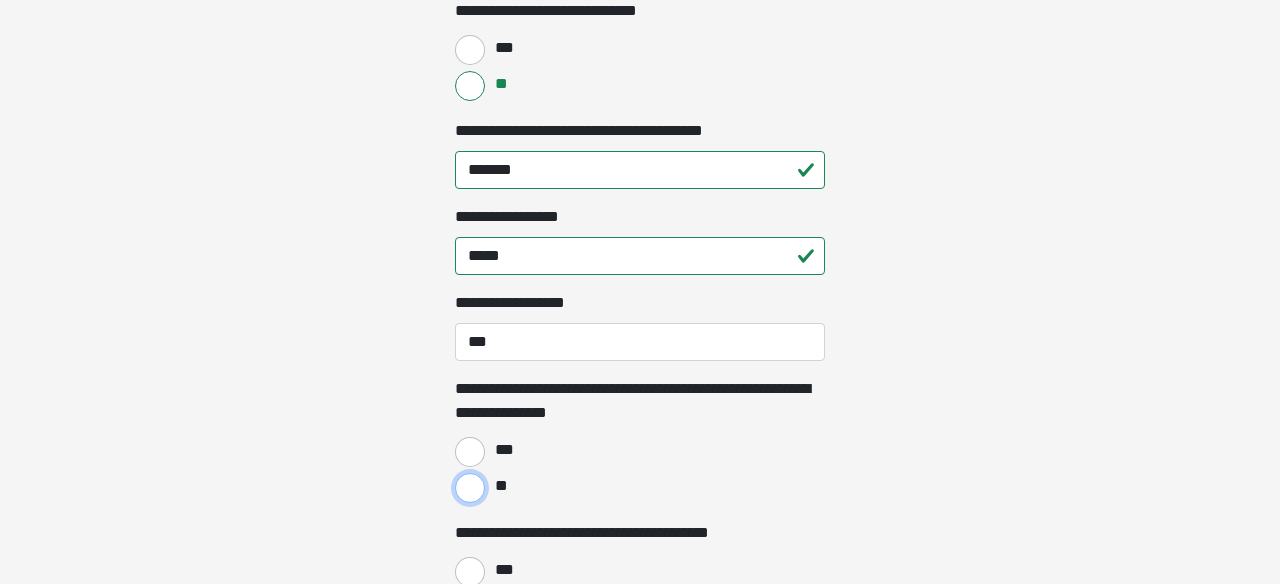 click on "**" at bounding box center (470, 488) 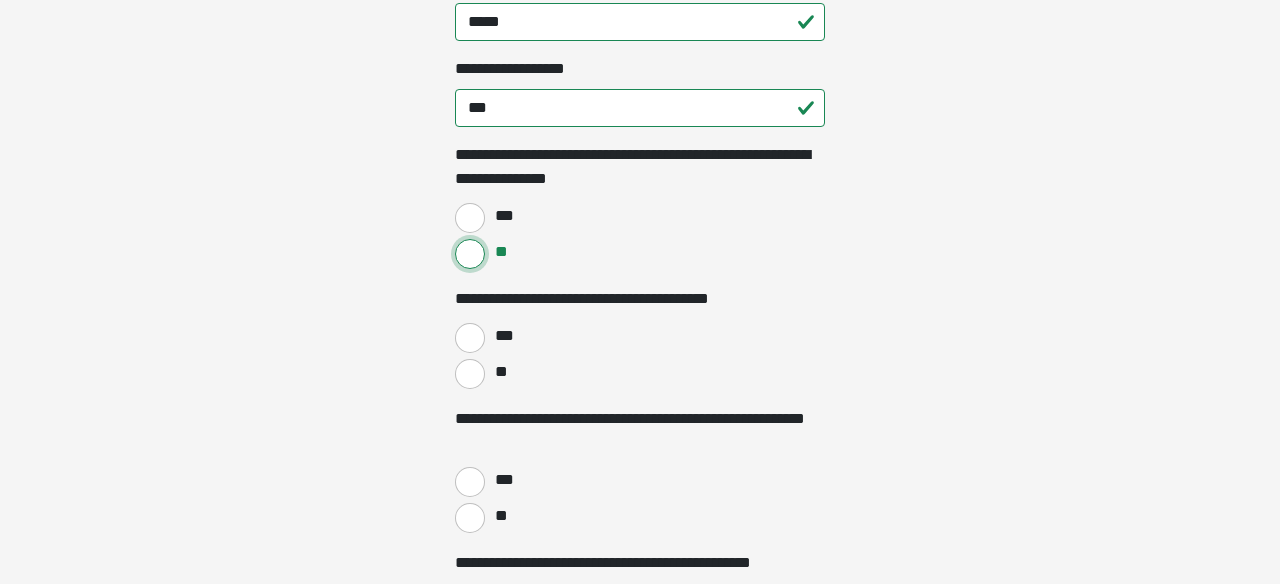 scroll, scrollTop: 1479, scrollLeft: 0, axis: vertical 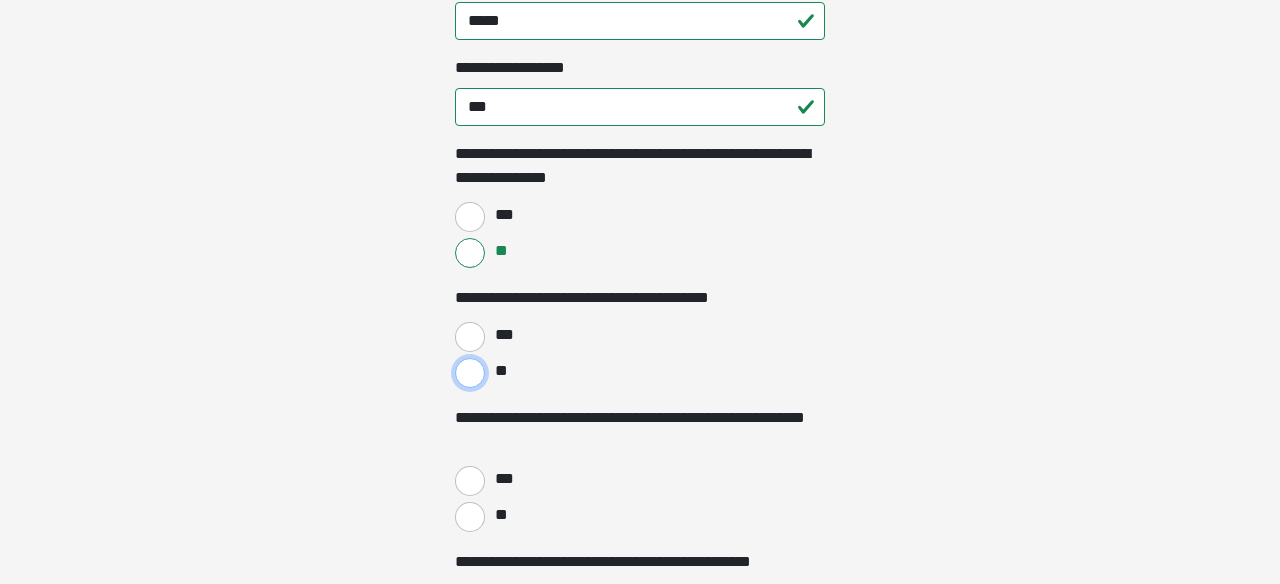 click on "**" at bounding box center [470, 373] 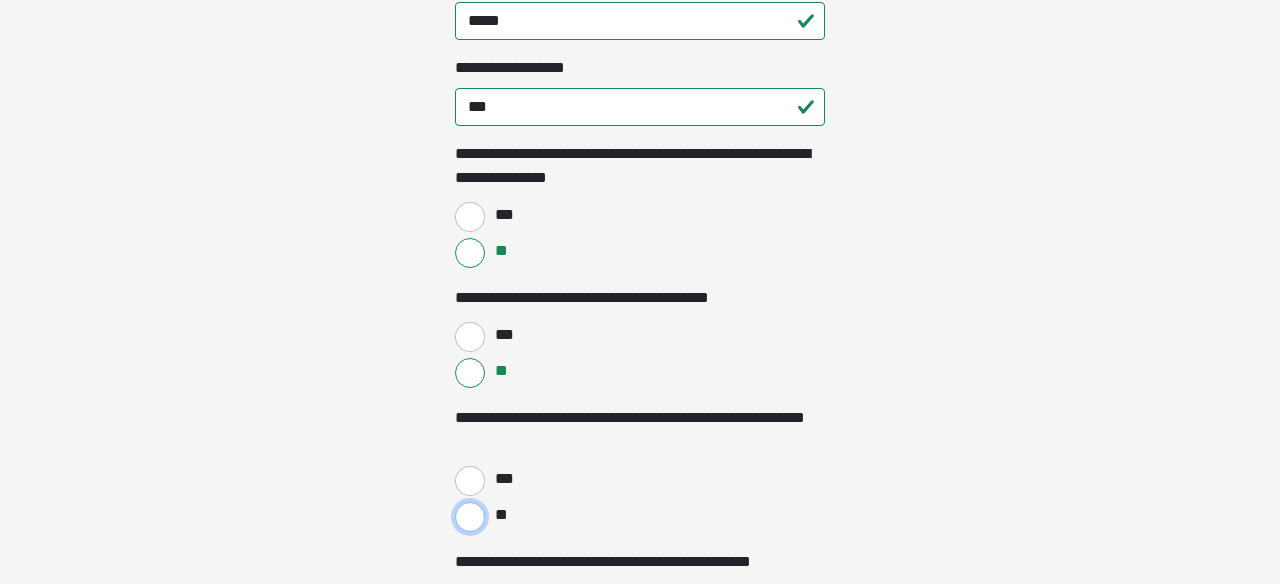 click on "**" at bounding box center (470, 517) 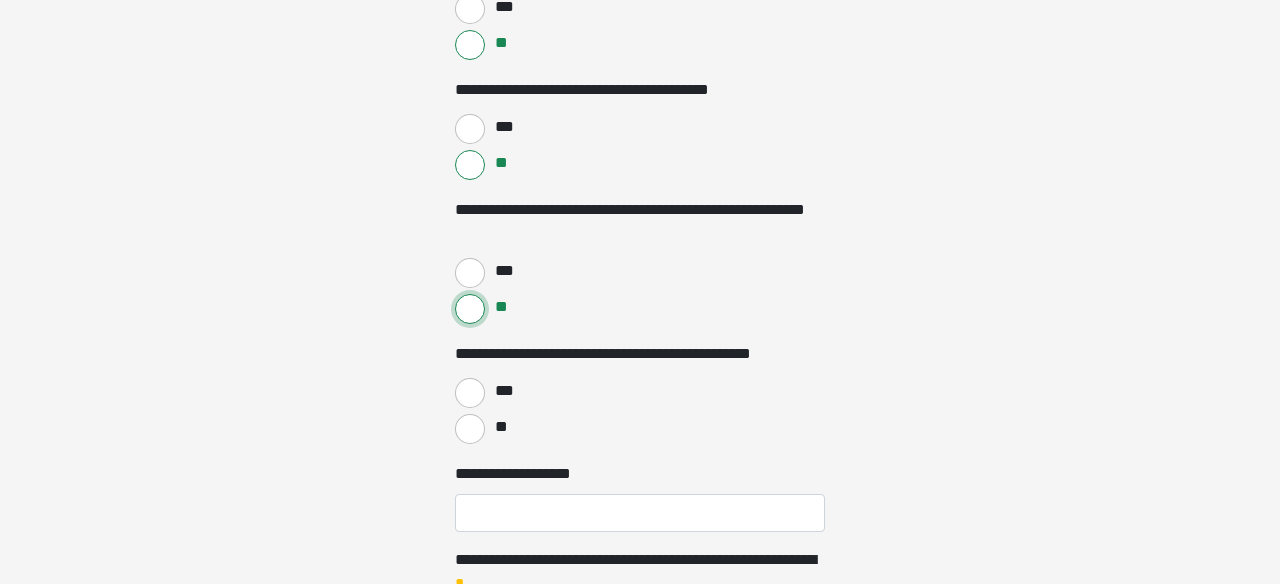 scroll, scrollTop: 1686, scrollLeft: 0, axis: vertical 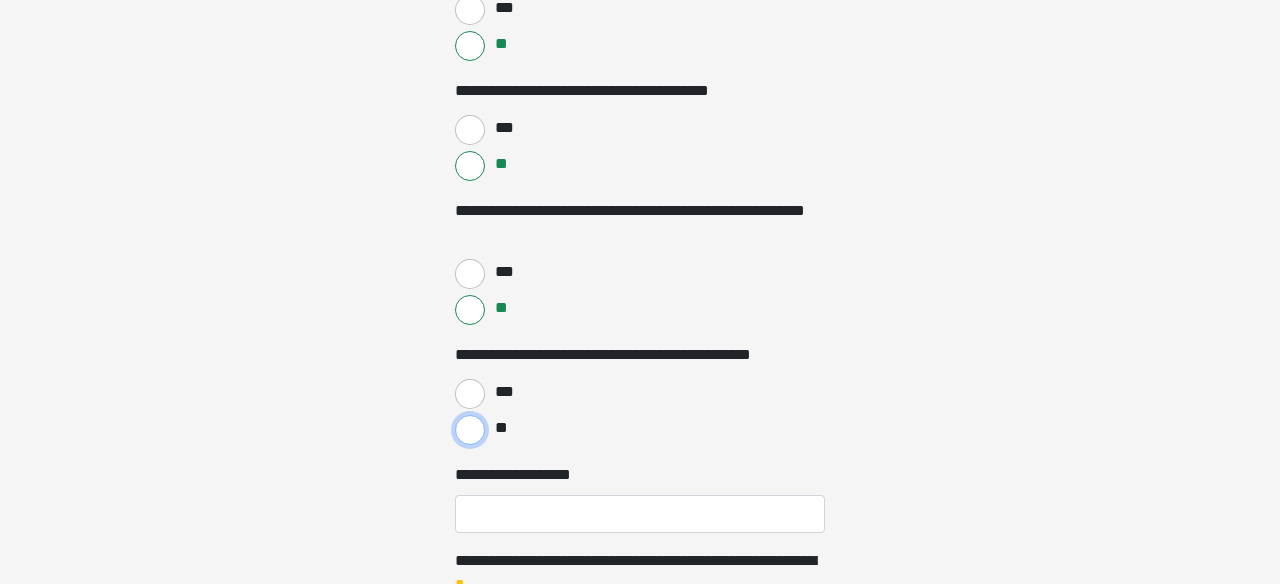 click on "**" at bounding box center [470, 430] 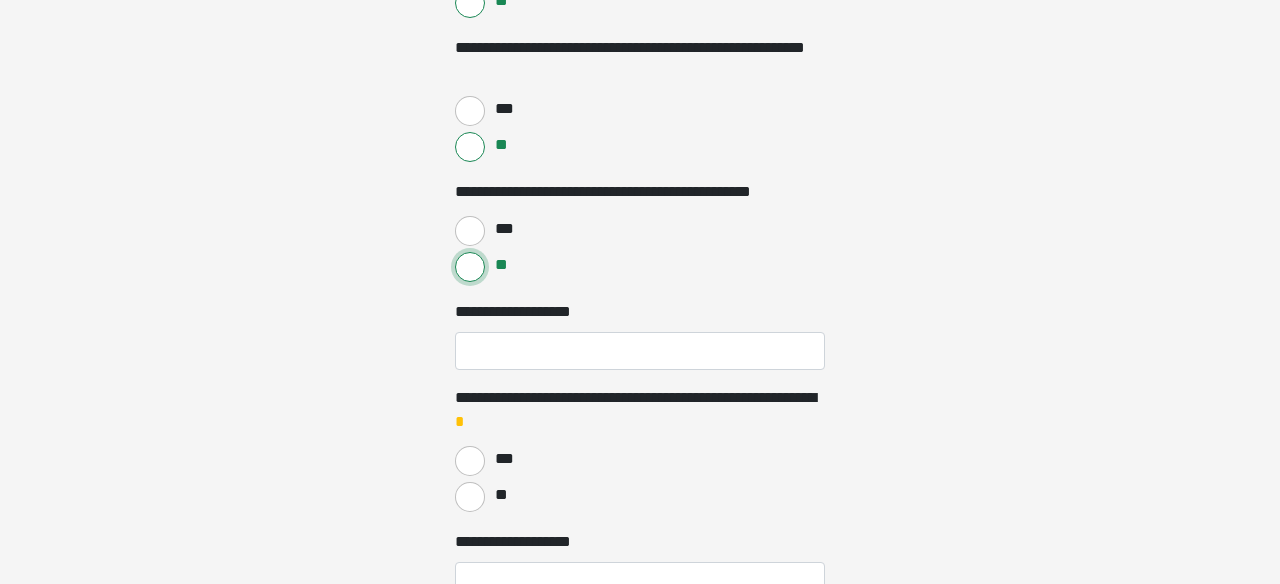 scroll, scrollTop: 1879, scrollLeft: 0, axis: vertical 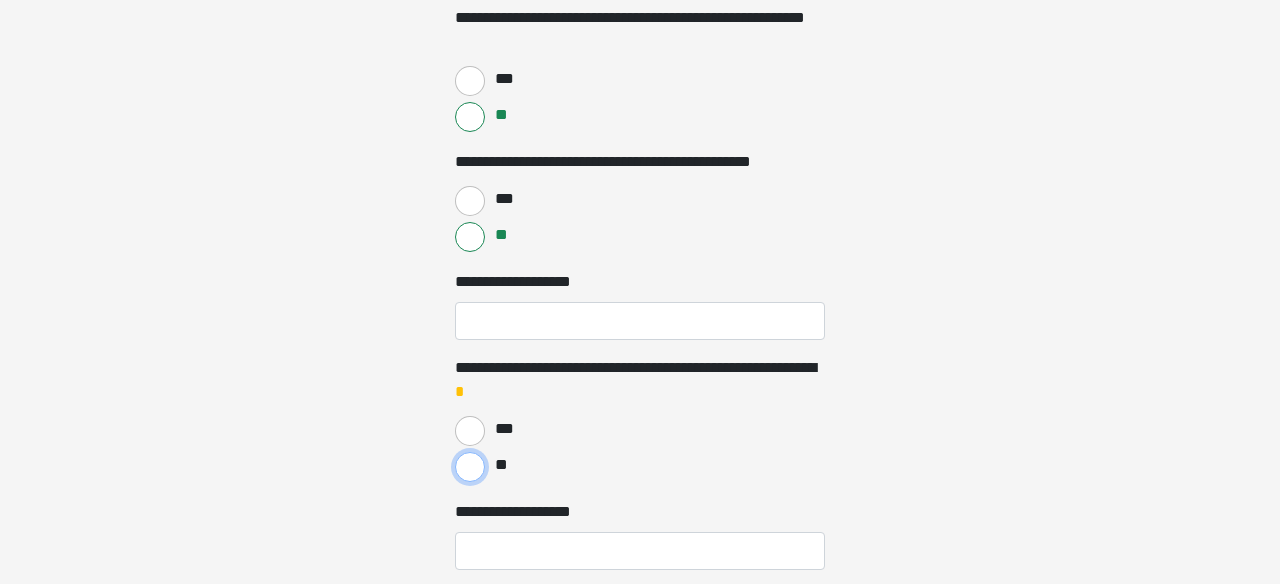 click on "**" at bounding box center [470, 467] 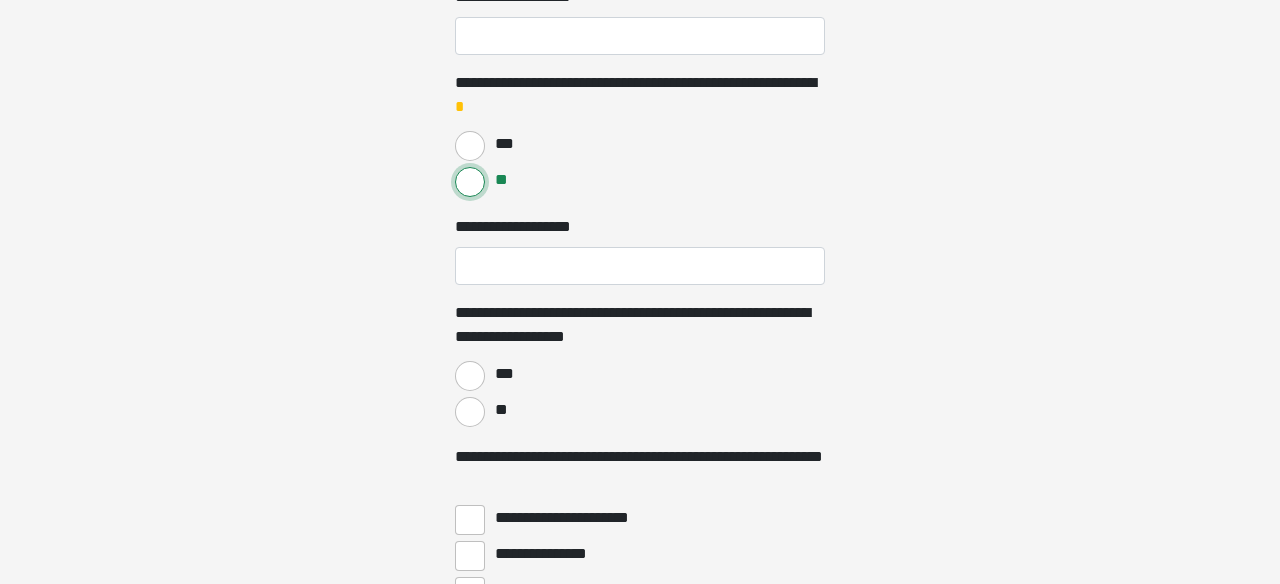 scroll, scrollTop: 2158, scrollLeft: 0, axis: vertical 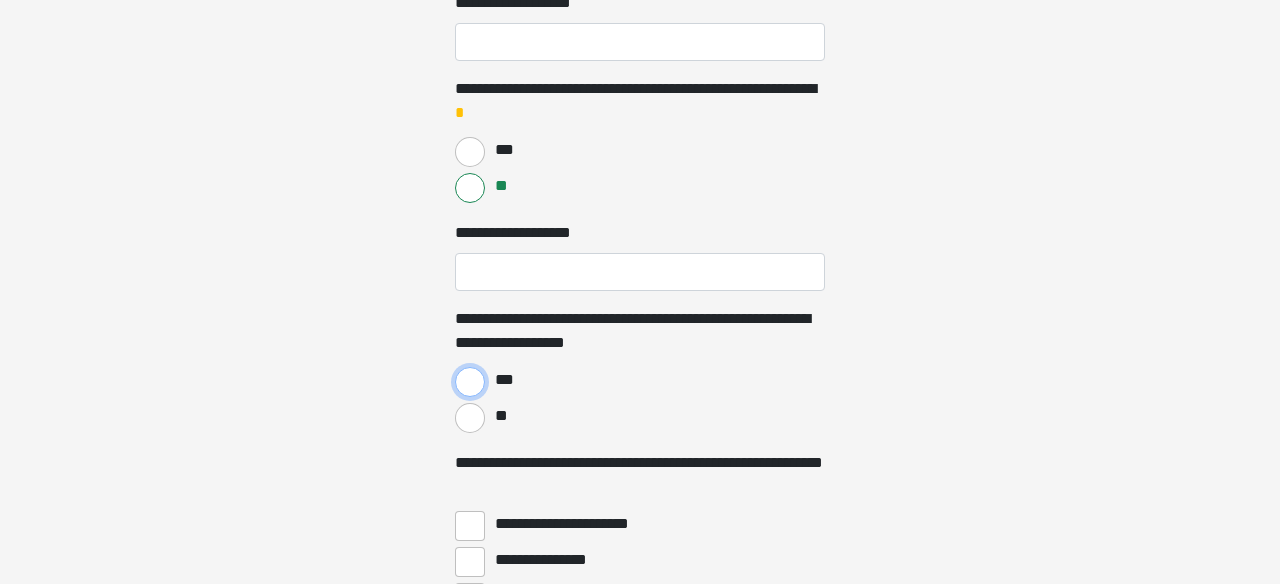 click on "***" at bounding box center (470, 382) 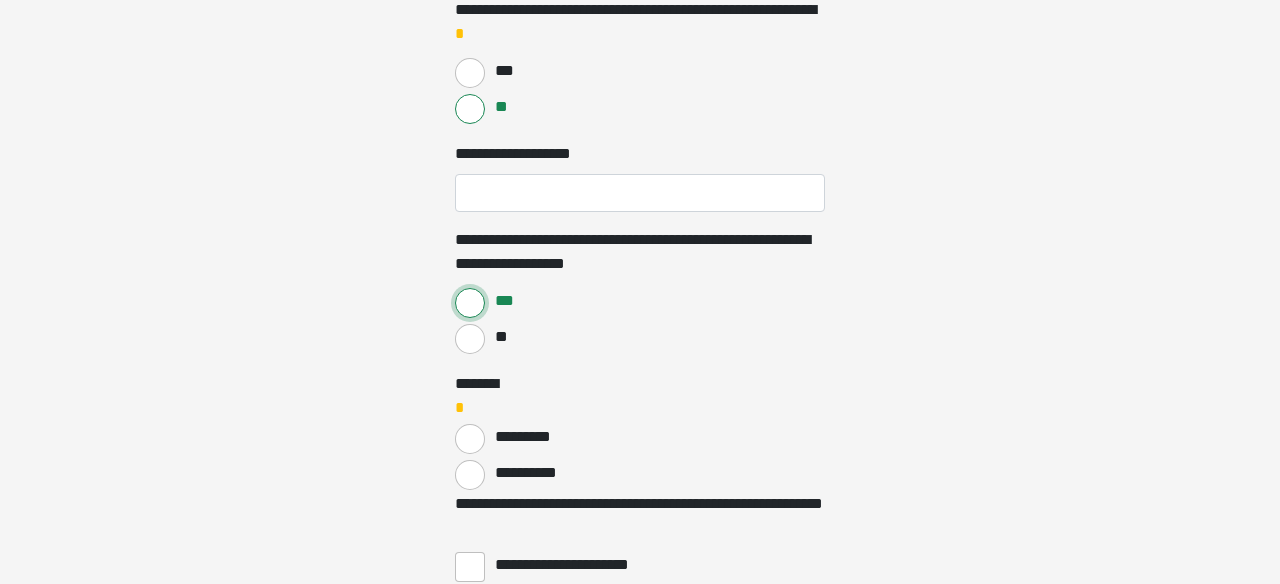 scroll, scrollTop: 2248, scrollLeft: 0, axis: vertical 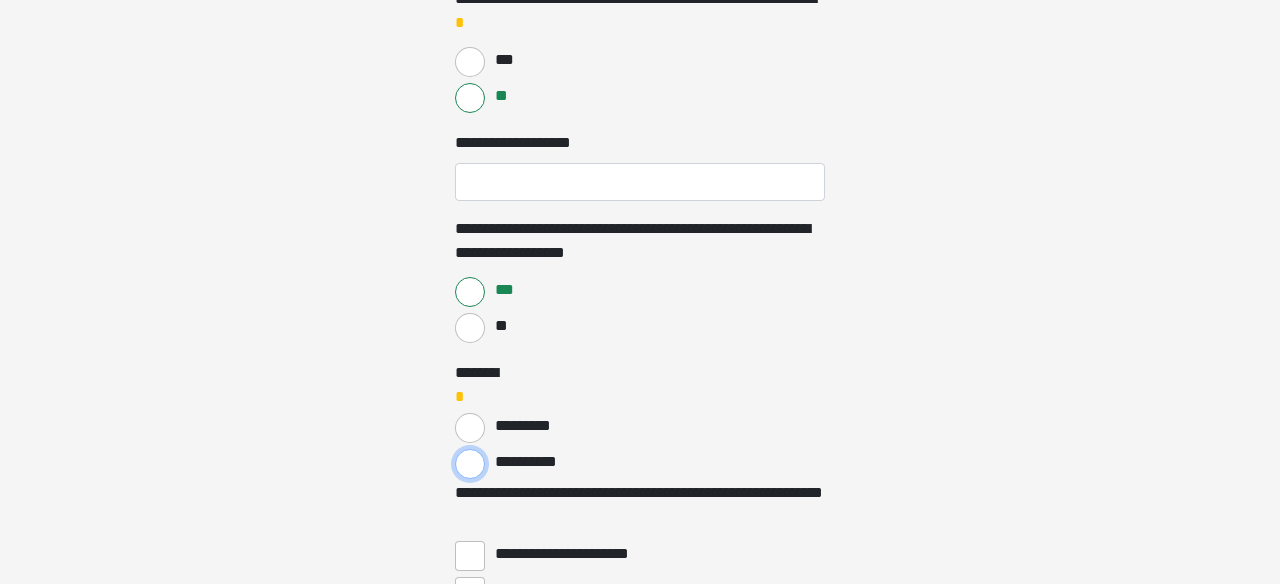 click on "**********" at bounding box center [470, 464] 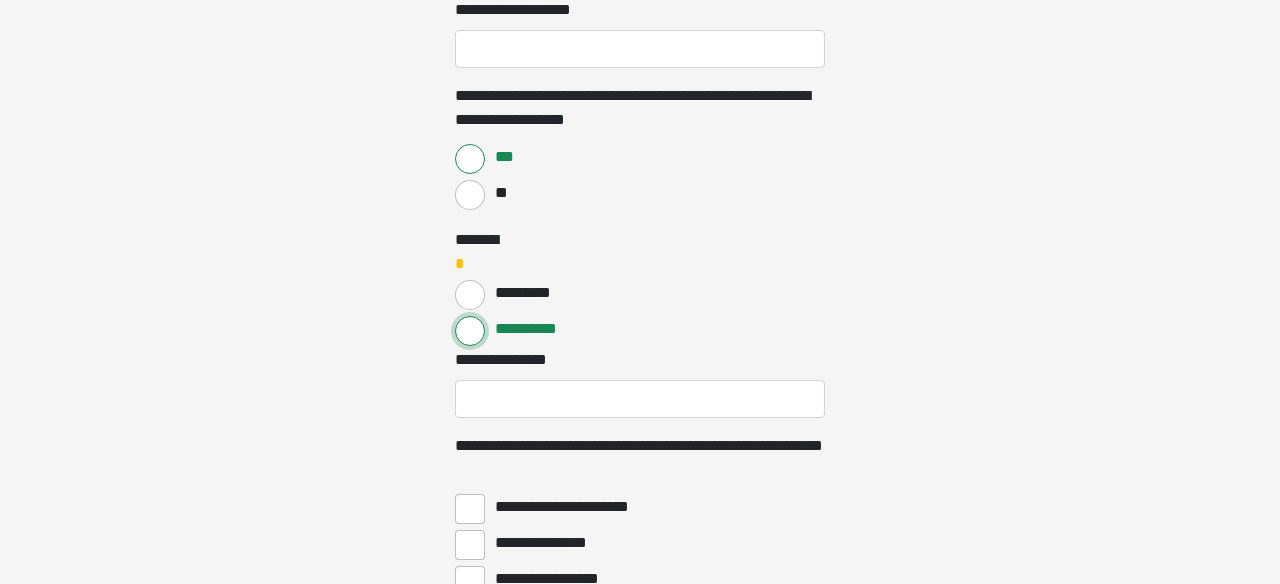 scroll, scrollTop: 2382, scrollLeft: 0, axis: vertical 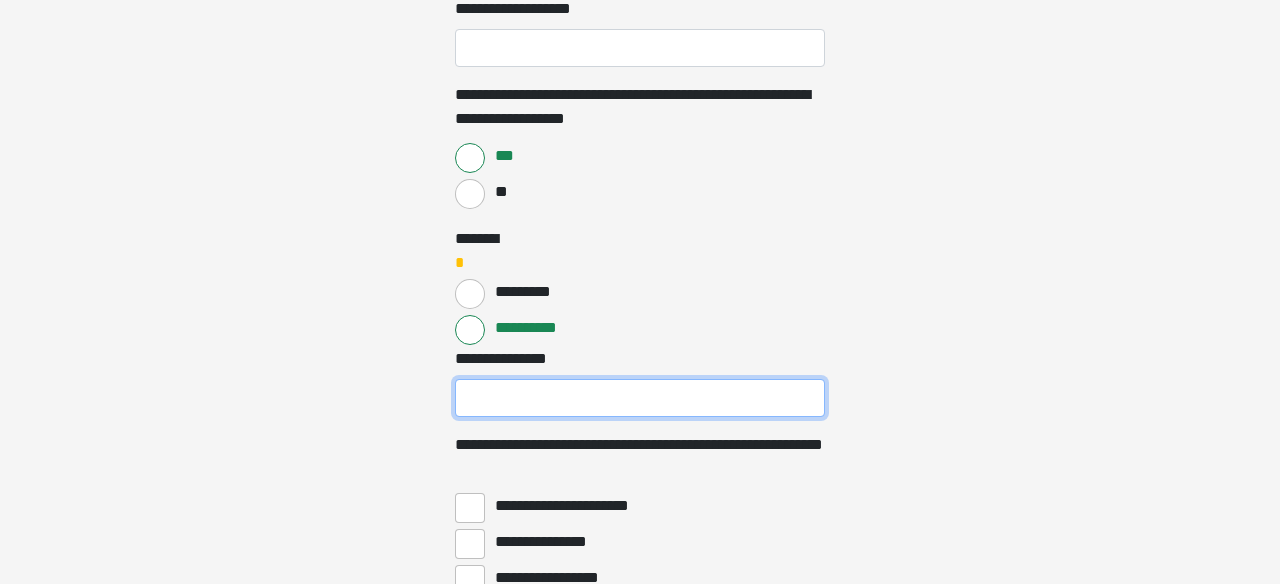 click on "**********" at bounding box center (640, 398) 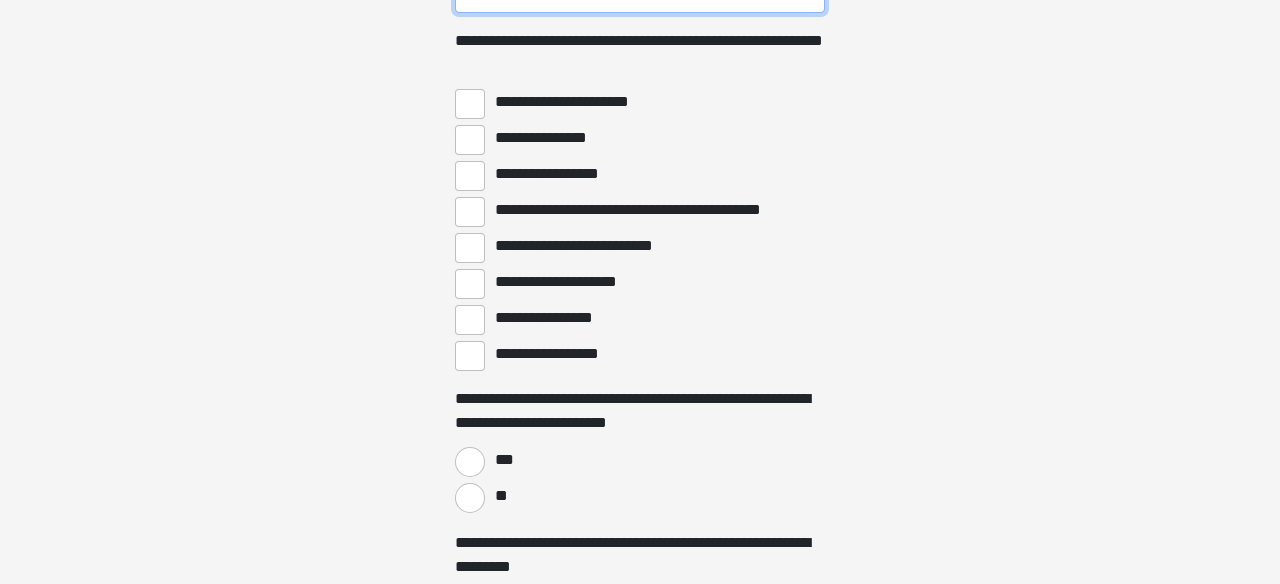 scroll, scrollTop: 2793, scrollLeft: 0, axis: vertical 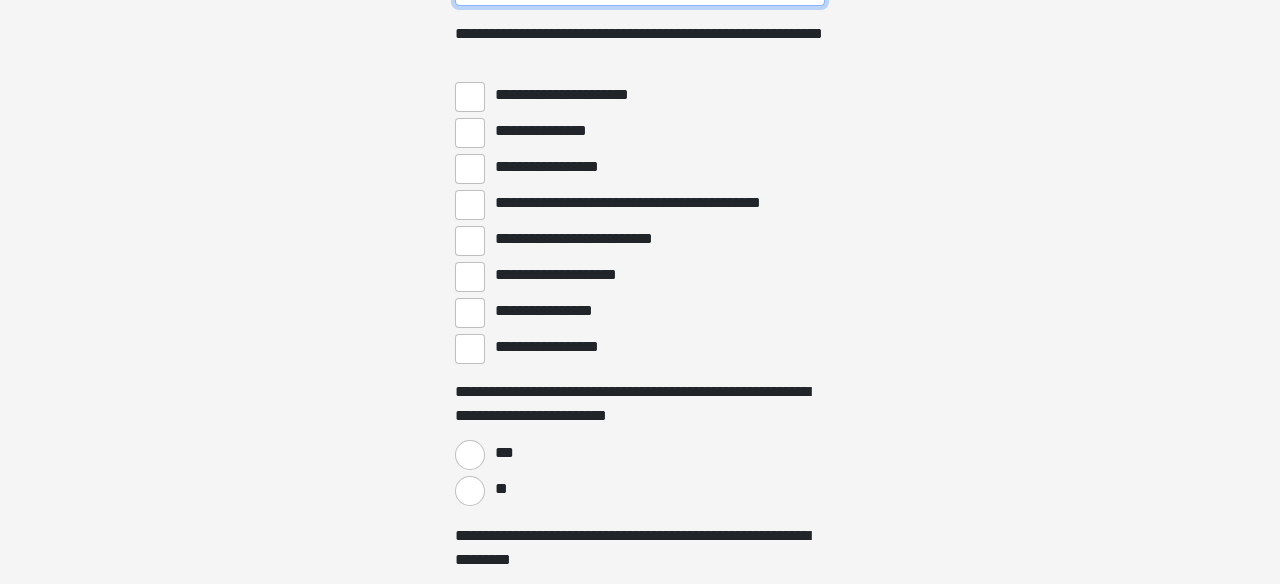 type on "*********" 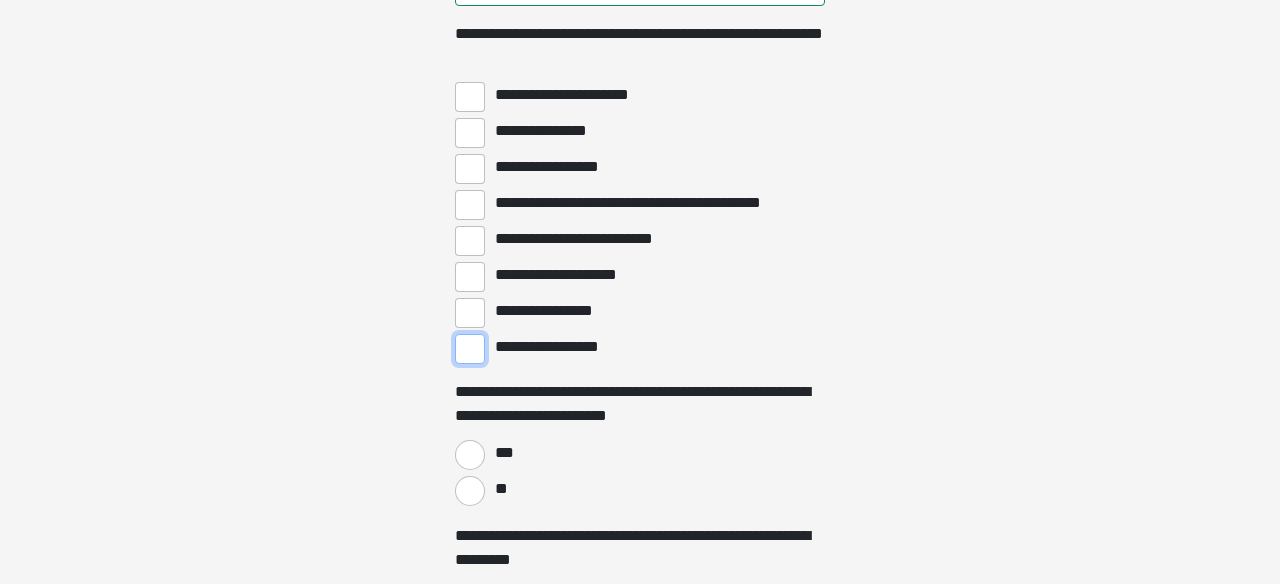 click on "**********" at bounding box center [470, 349] 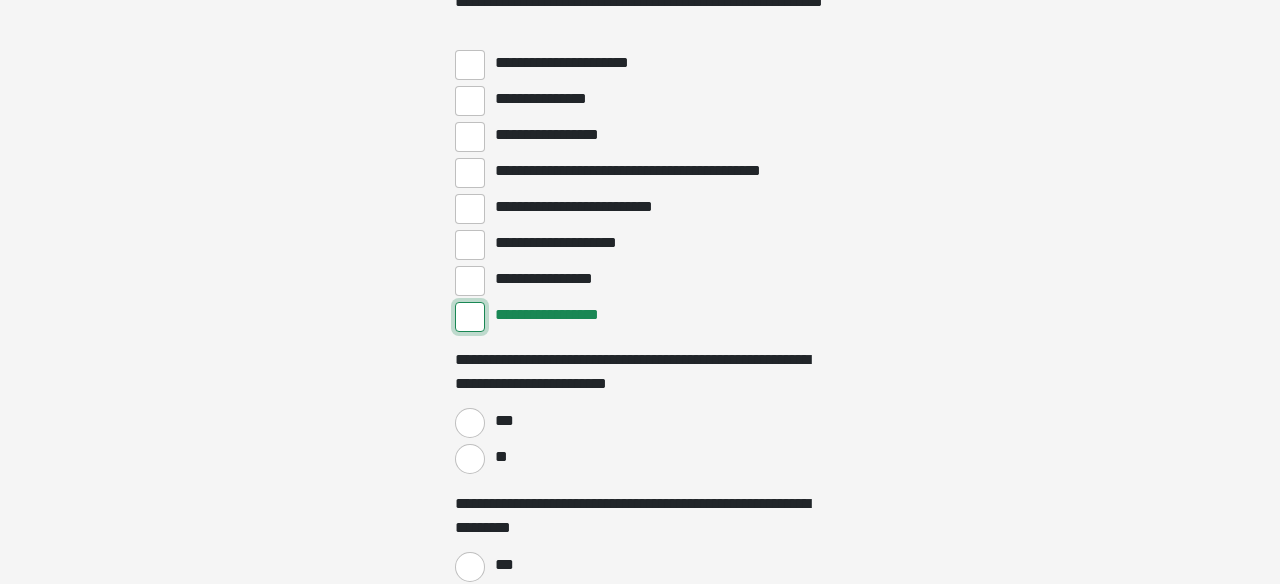 scroll, scrollTop: 2894, scrollLeft: 0, axis: vertical 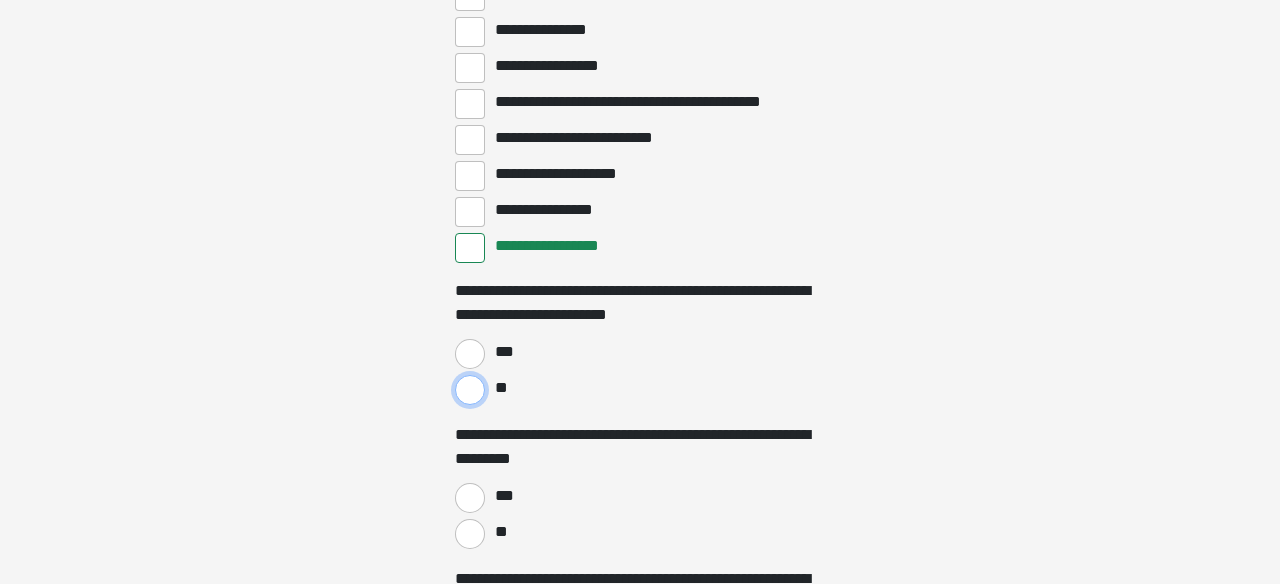 click on "**" at bounding box center (470, 390) 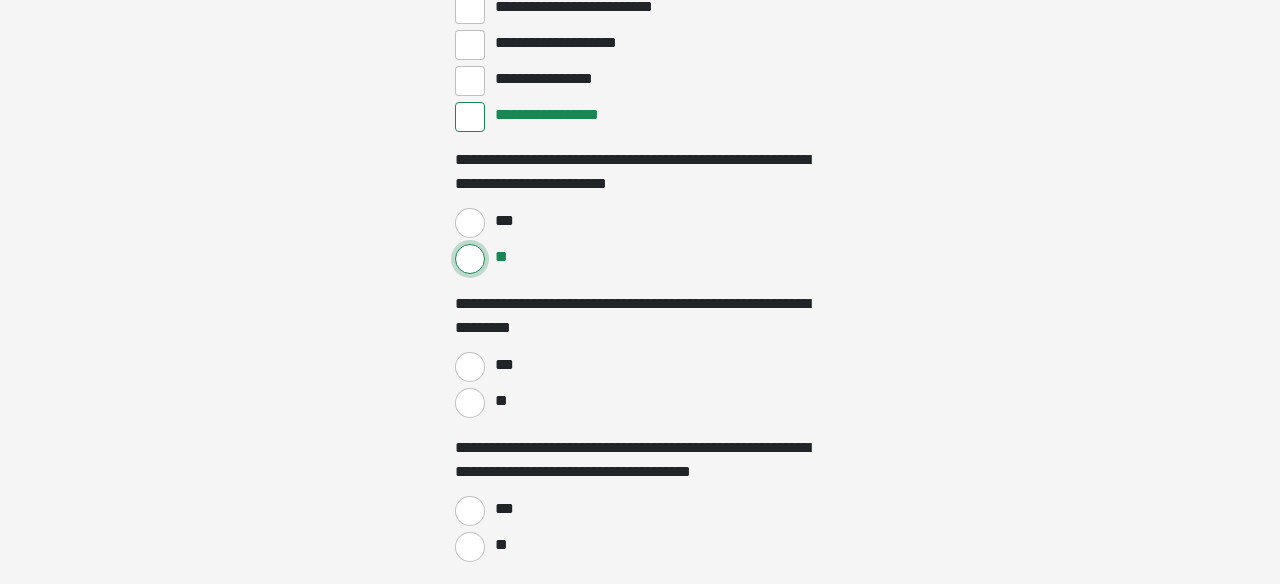 scroll, scrollTop: 3041, scrollLeft: 0, axis: vertical 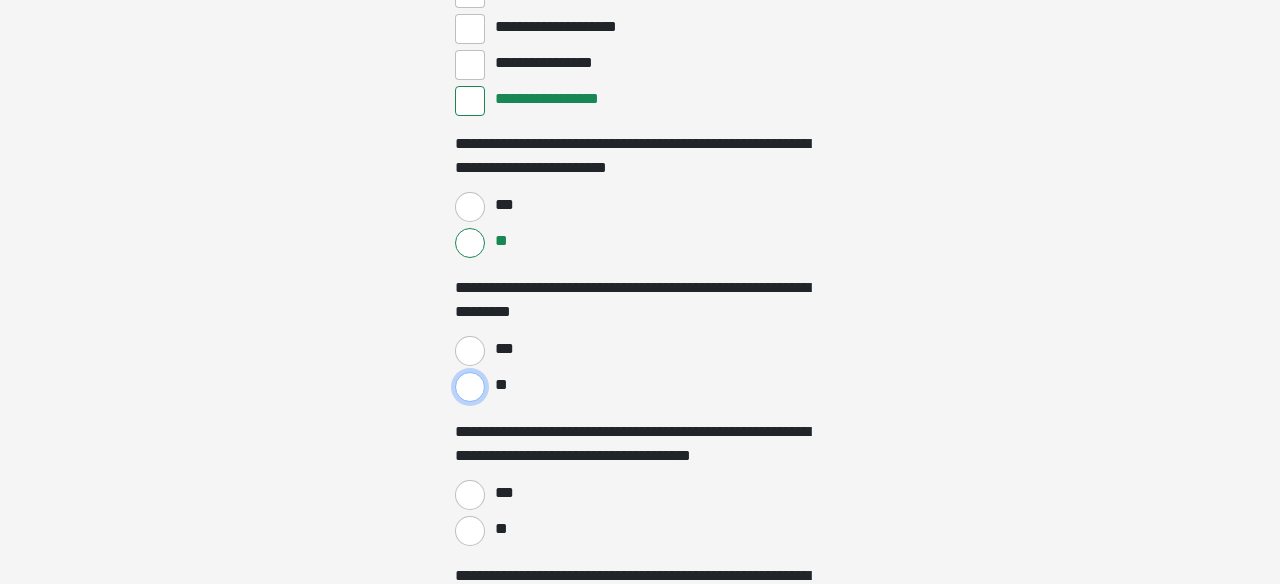 click on "**" at bounding box center [470, 387] 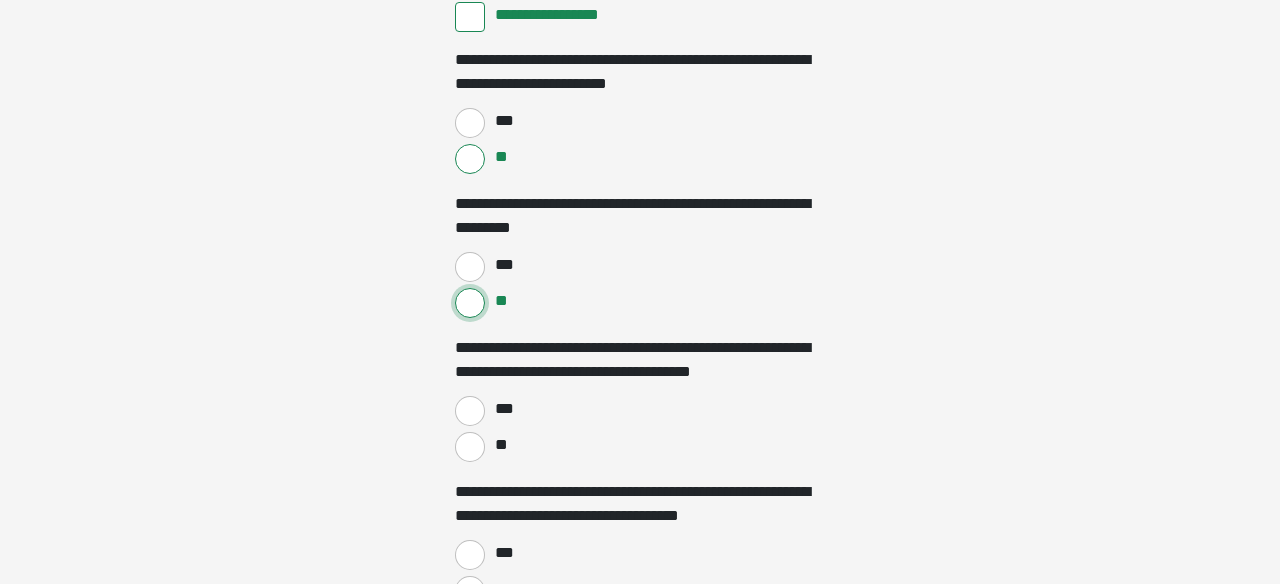 scroll, scrollTop: 3142, scrollLeft: 0, axis: vertical 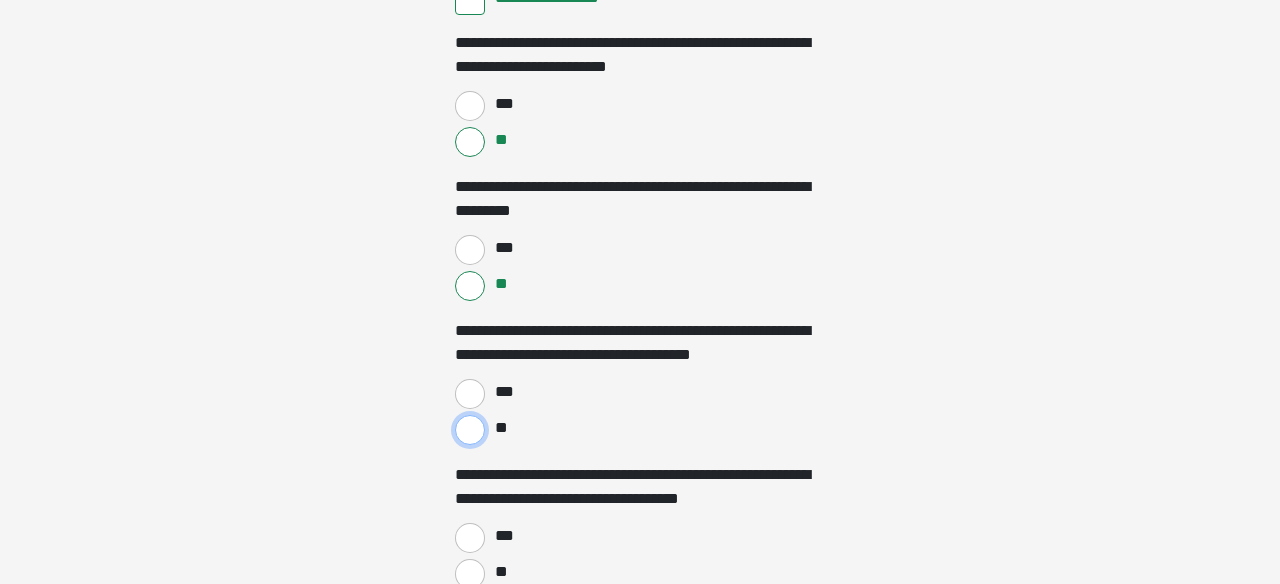 click on "**" at bounding box center [470, 430] 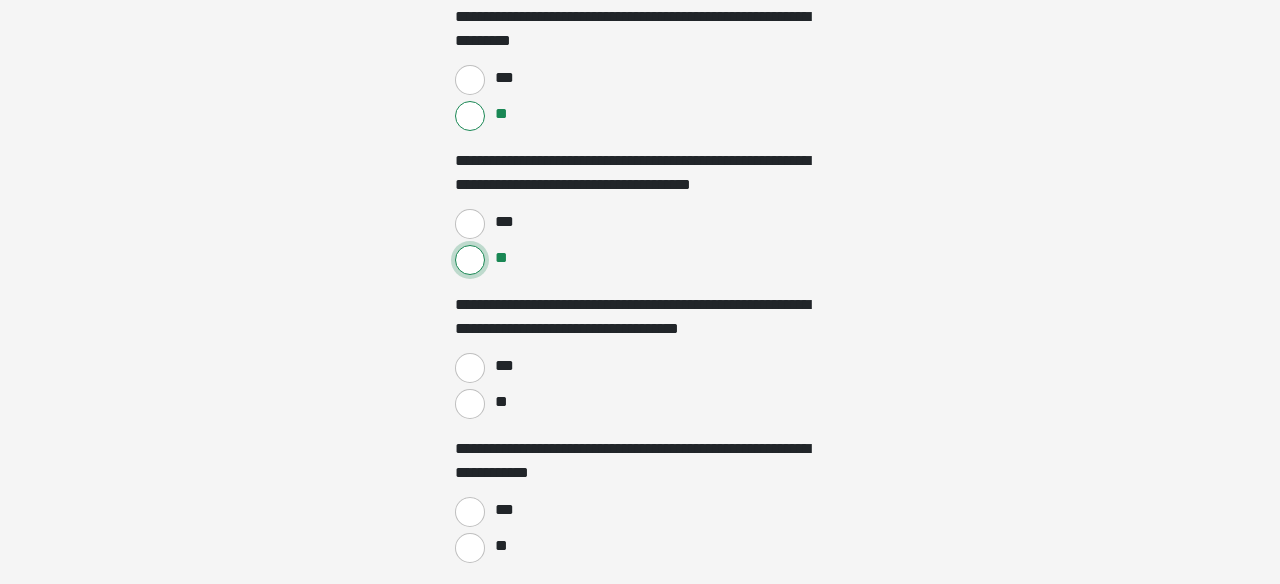 scroll, scrollTop: 3332, scrollLeft: 0, axis: vertical 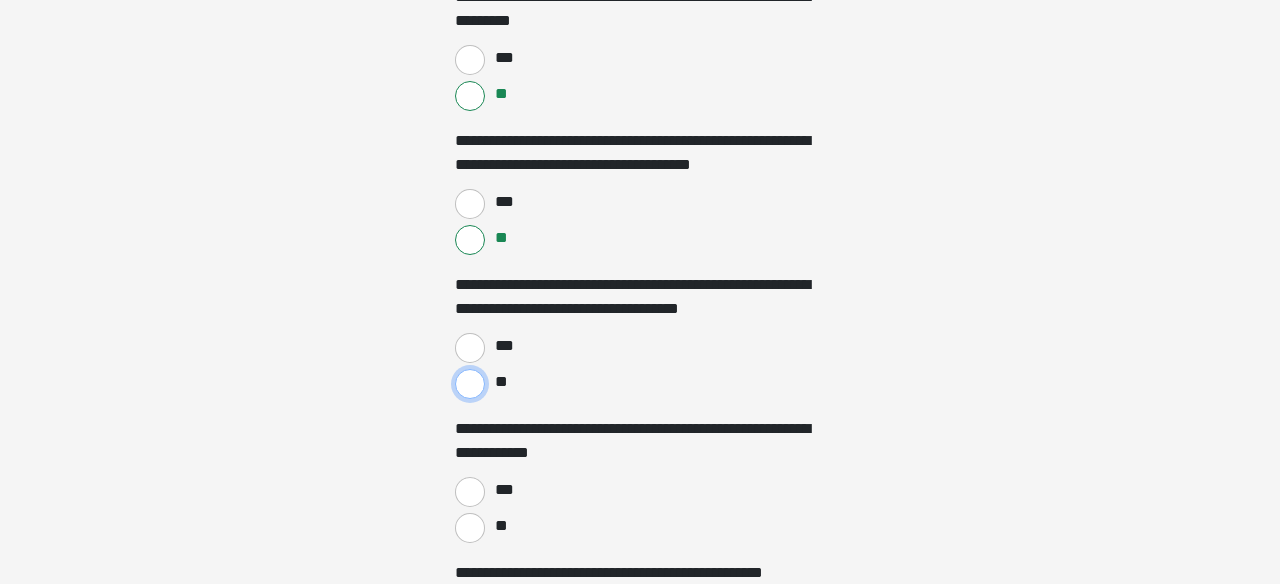 click on "**" at bounding box center (470, 384) 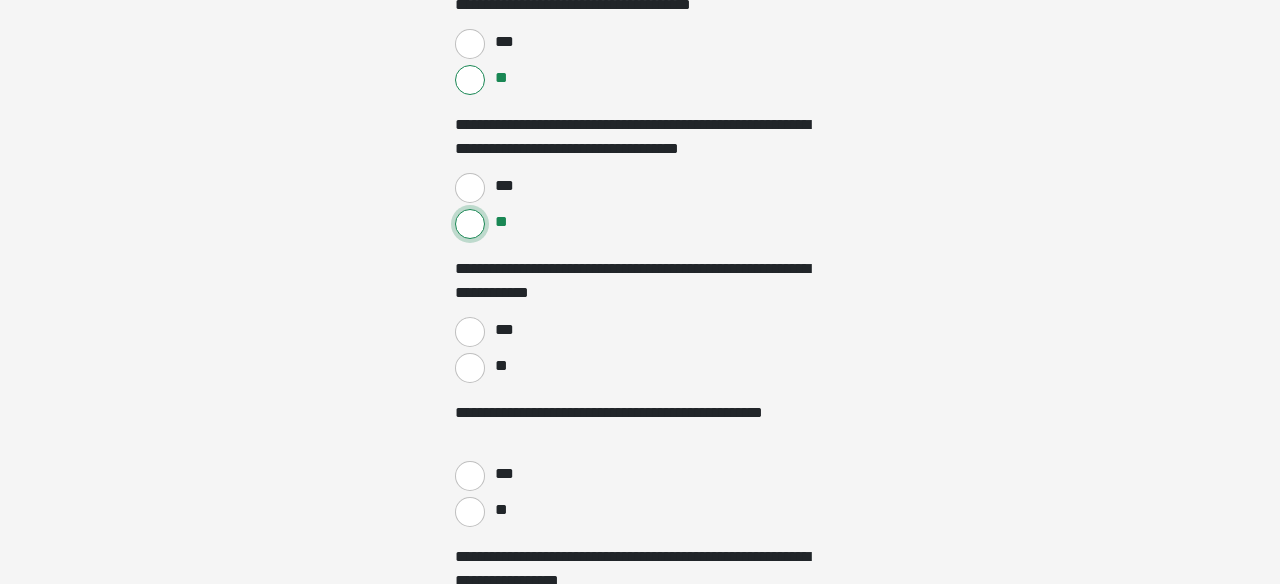 scroll, scrollTop: 3503, scrollLeft: 0, axis: vertical 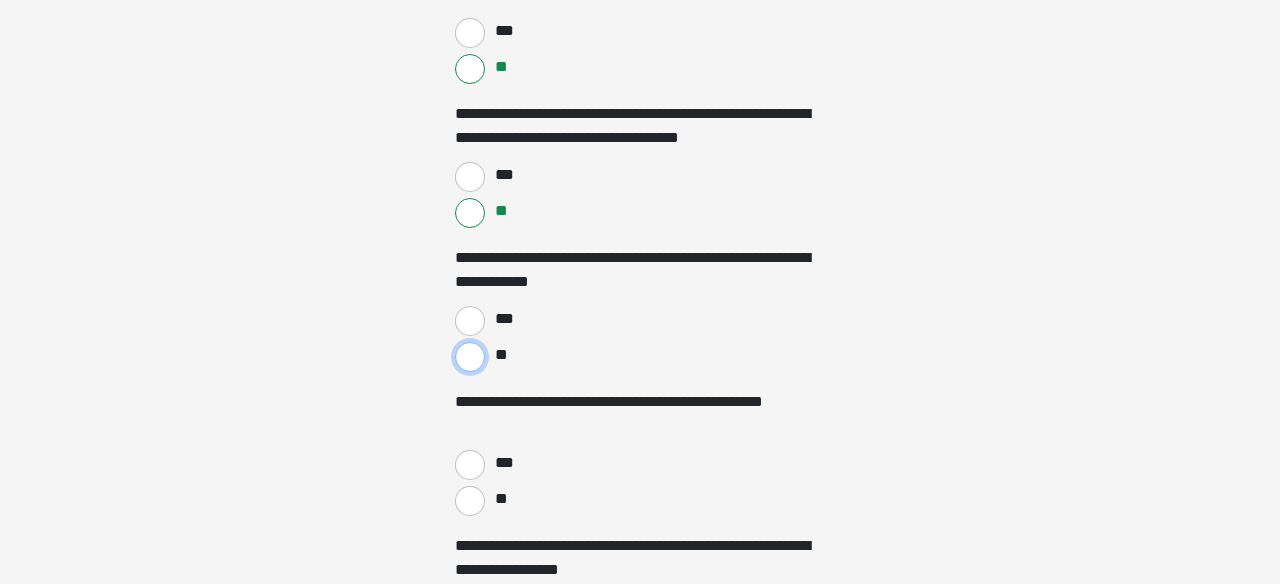 click on "**" at bounding box center (470, 357) 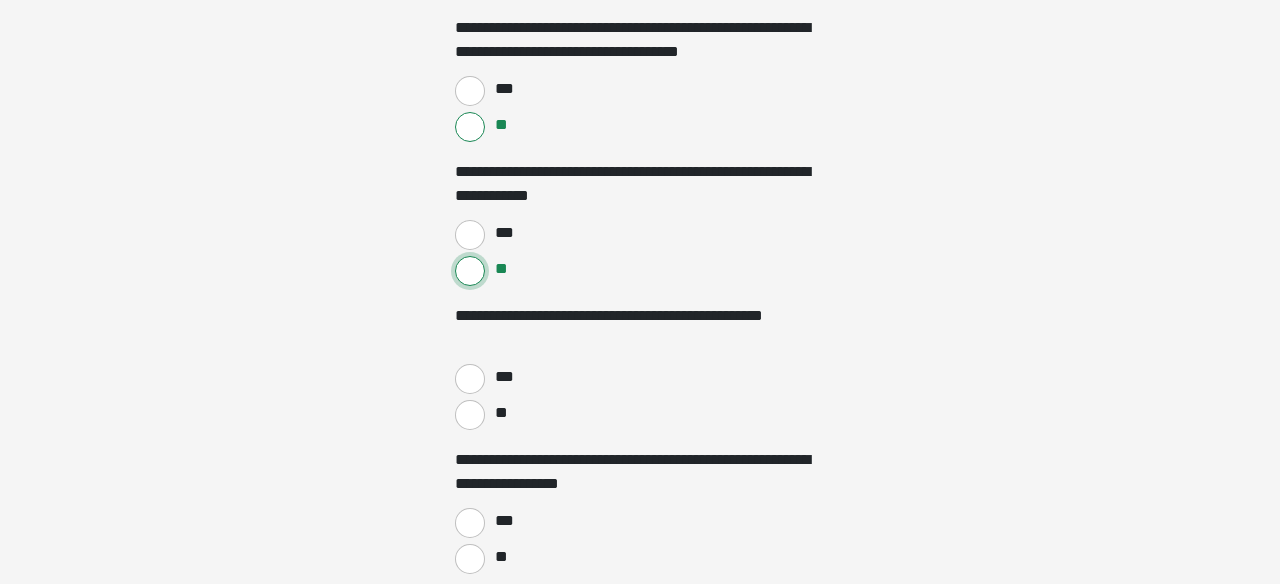 scroll, scrollTop: 3601, scrollLeft: 0, axis: vertical 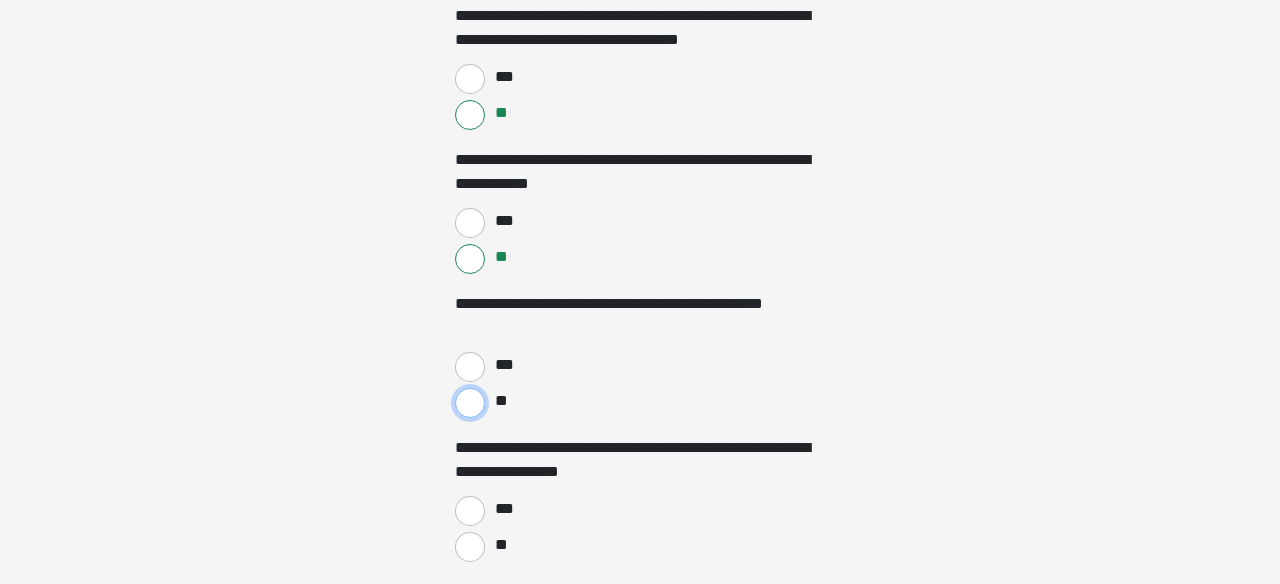 click on "**" at bounding box center [470, 403] 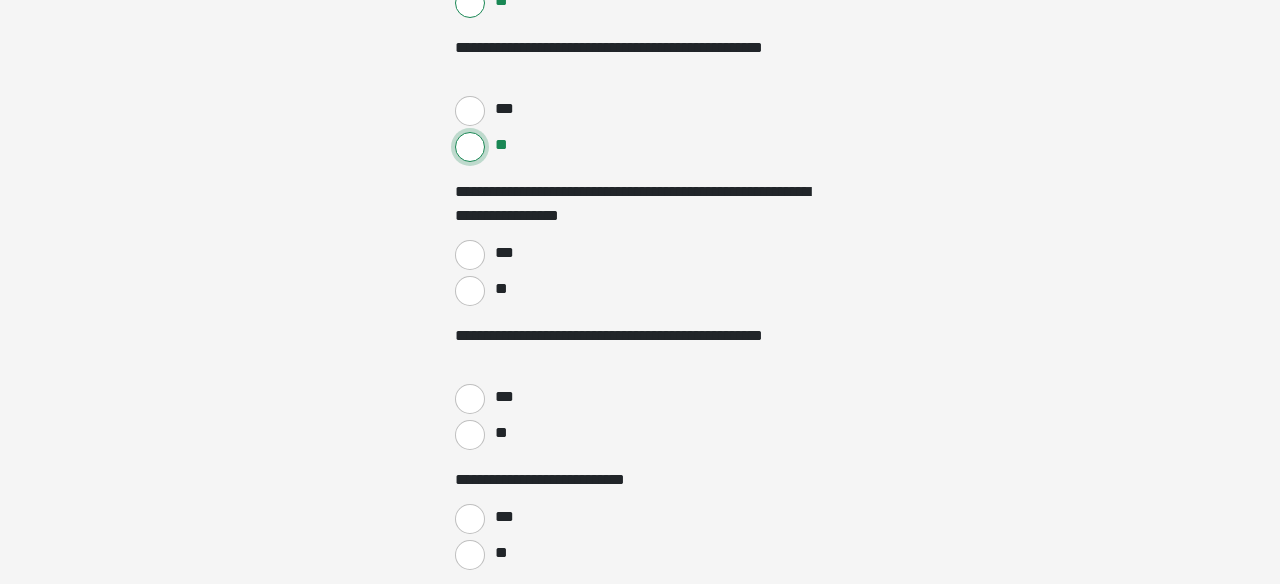 scroll, scrollTop: 3883, scrollLeft: 0, axis: vertical 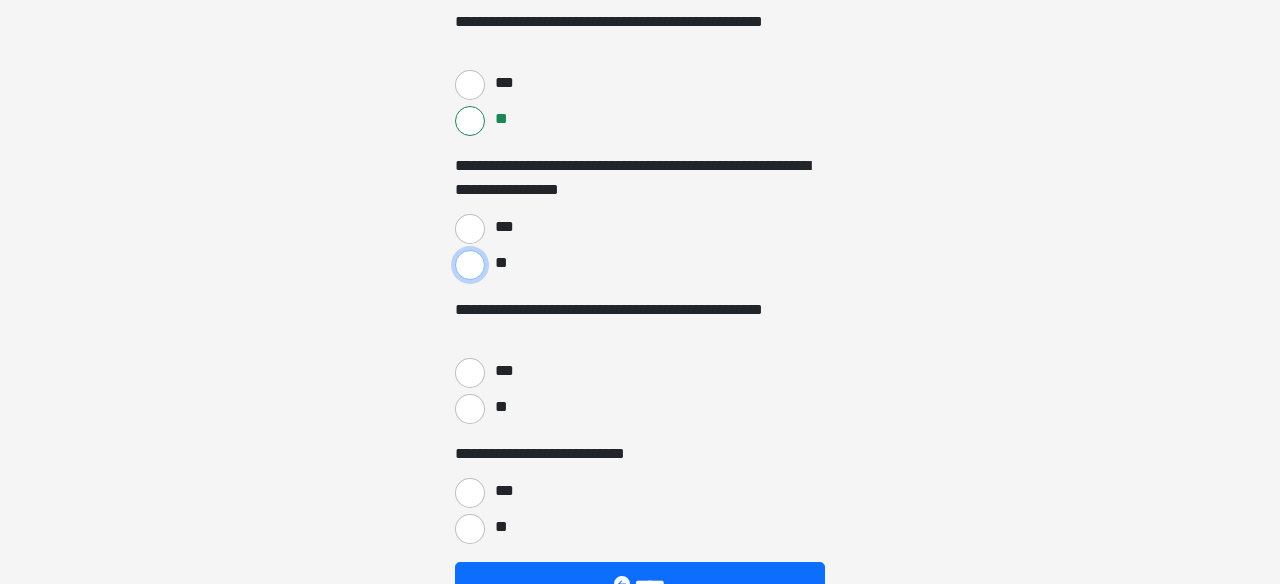 click on "**" at bounding box center [470, 265] 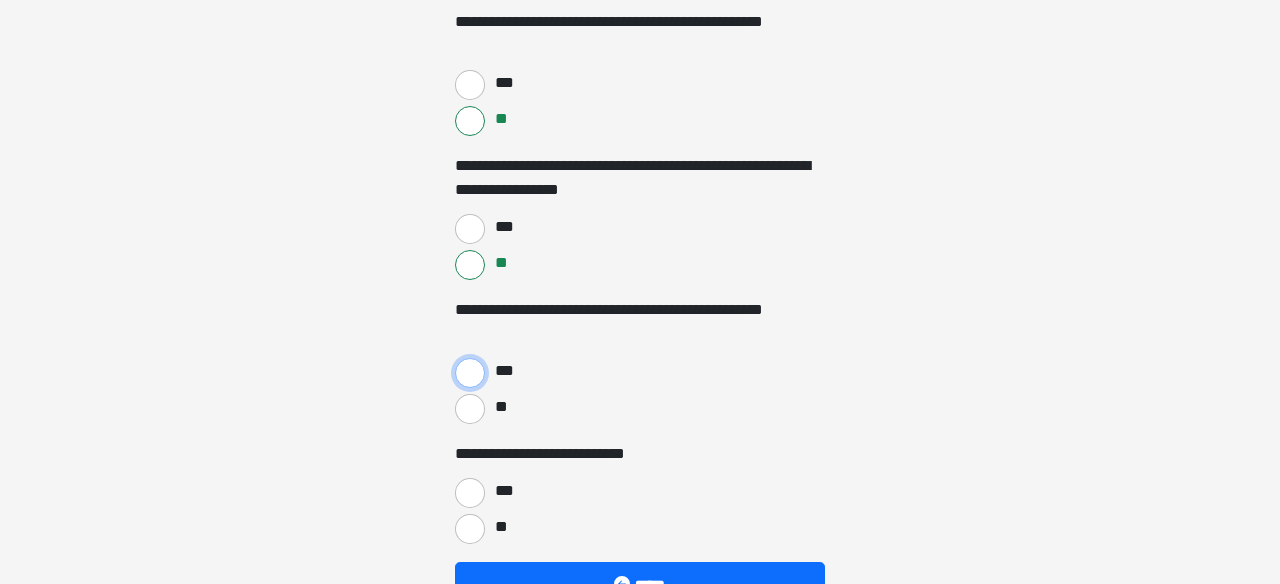 click on "***" at bounding box center (470, 373) 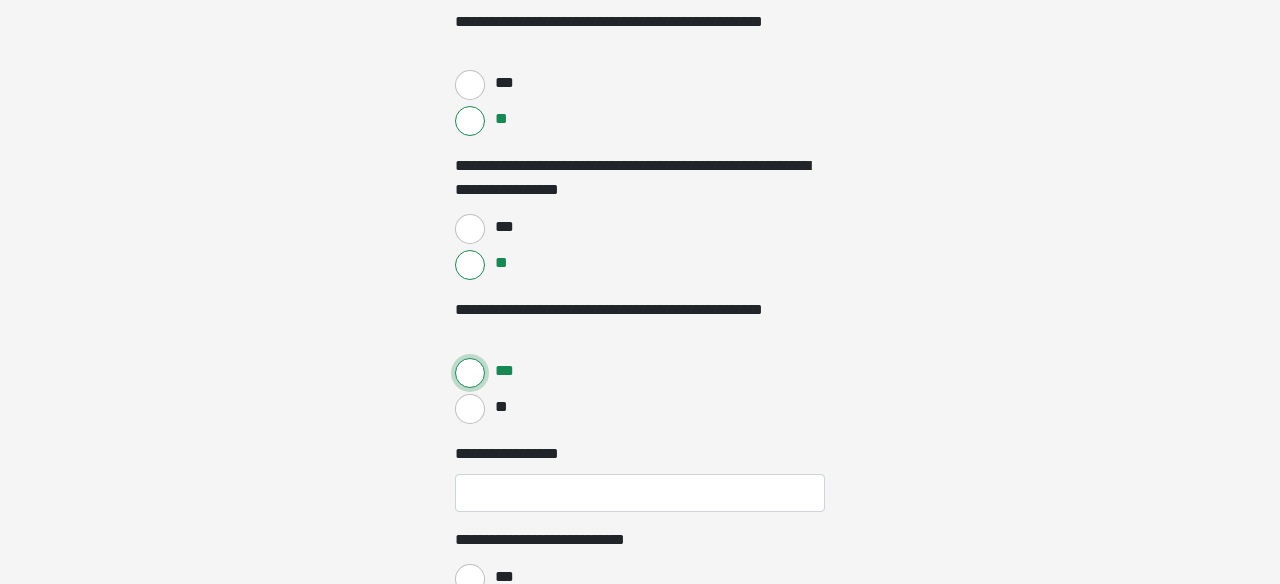 click on "***" at bounding box center (470, 373) 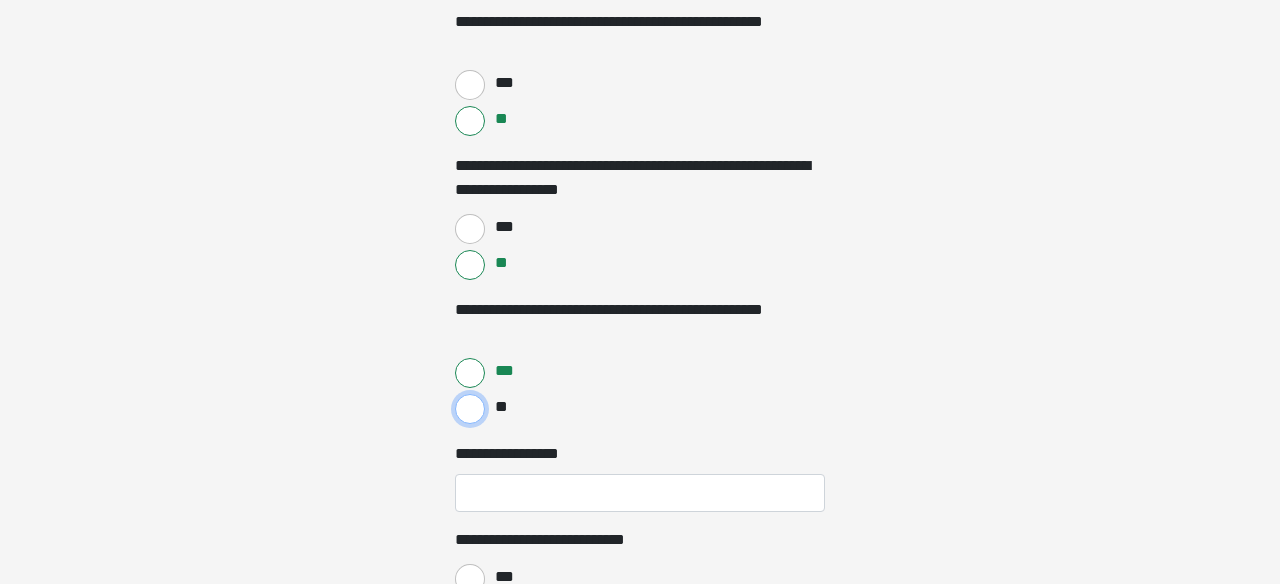 click on "**" at bounding box center (470, 409) 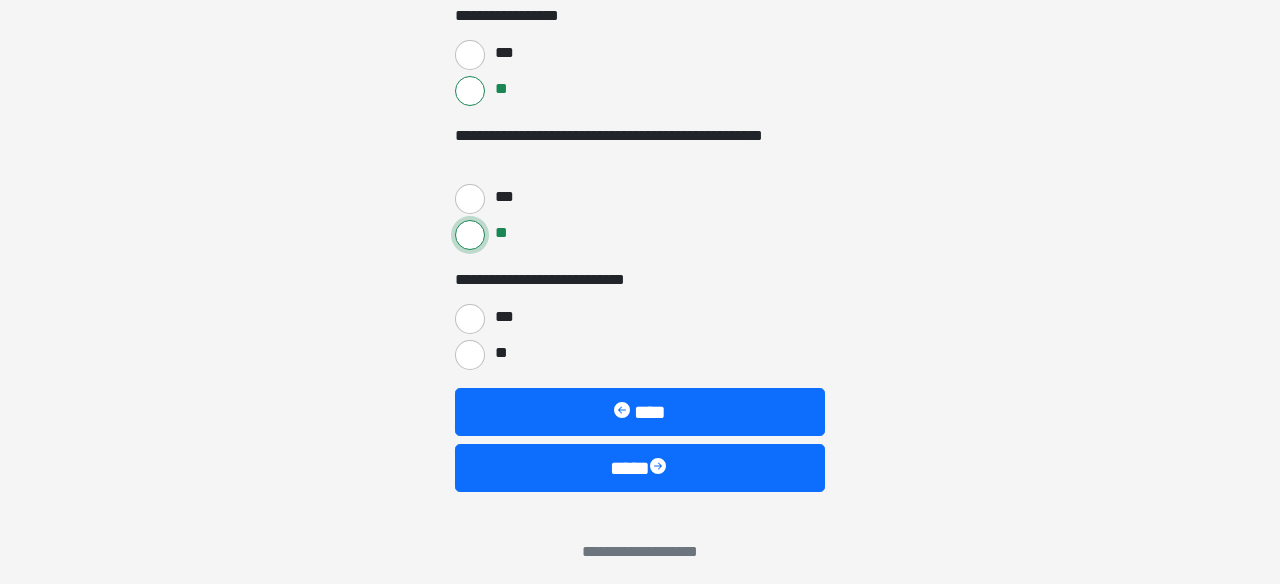 scroll, scrollTop: 4068, scrollLeft: 0, axis: vertical 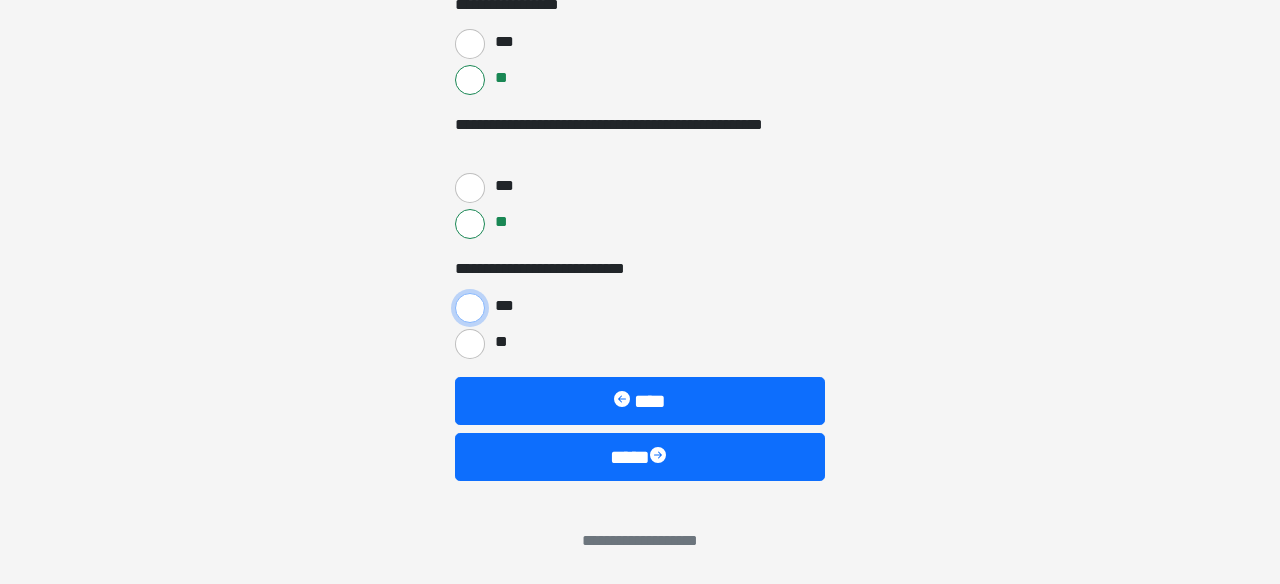 click on "***" at bounding box center [470, 308] 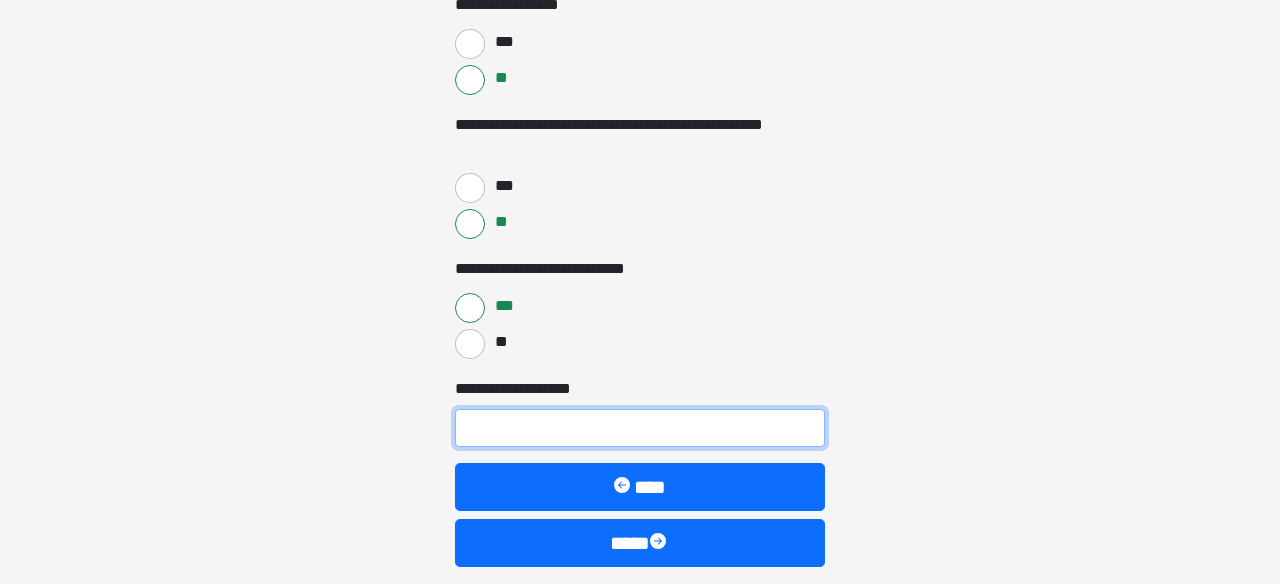 click on "**********" at bounding box center [640, 428] 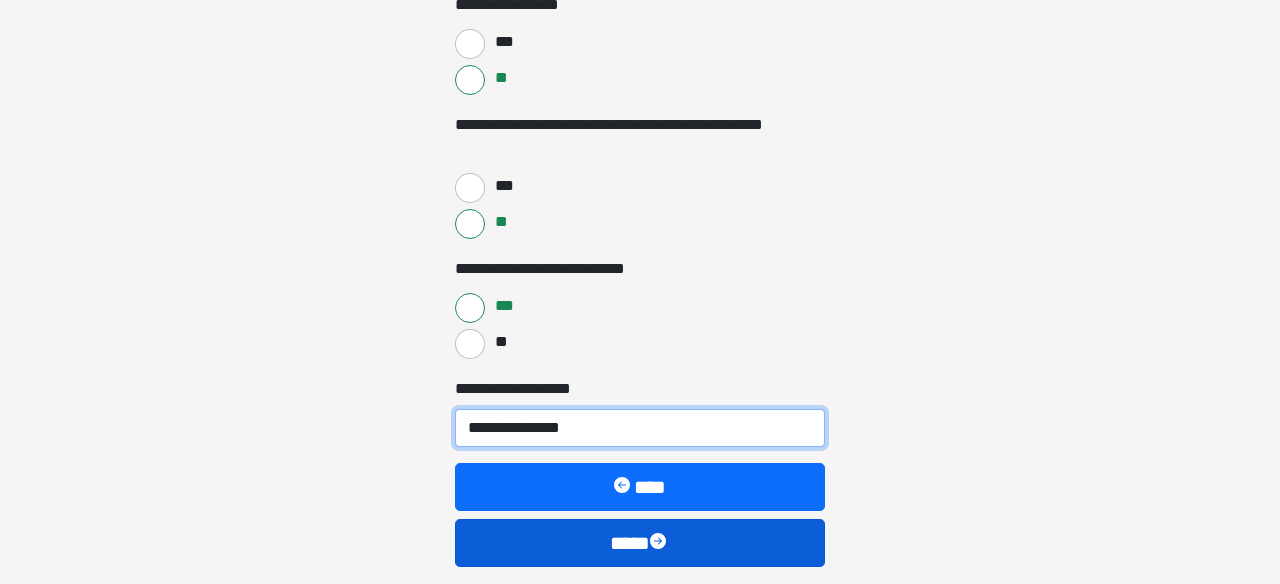 type on "**********" 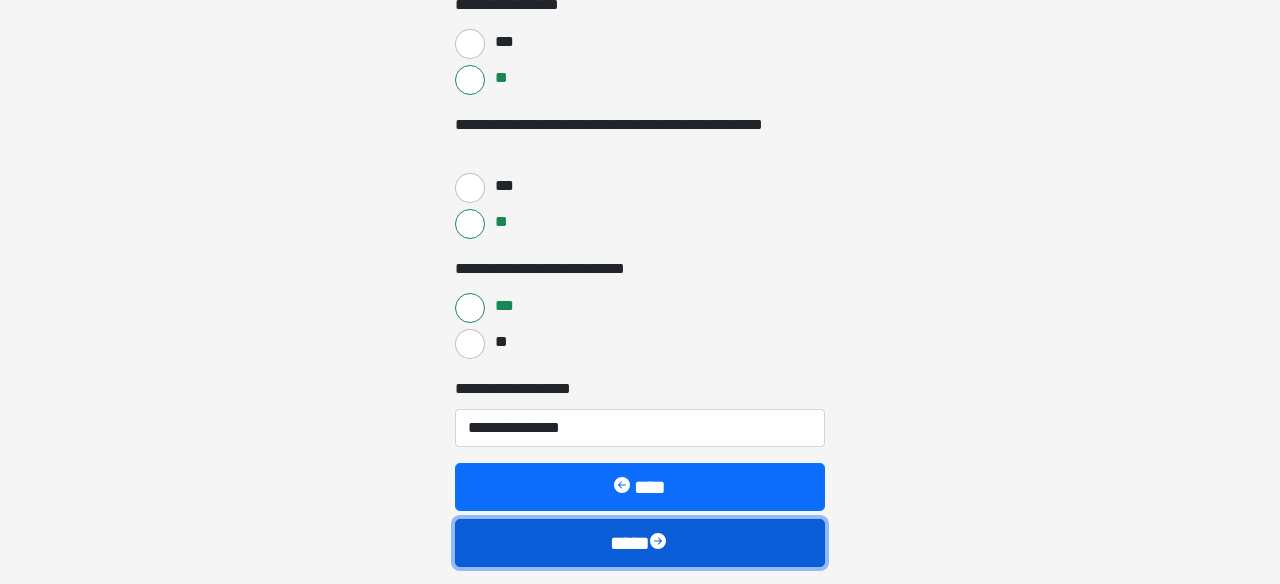 click on "****" at bounding box center (640, 543) 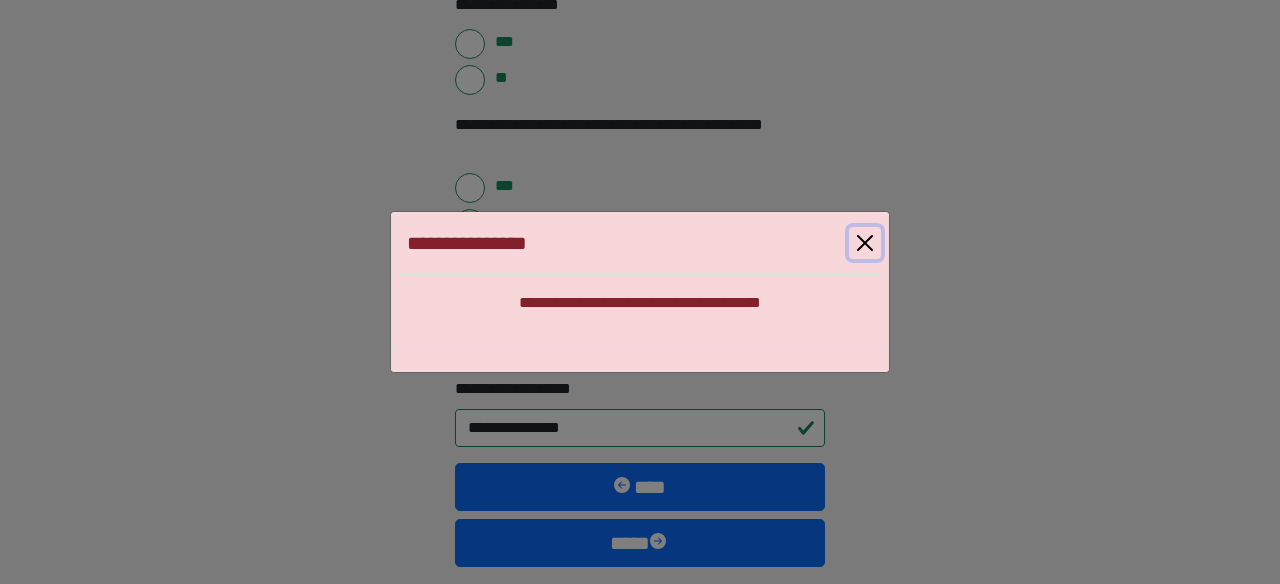 click at bounding box center [865, 243] 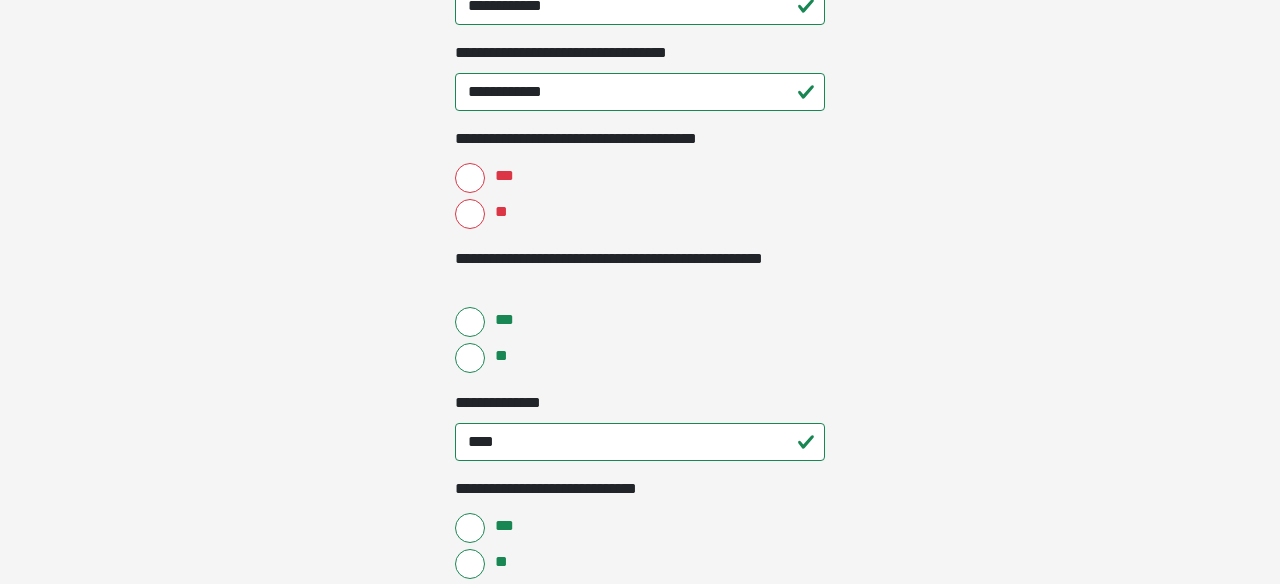 scroll, scrollTop: 765, scrollLeft: 0, axis: vertical 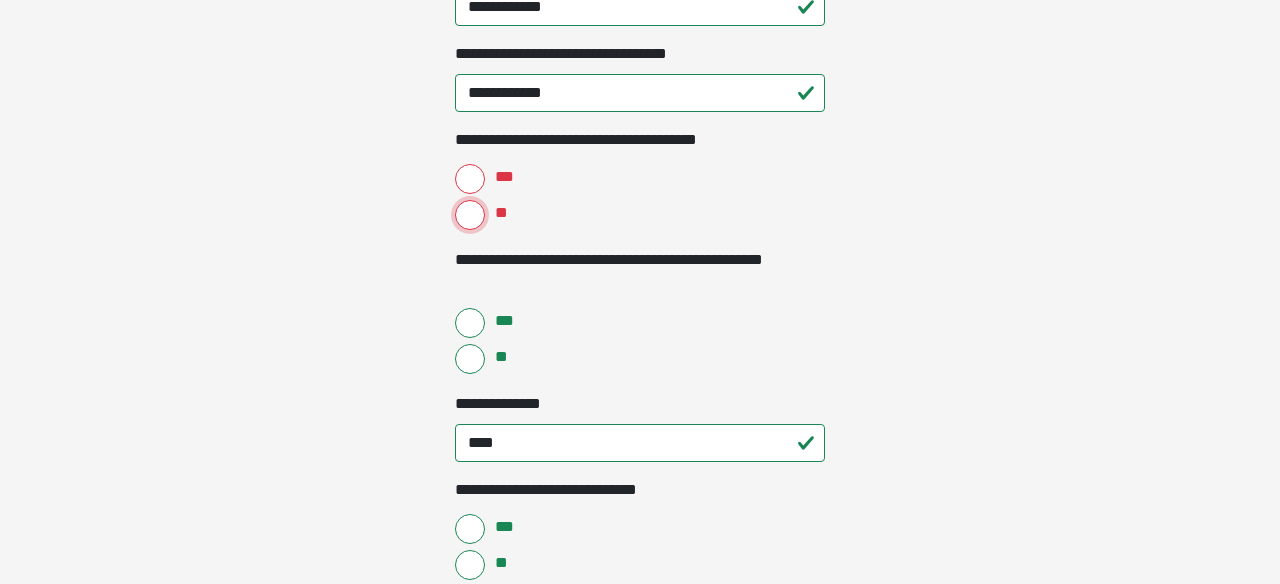 click on "**" at bounding box center [470, 215] 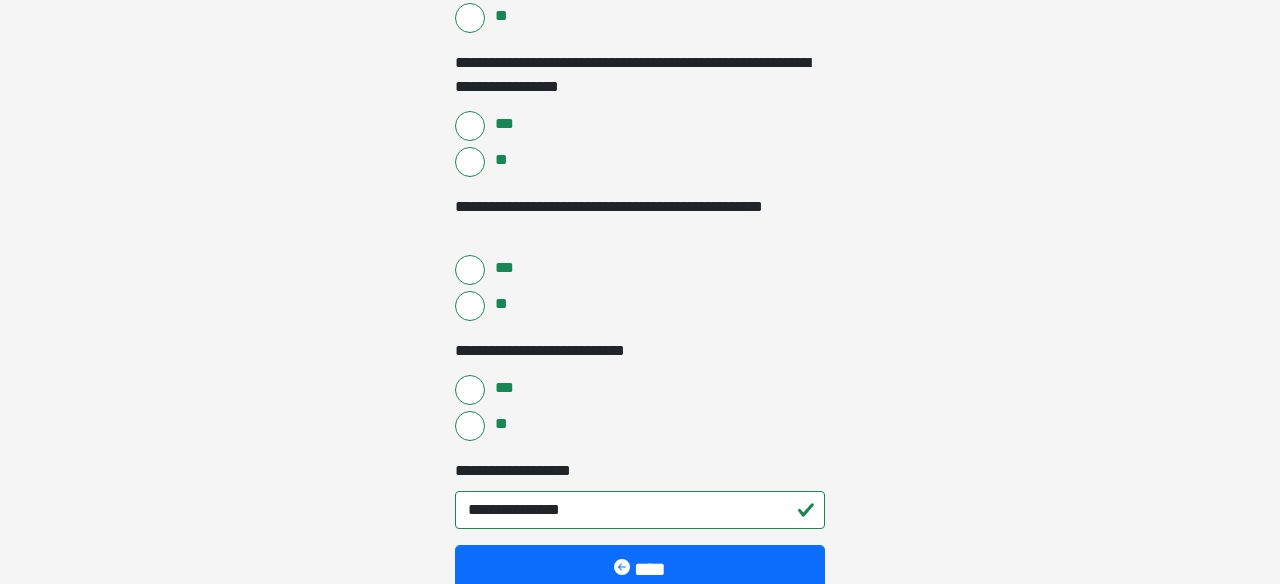 scroll, scrollTop: 4154, scrollLeft: 0, axis: vertical 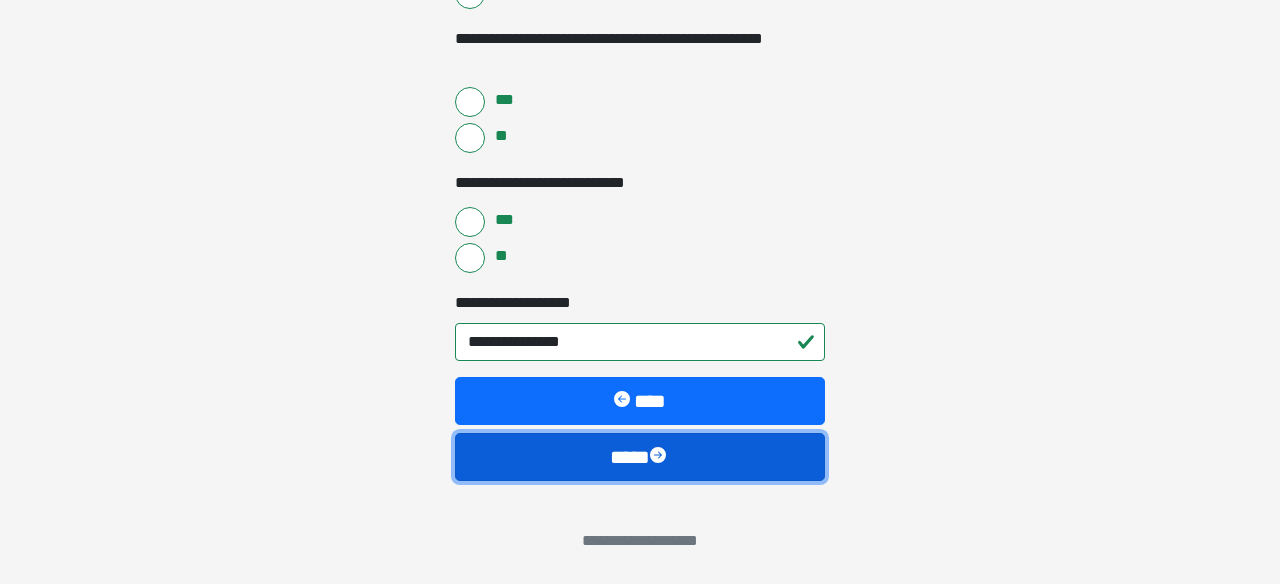 click on "****" at bounding box center [640, 457] 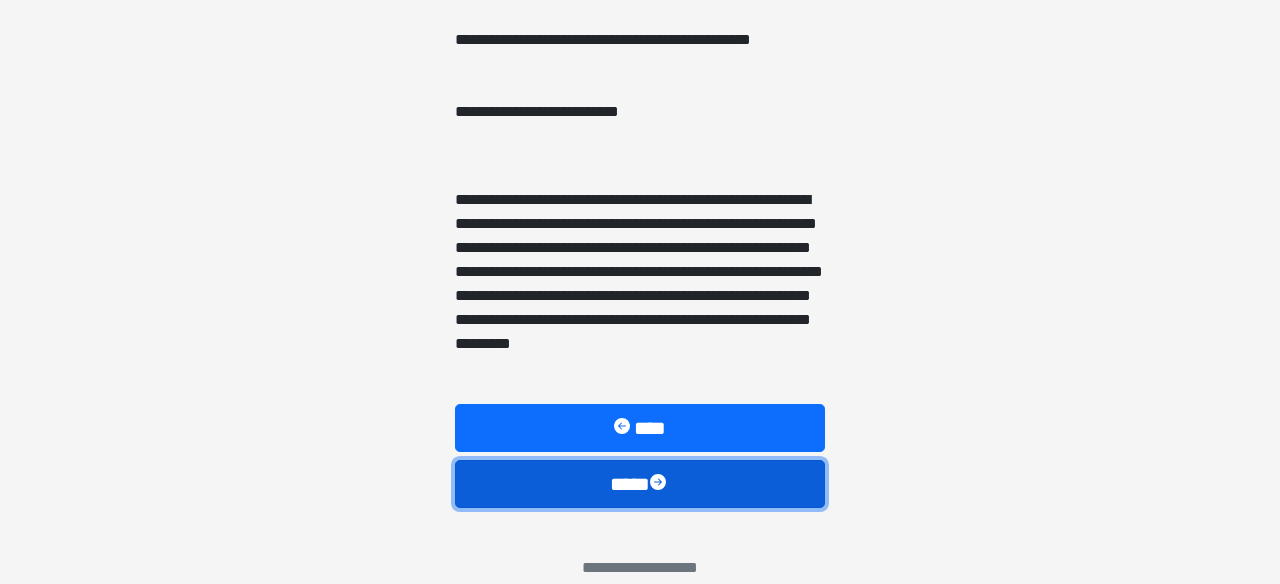 scroll, scrollTop: 1382, scrollLeft: 0, axis: vertical 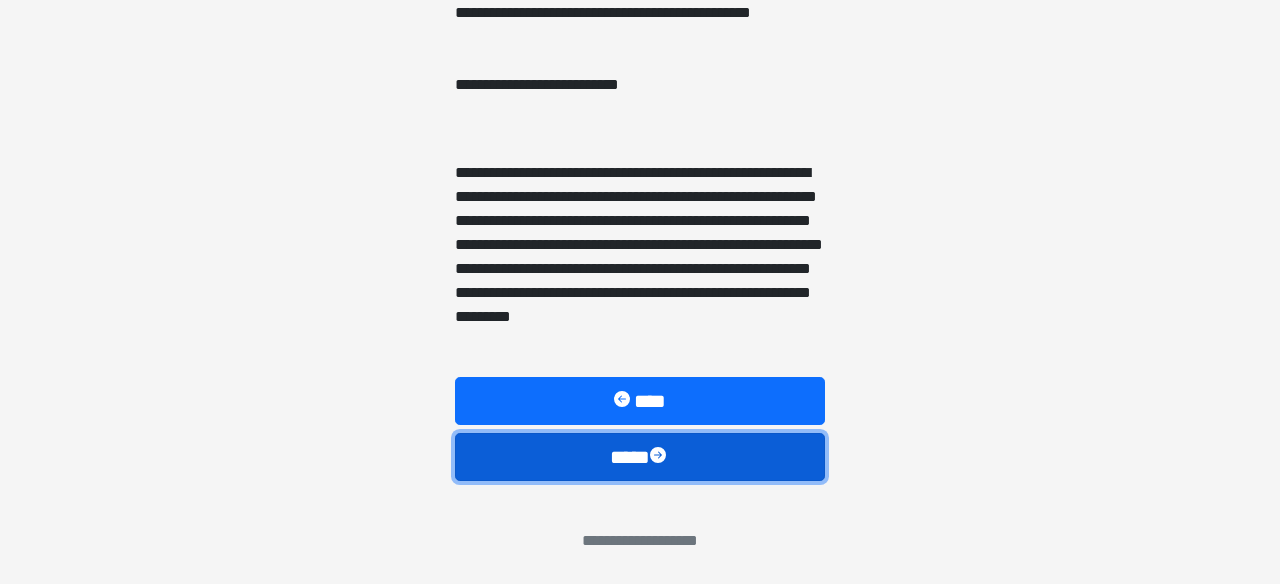 click on "****" at bounding box center [640, 457] 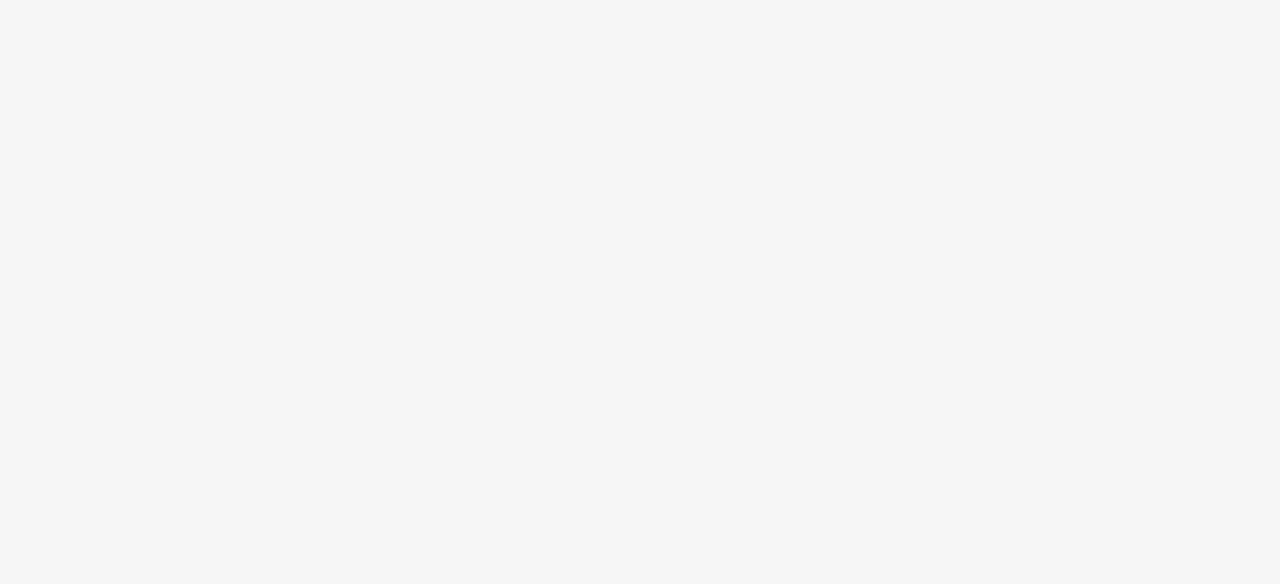 scroll, scrollTop: 180, scrollLeft: 0, axis: vertical 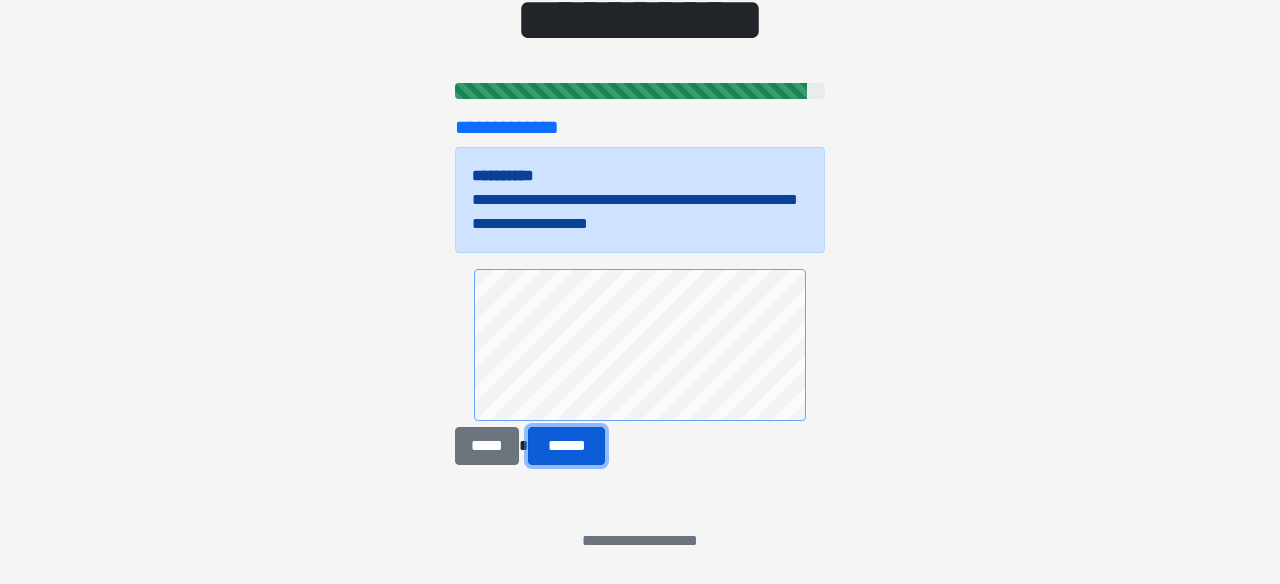 click on "******" at bounding box center [566, 446] 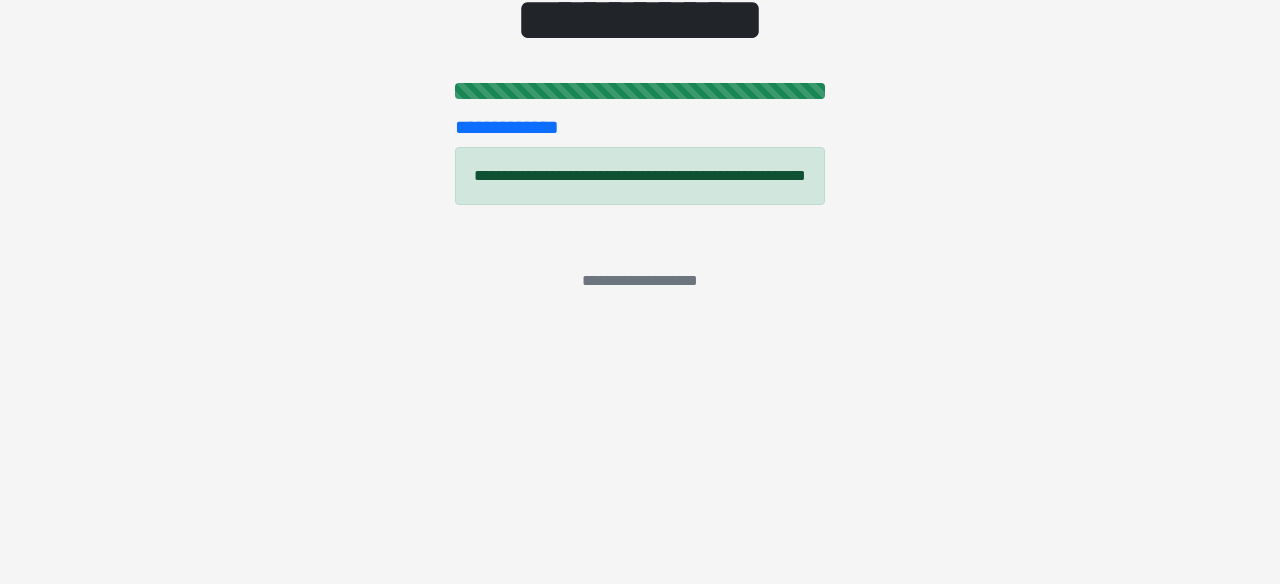scroll, scrollTop: 0, scrollLeft: 0, axis: both 